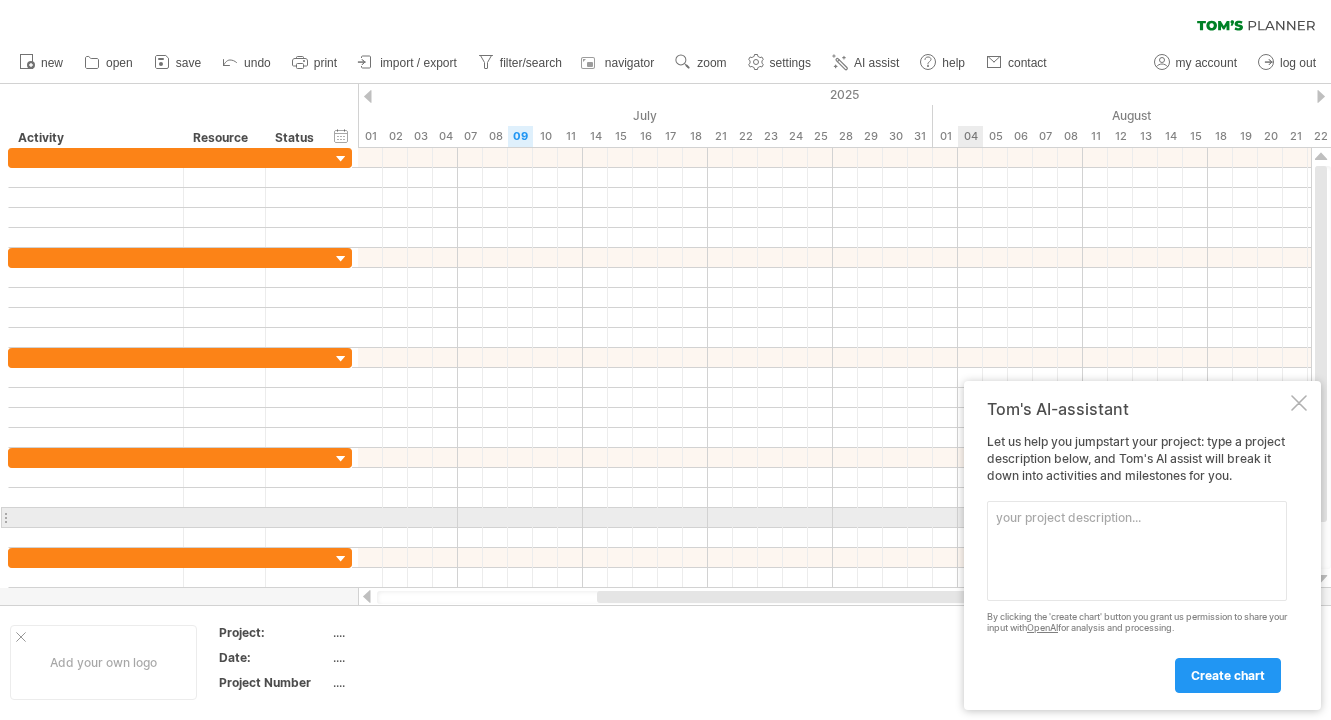 scroll, scrollTop: 0, scrollLeft: 0, axis: both 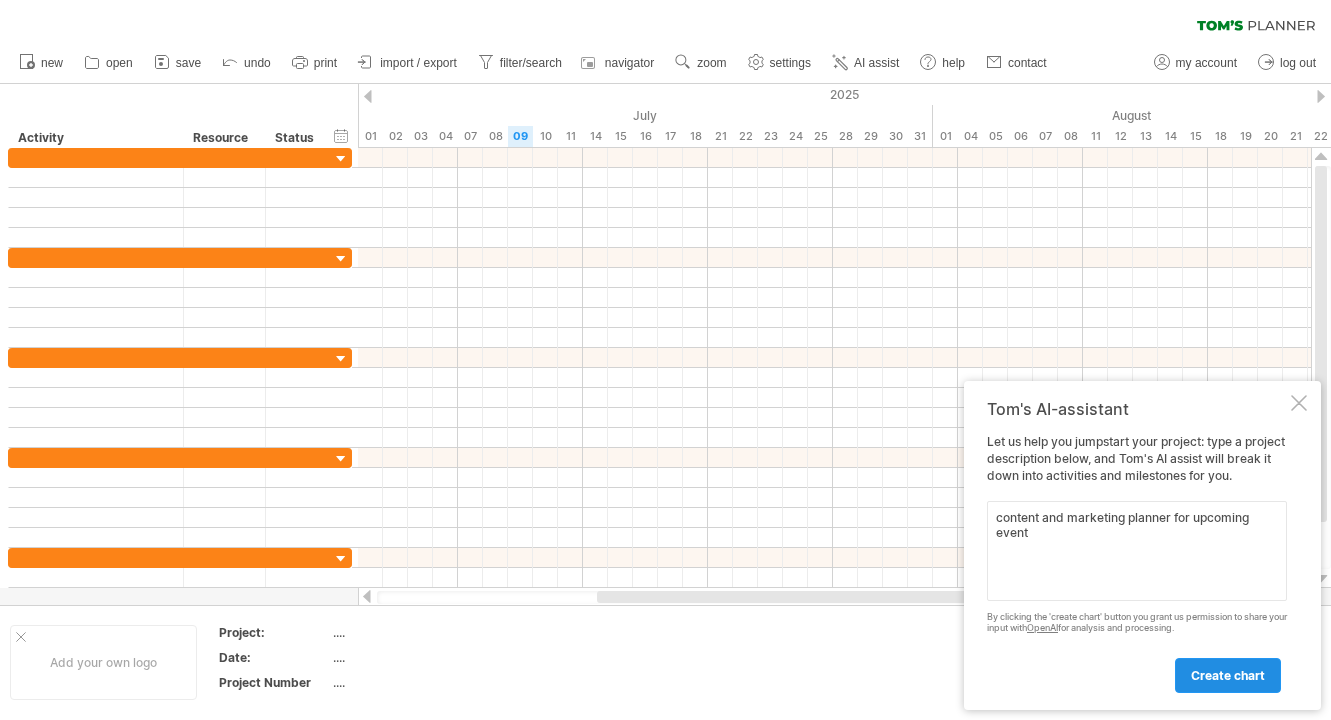 type on "content and marketing planner for upcoming event" 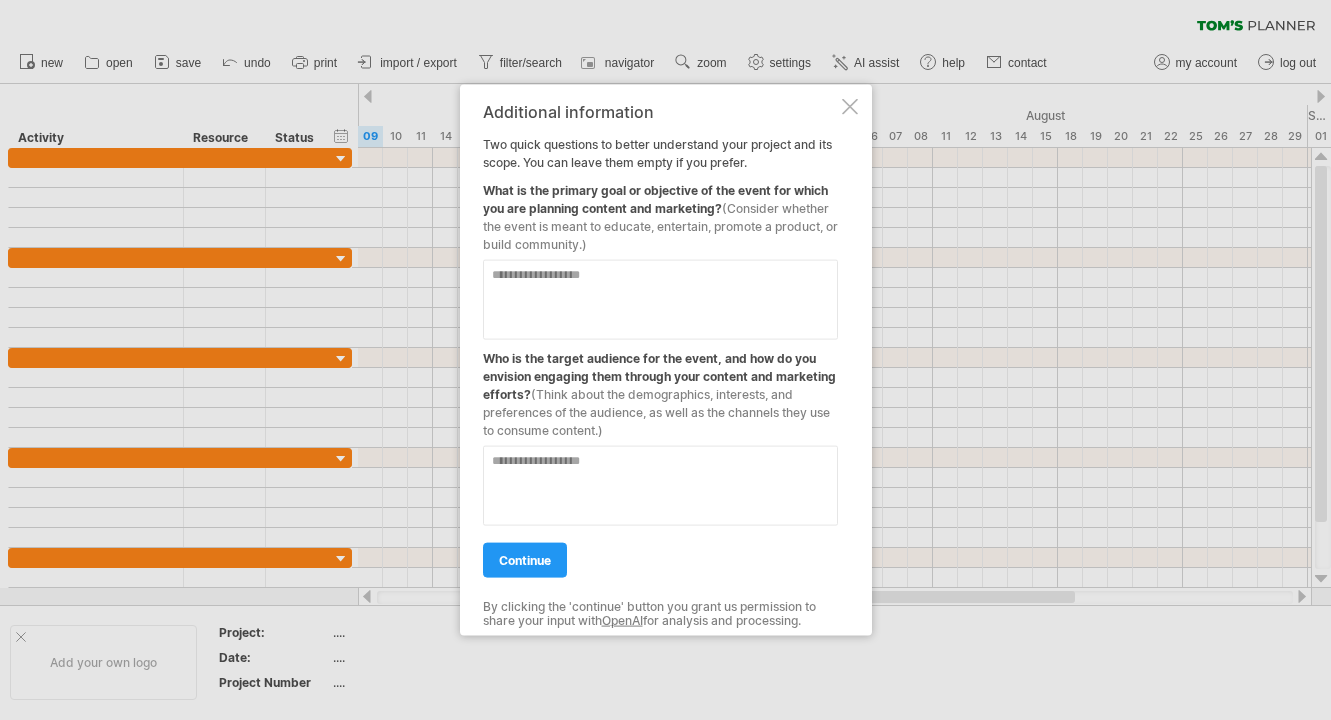 click at bounding box center [660, 300] 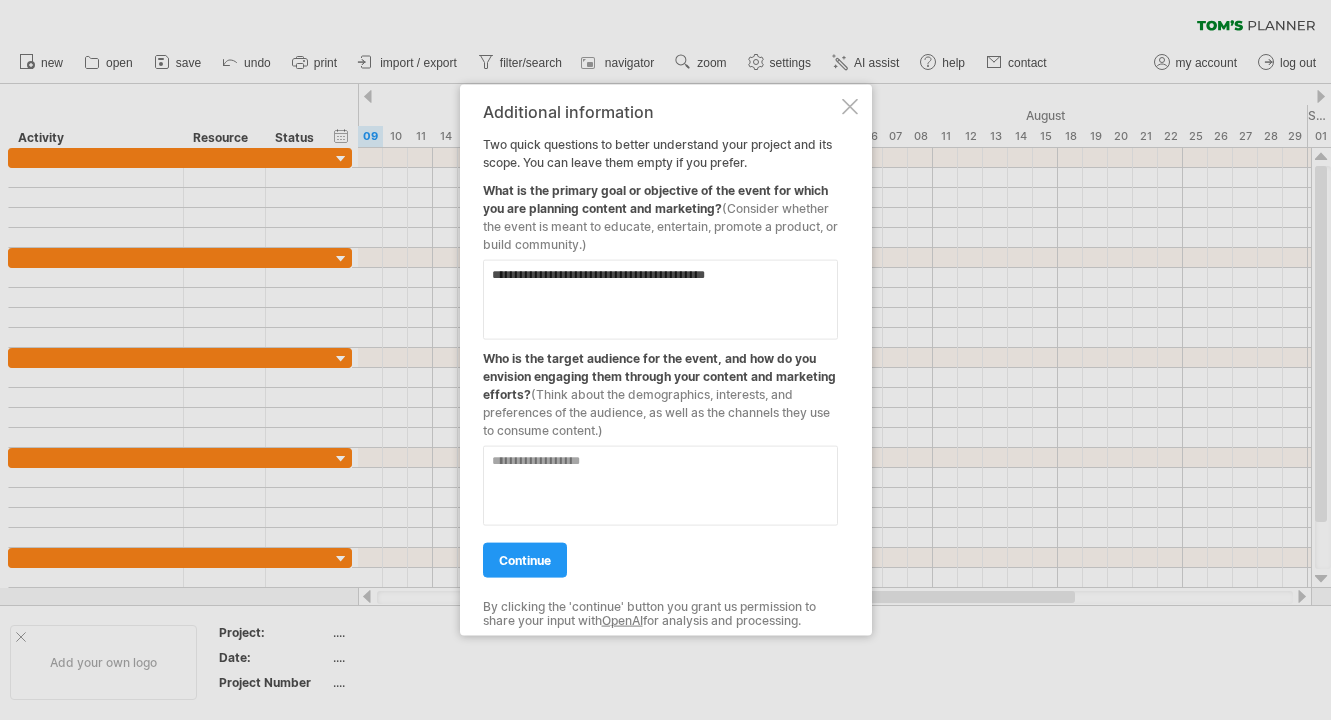 type on "**********" 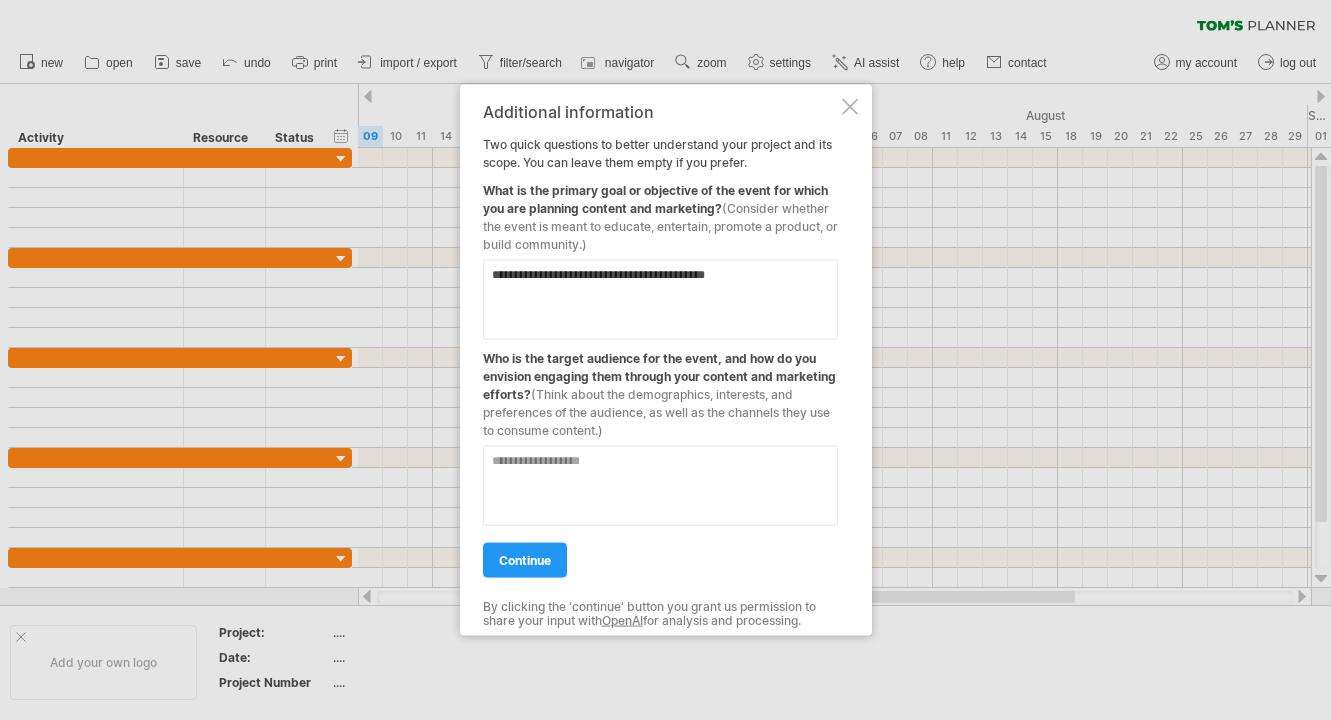 click on "**********" at bounding box center (666, 360) 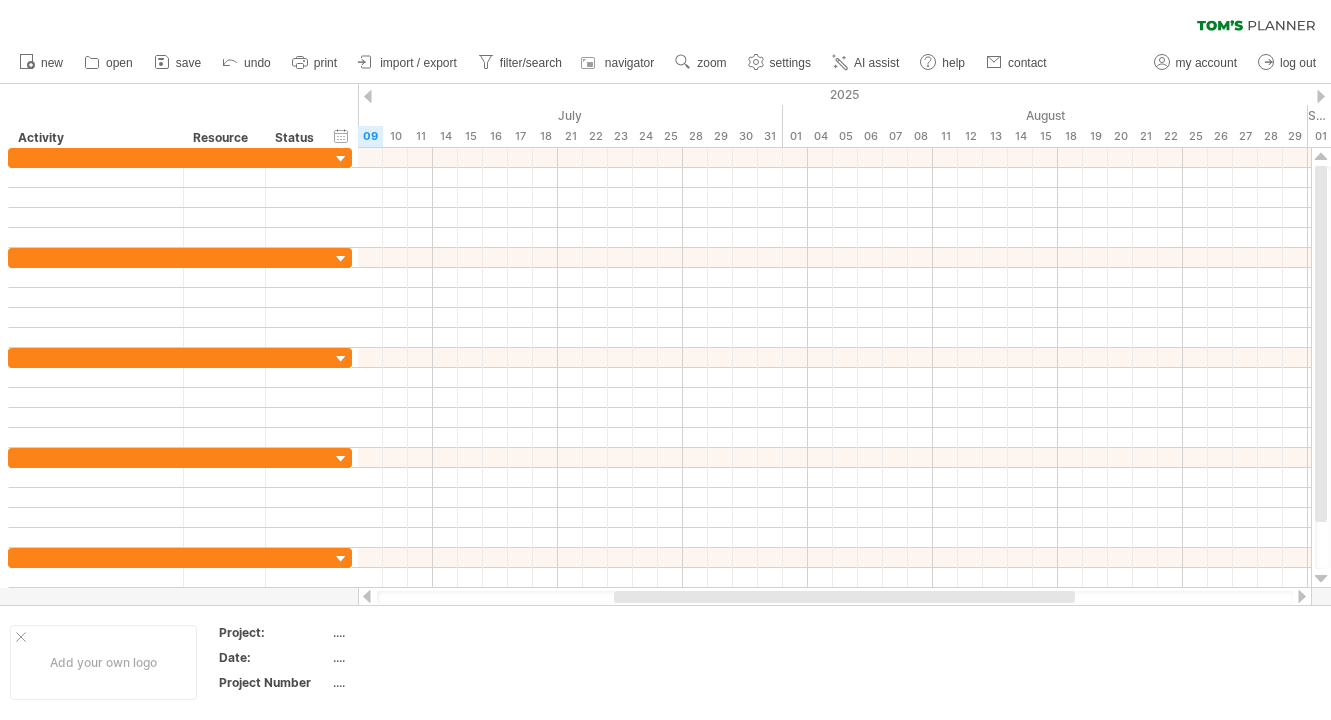 click on "clear filter
reapply filter" at bounding box center [665, 21] 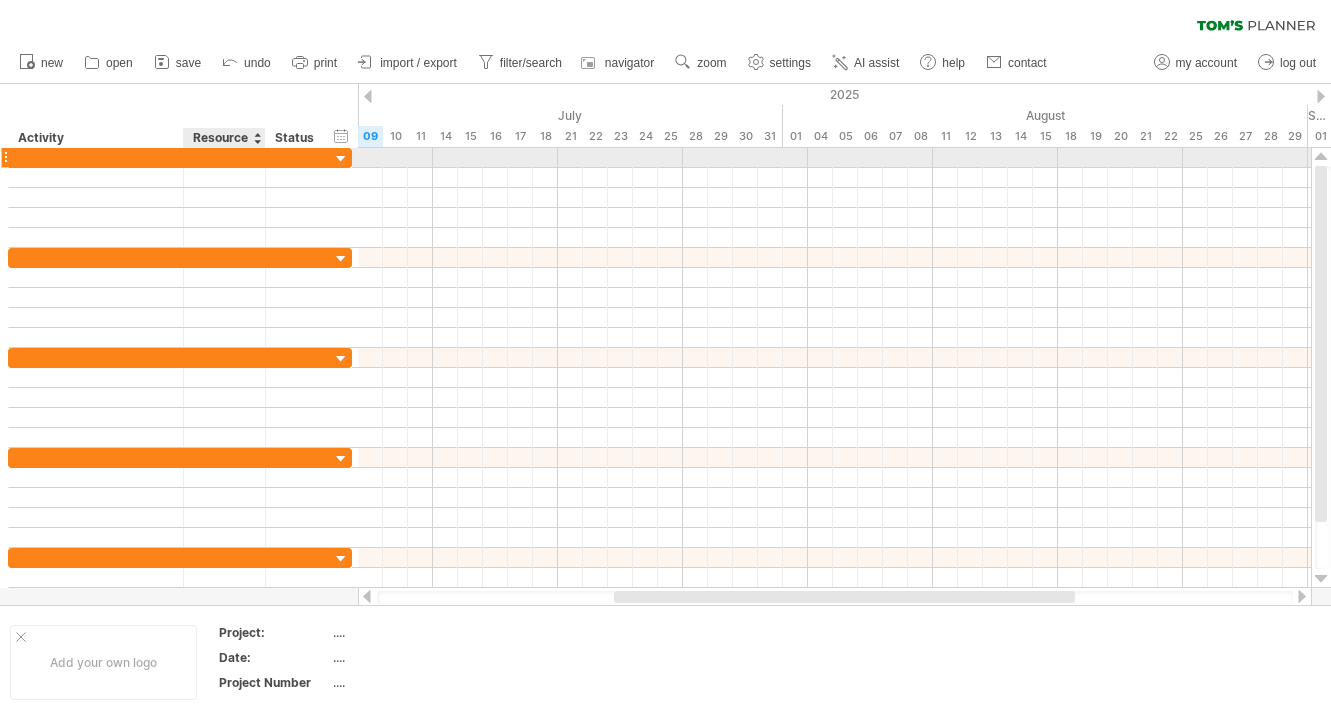 click at bounding box center (96, 157) 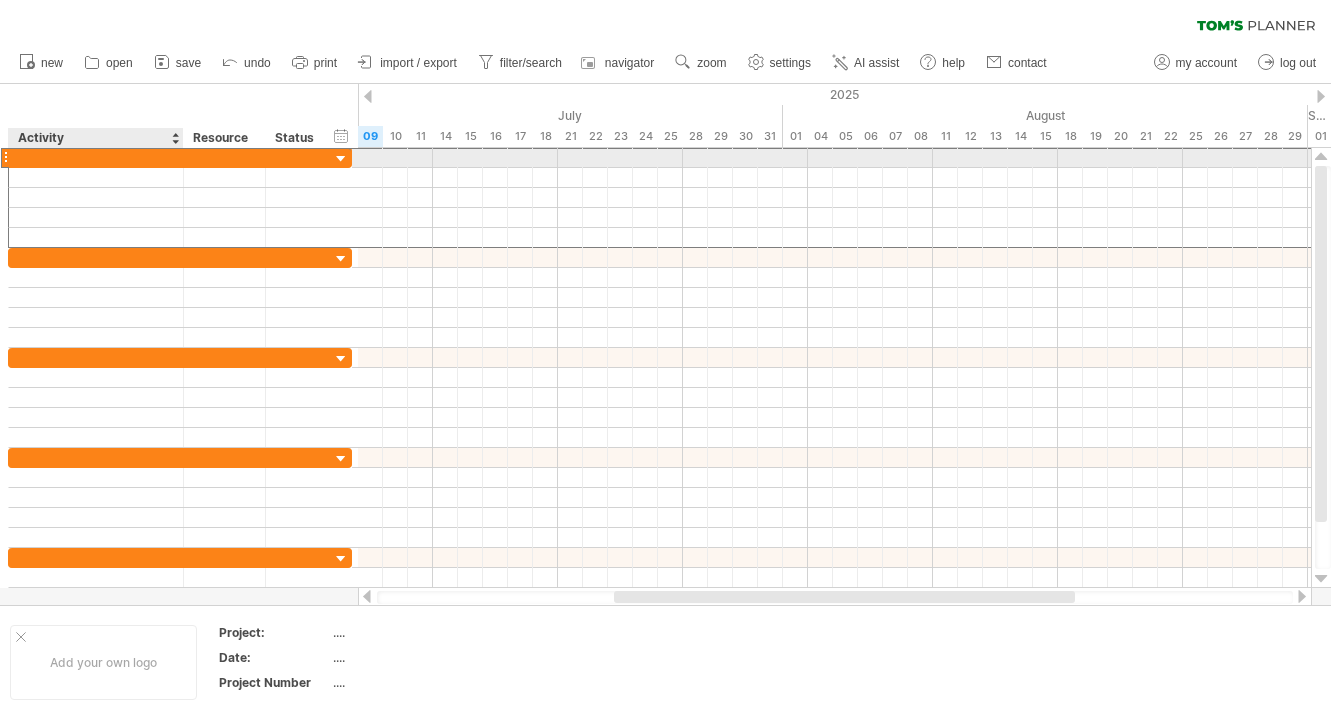 click at bounding box center [180, 157] 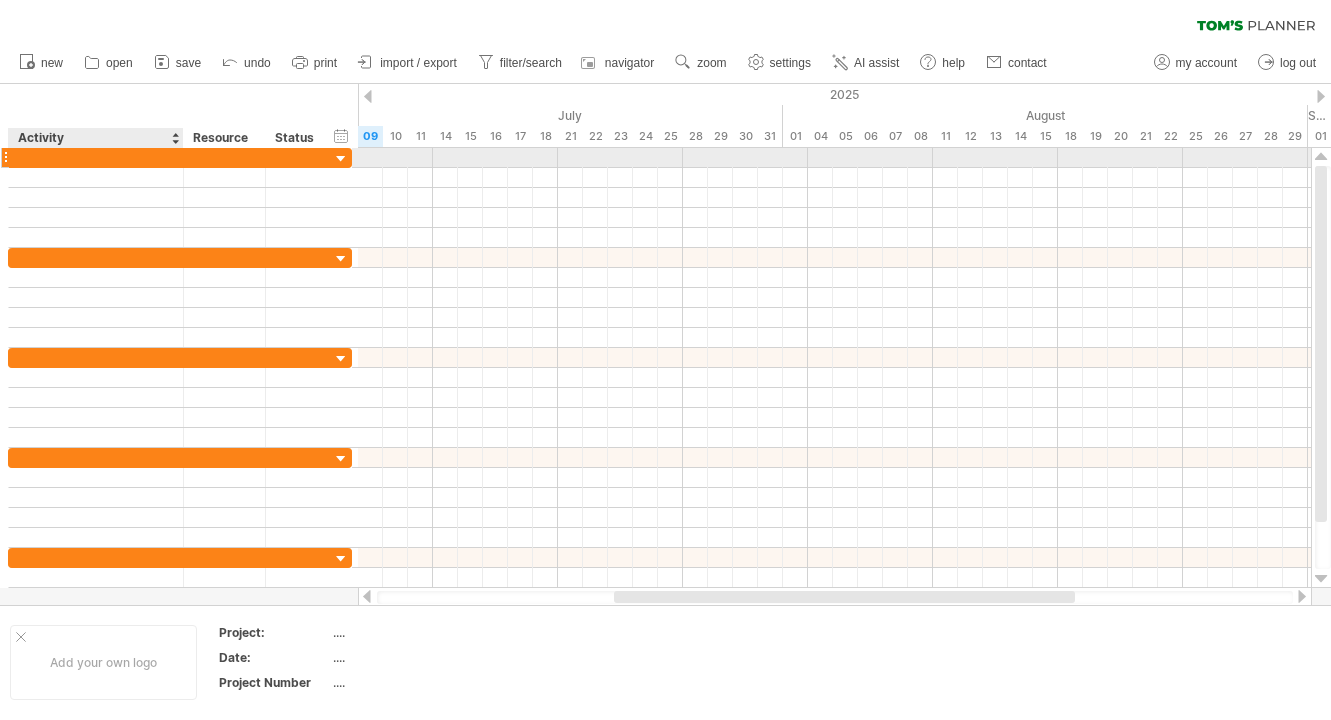 click at bounding box center (96, 157) 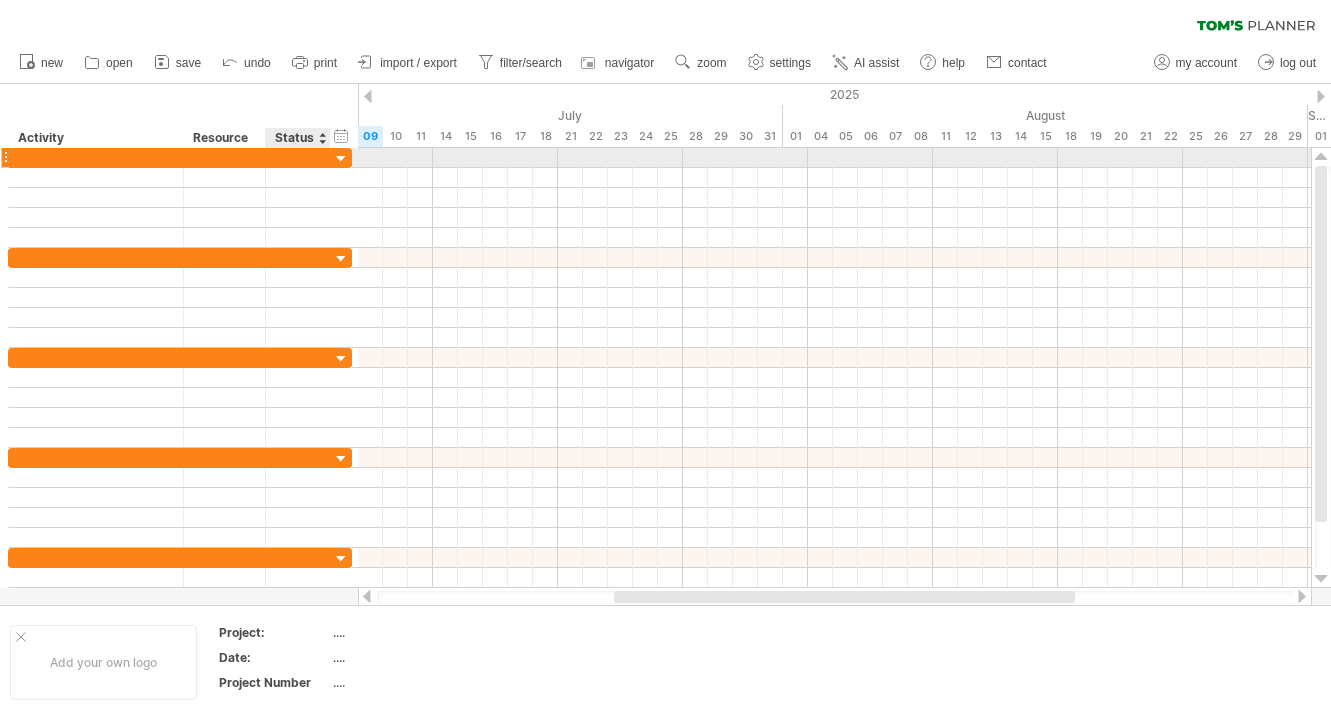 click at bounding box center (341, 159) 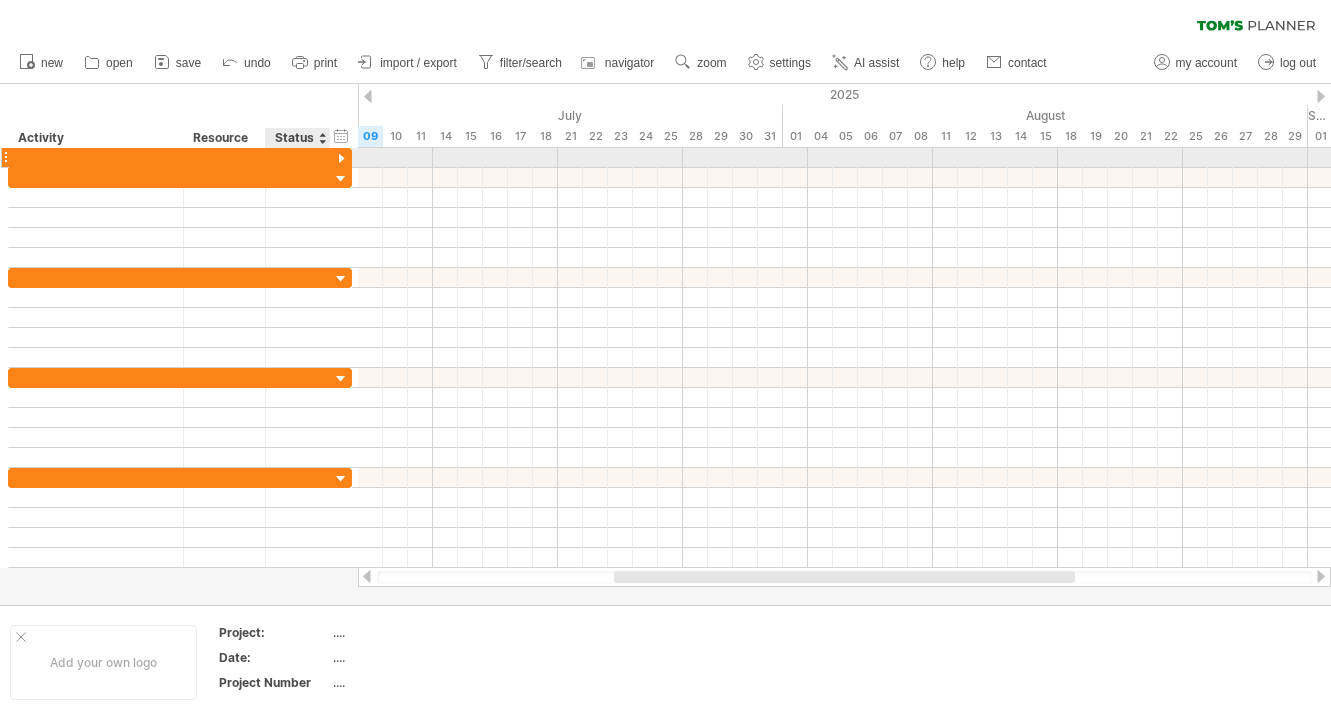click at bounding box center (341, 159) 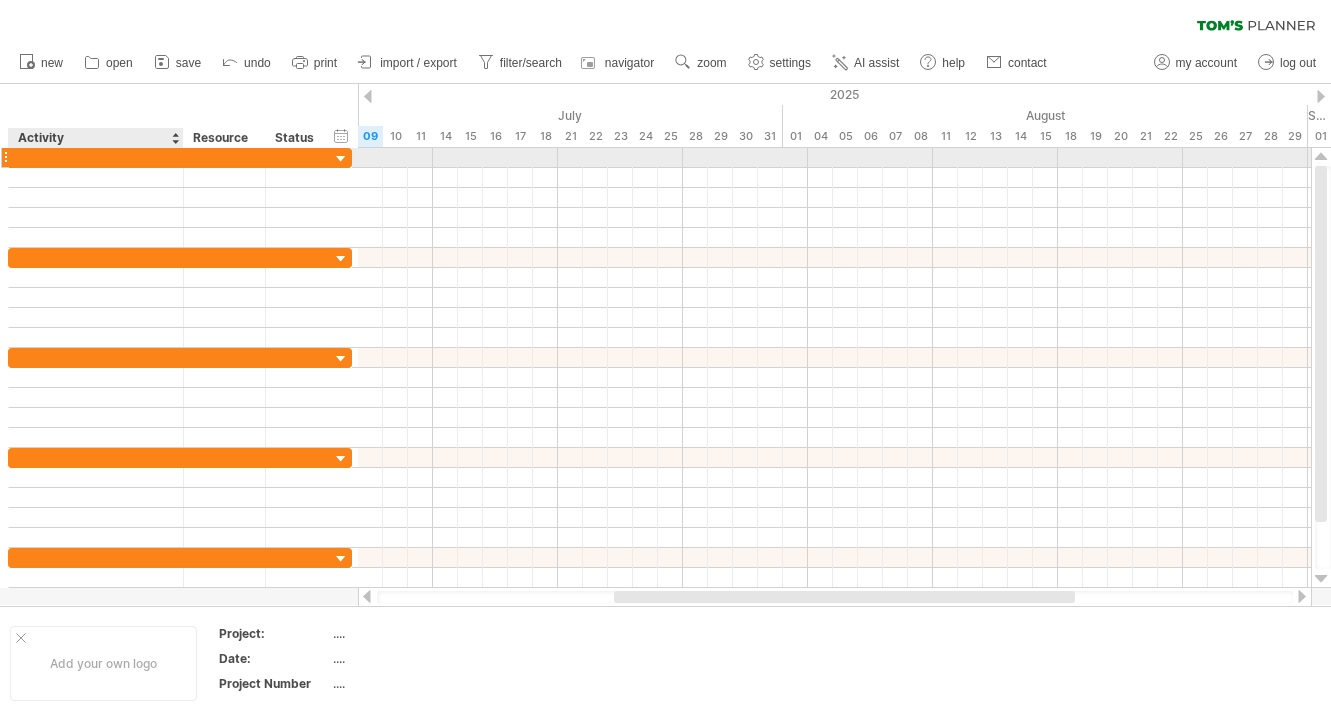 click at bounding box center (96, 157) 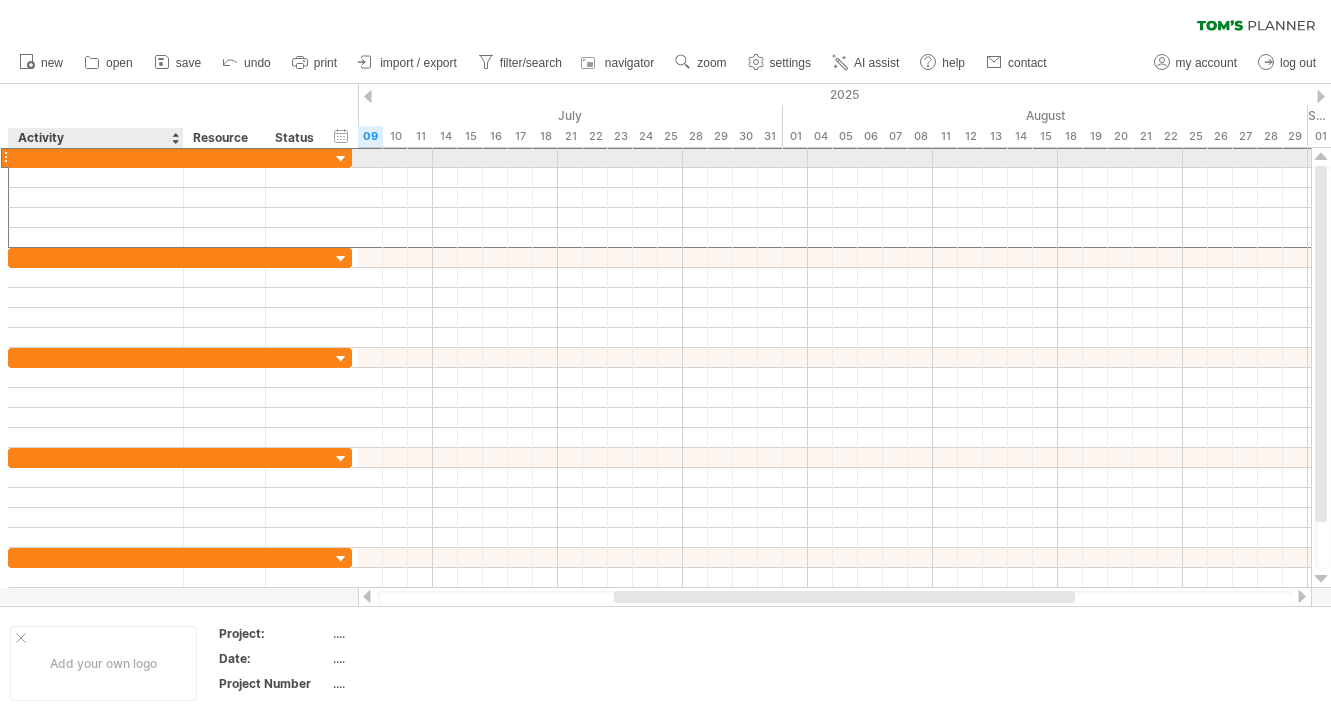 click at bounding box center [96, 157] 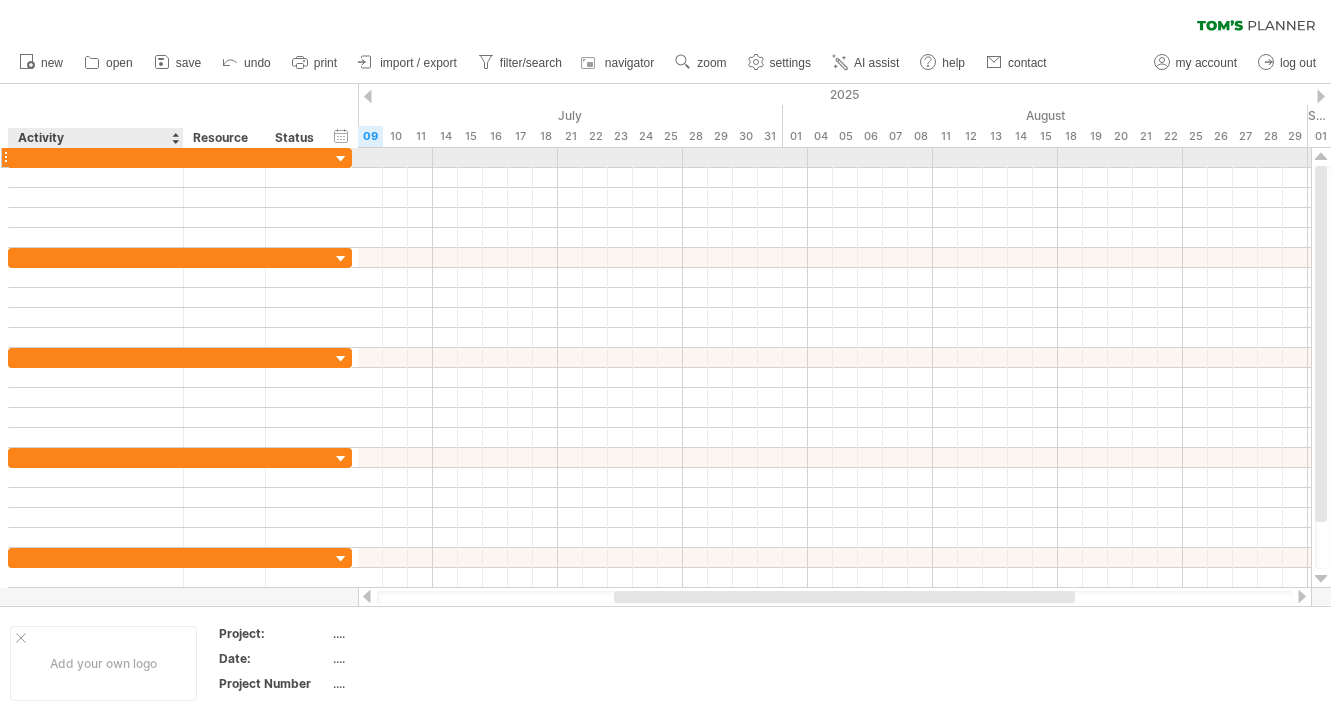 click at bounding box center (96, 157) 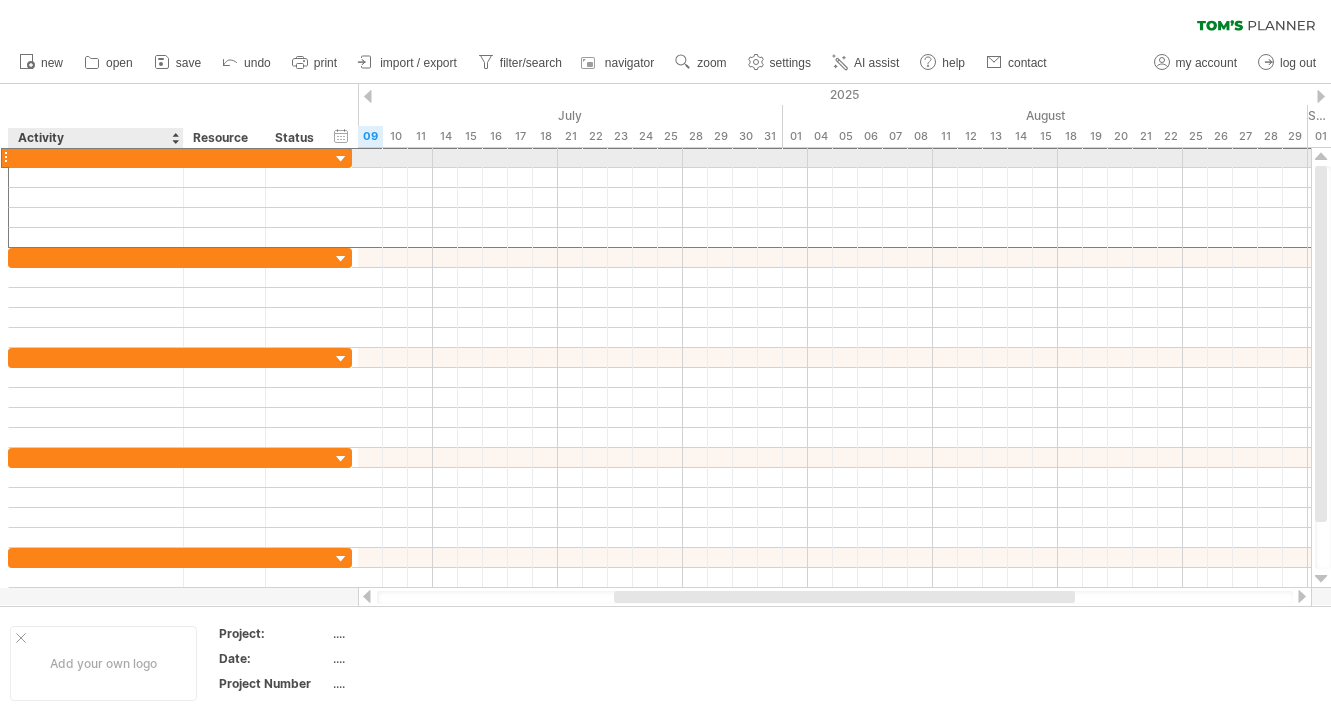 click at bounding box center [96, 157] 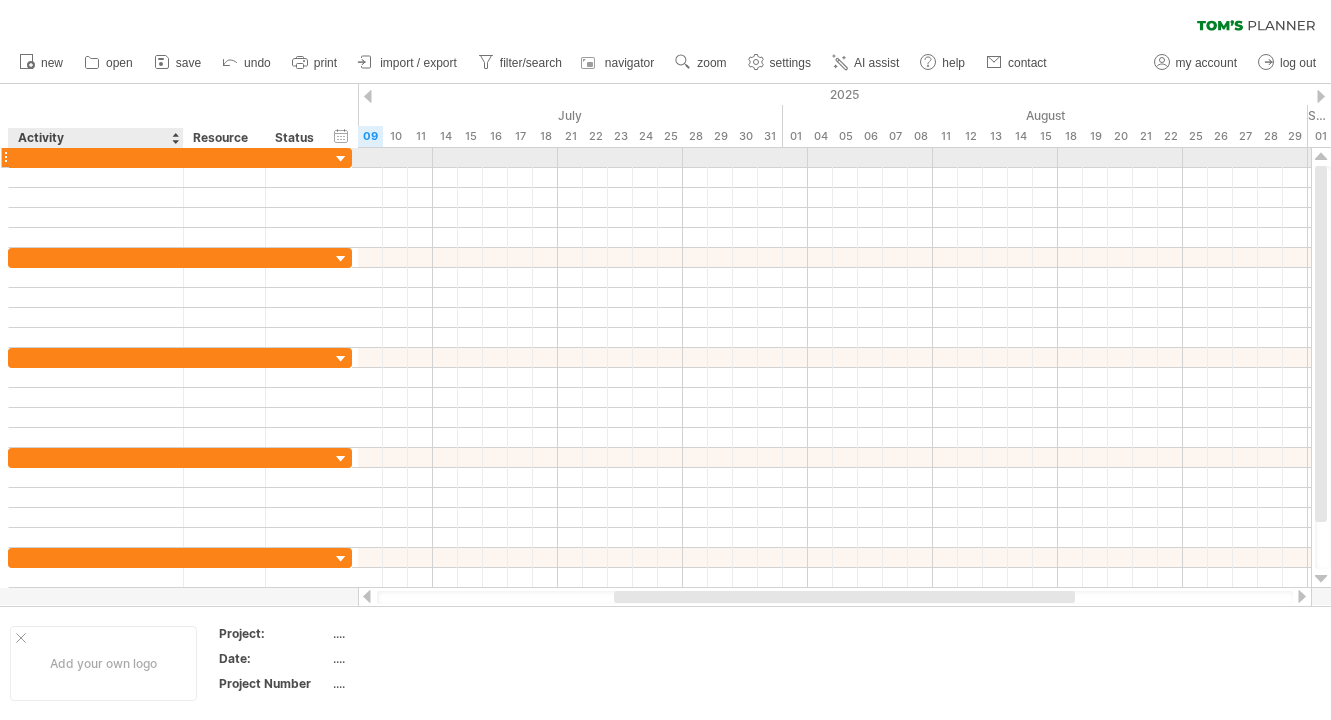 click at bounding box center (96, 157) 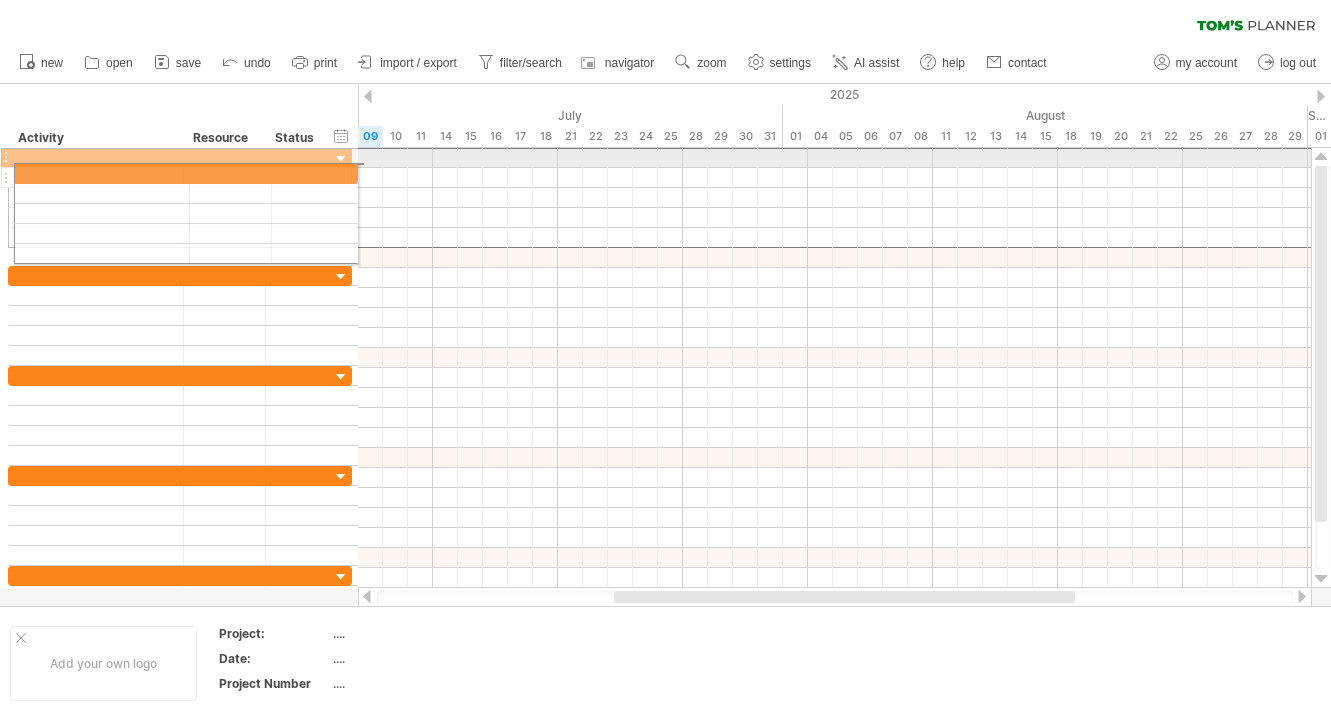 drag, startPoint x: 7, startPoint y: 158, endPoint x: 7, endPoint y: 170, distance: 12 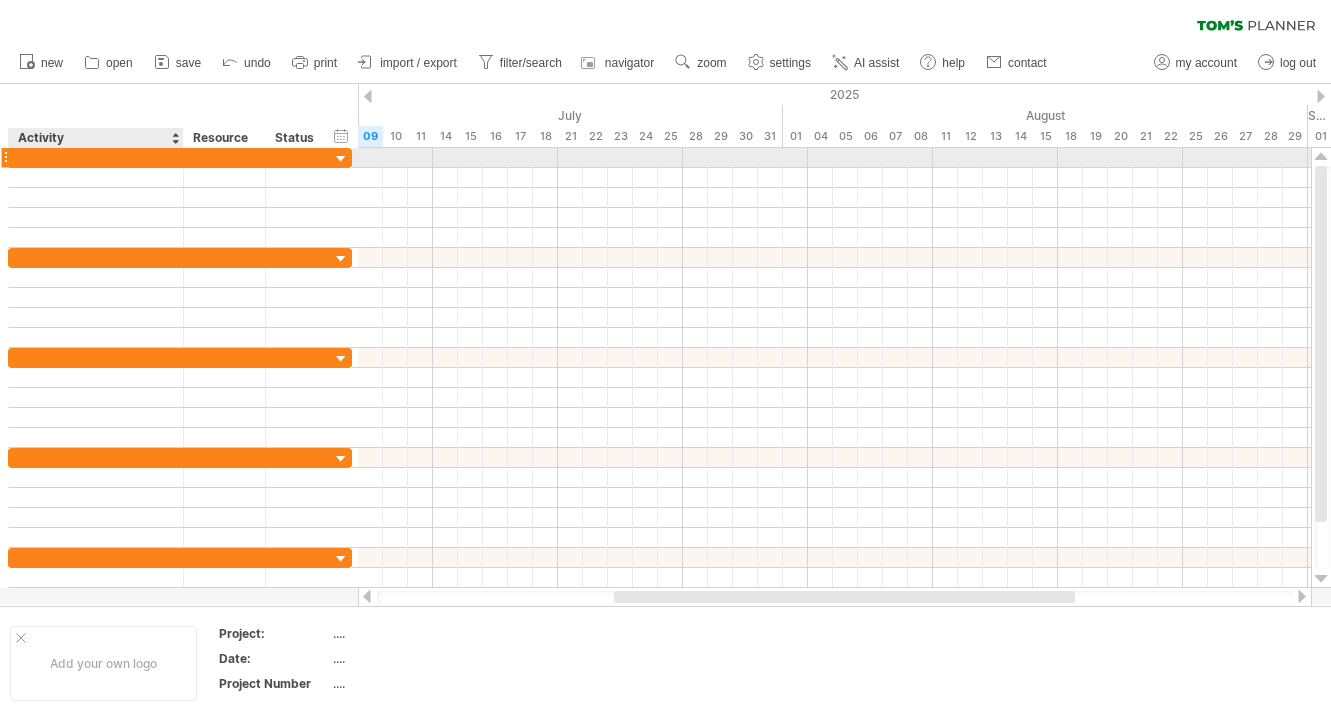 click at bounding box center (96, 157) 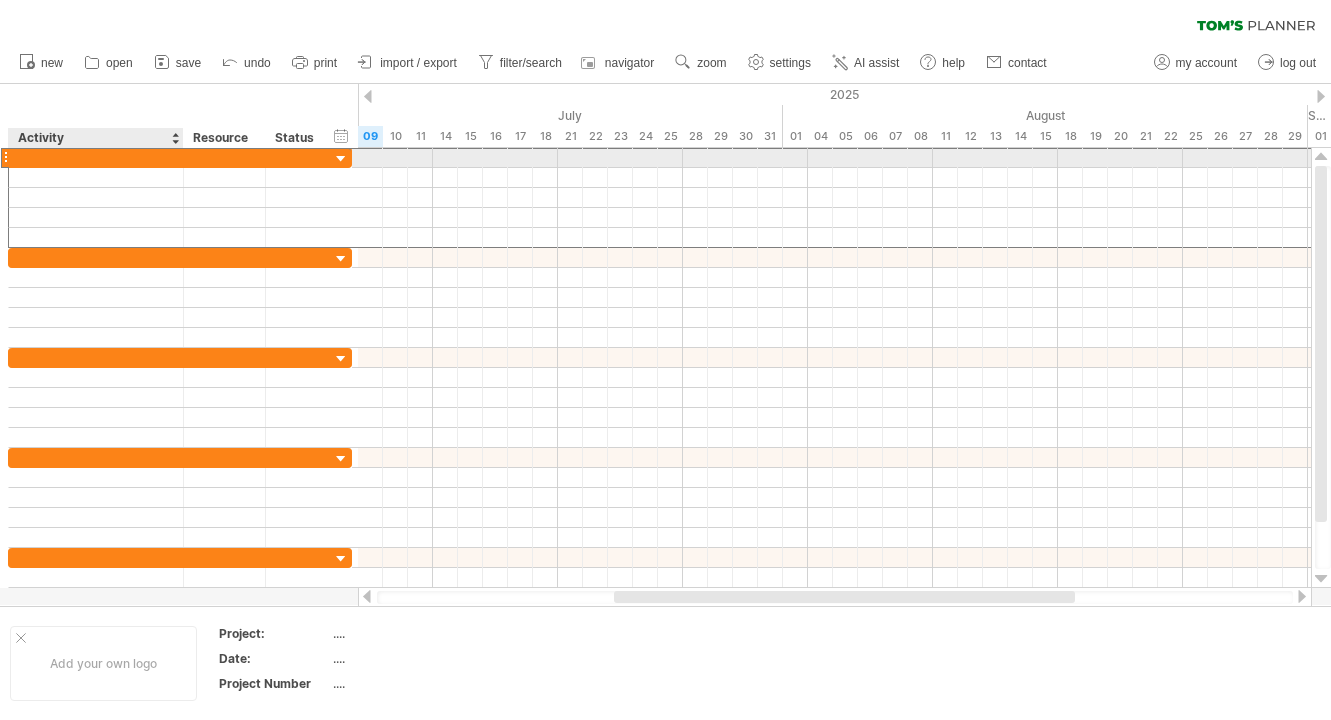 click at bounding box center [96, 157] 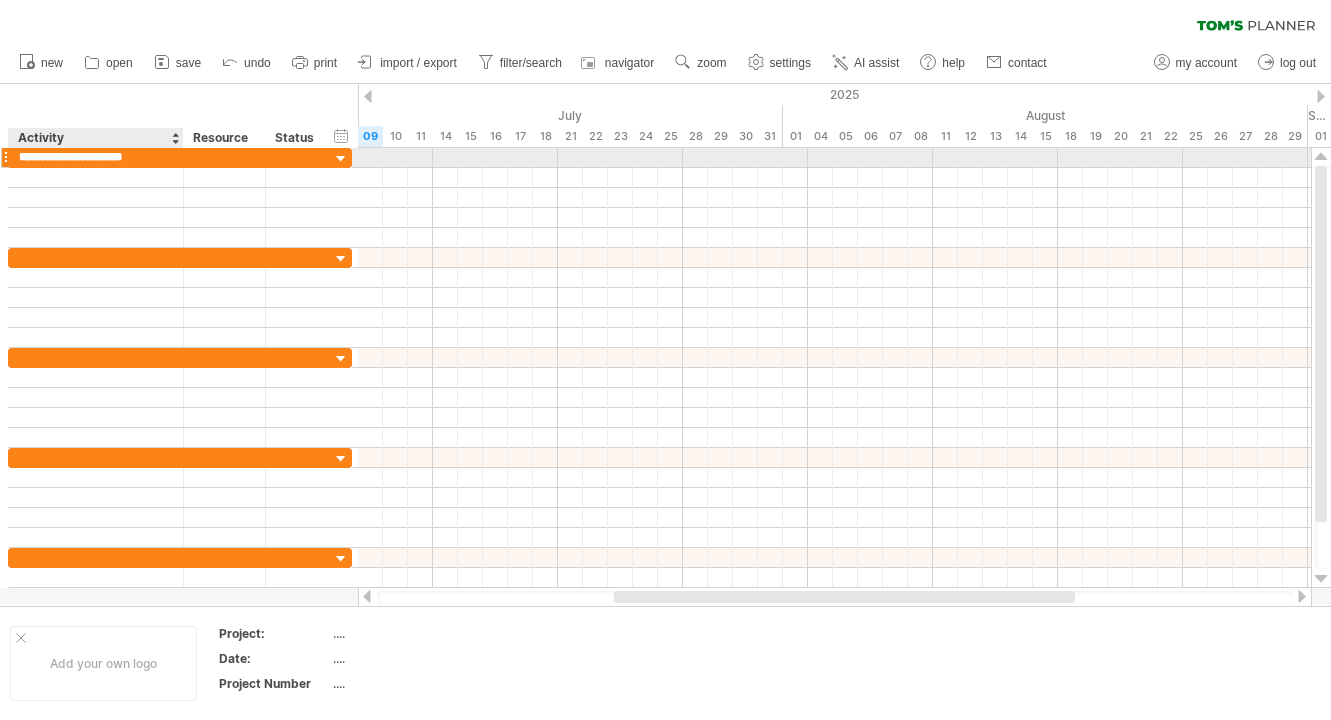 type on "**********" 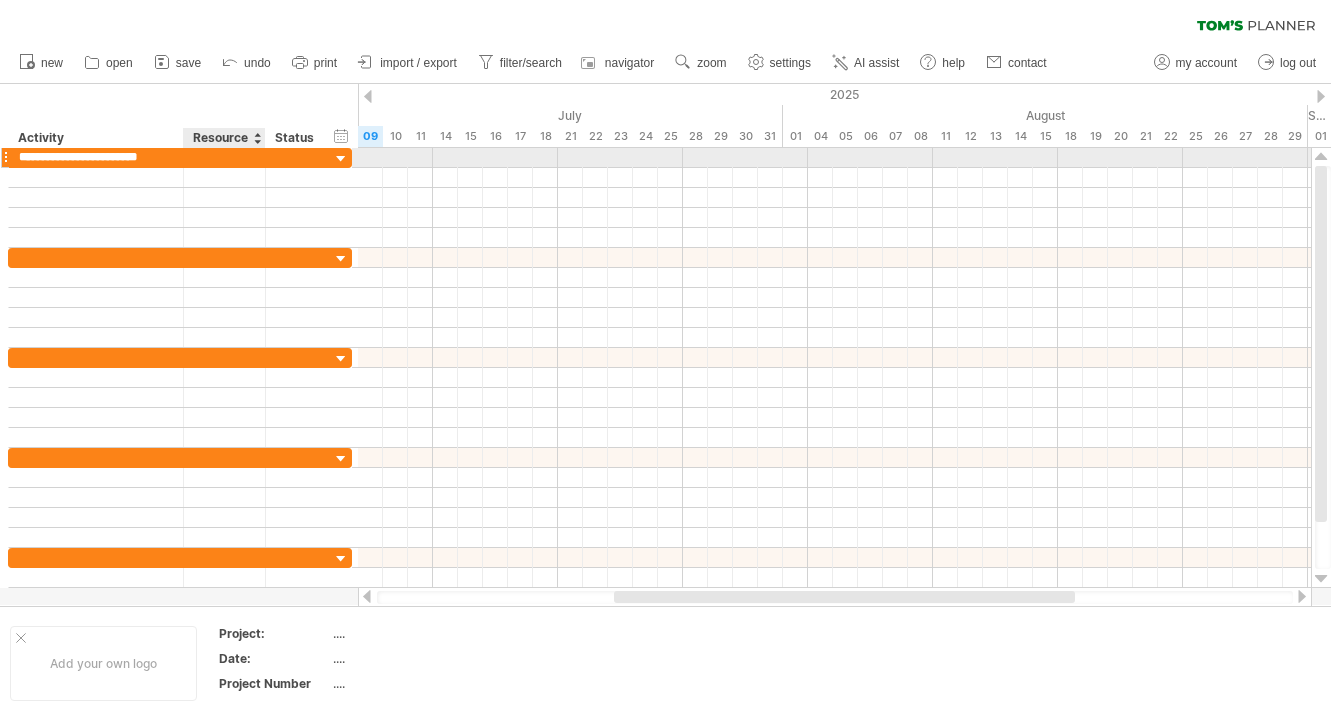 click at bounding box center [96, 176] 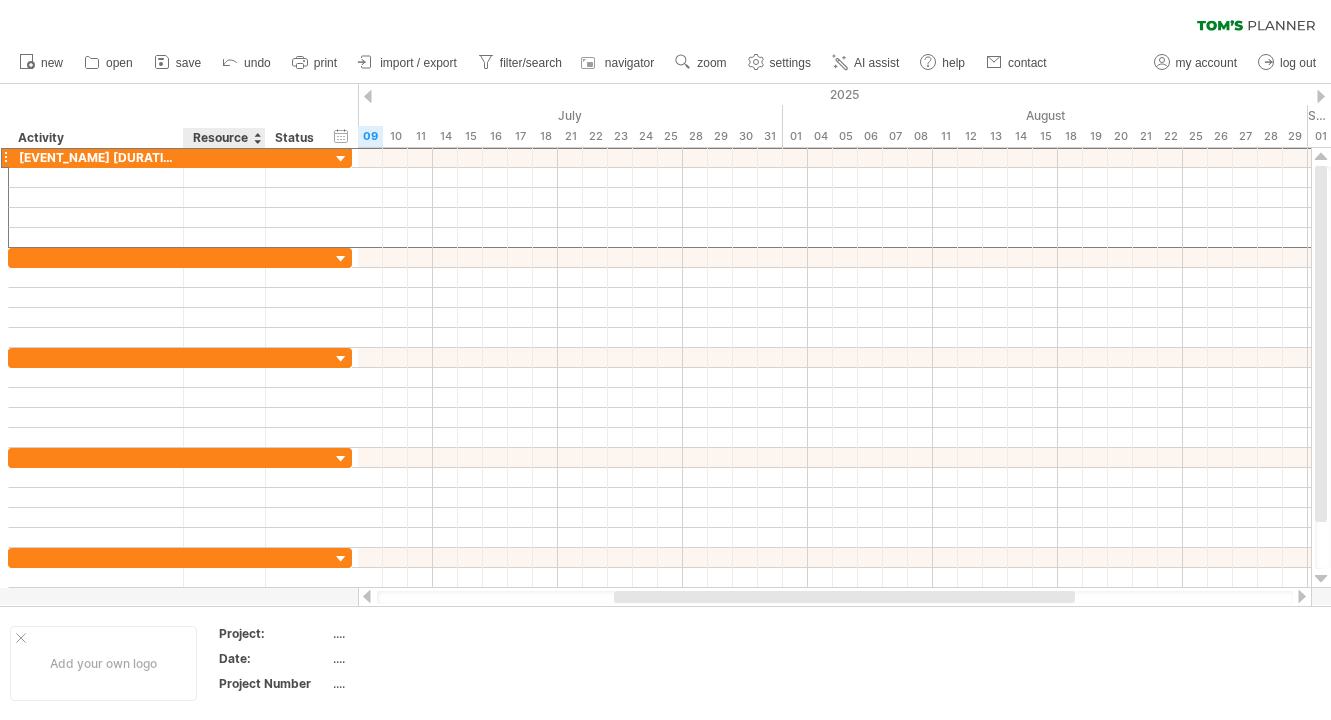click on "Resource" at bounding box center [223, 138] 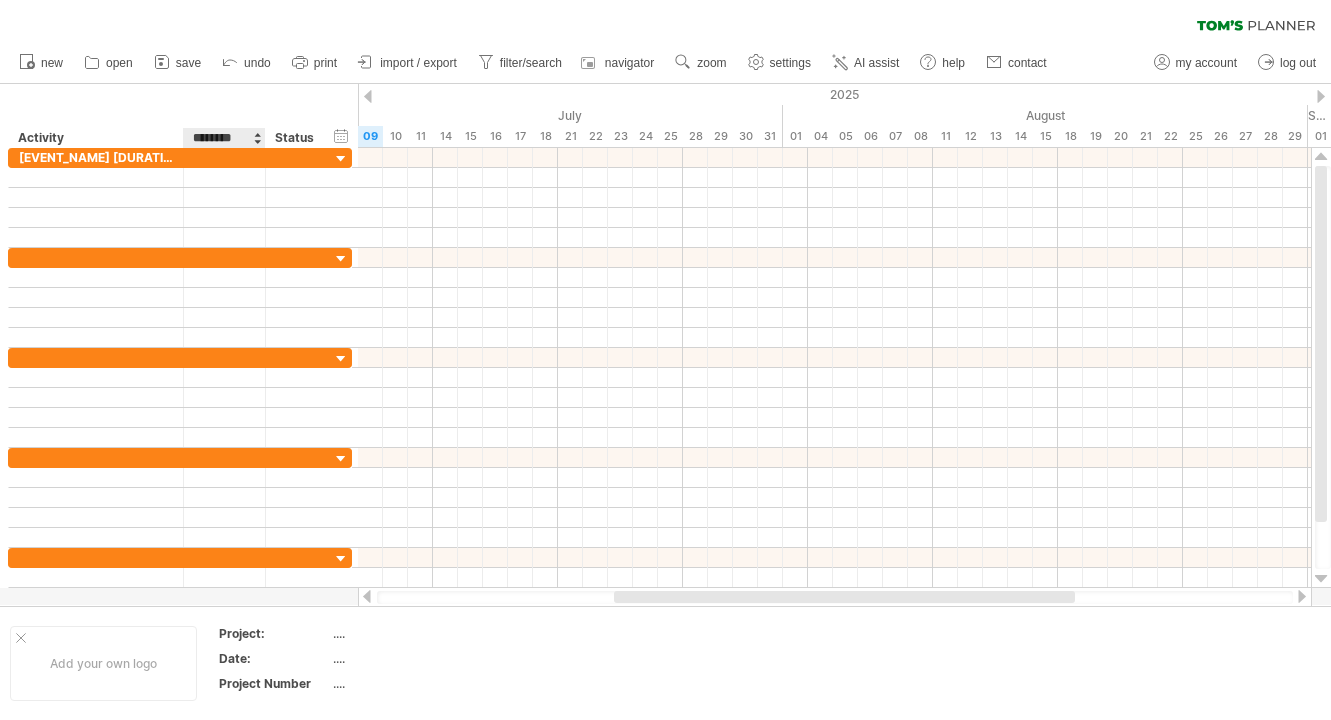 click at bounding box center [264, 138] 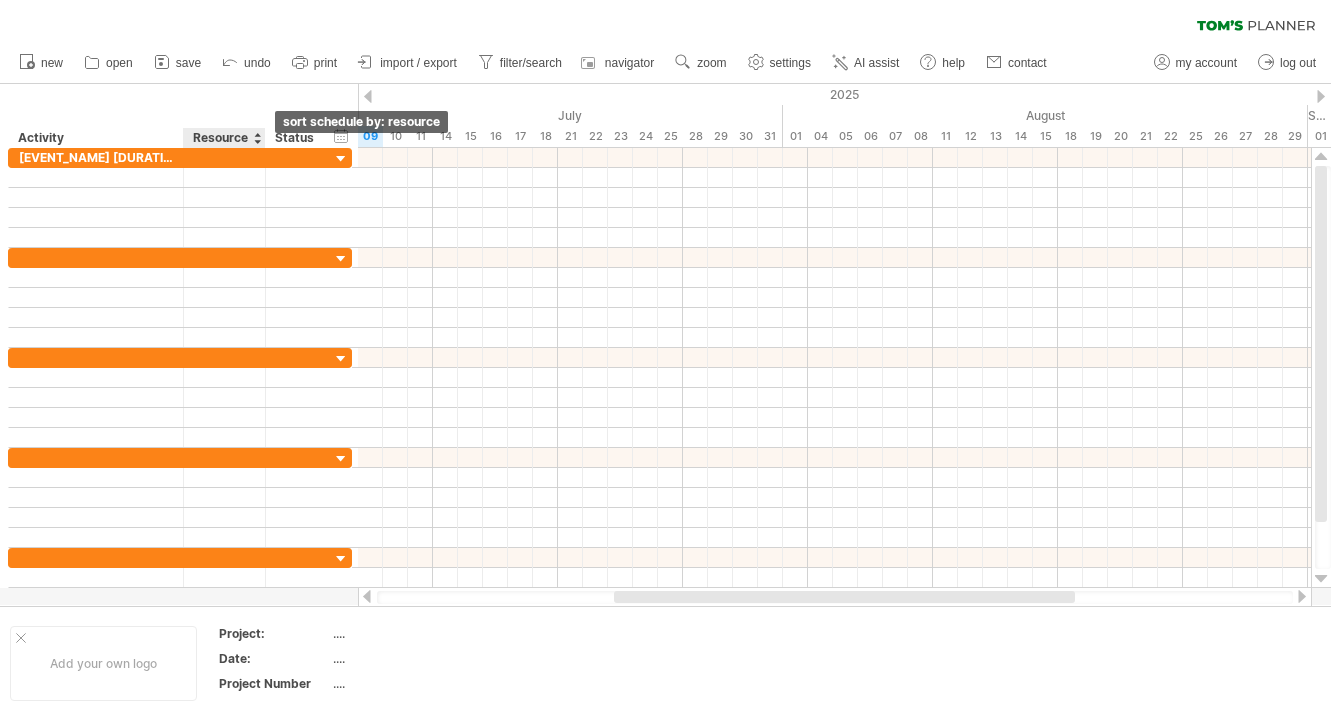 click at bounding box center [257, 138] 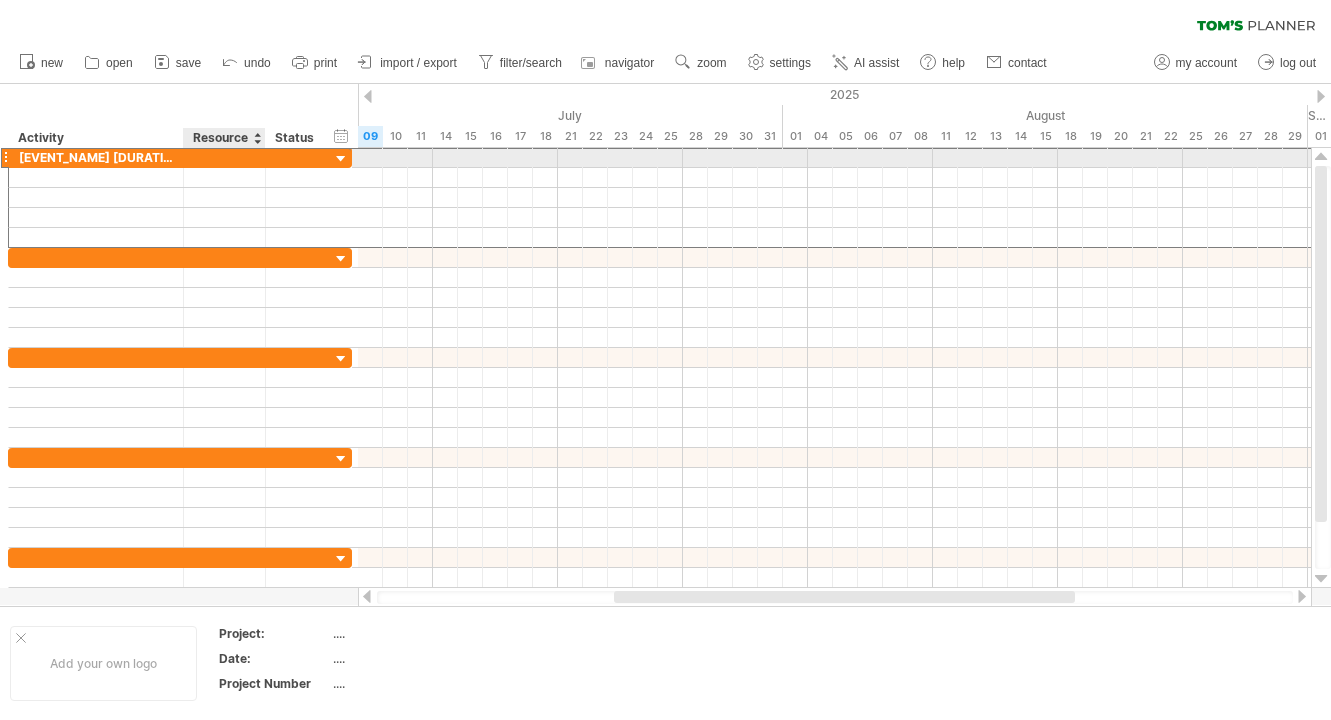 click at bounding box center [96, 157] 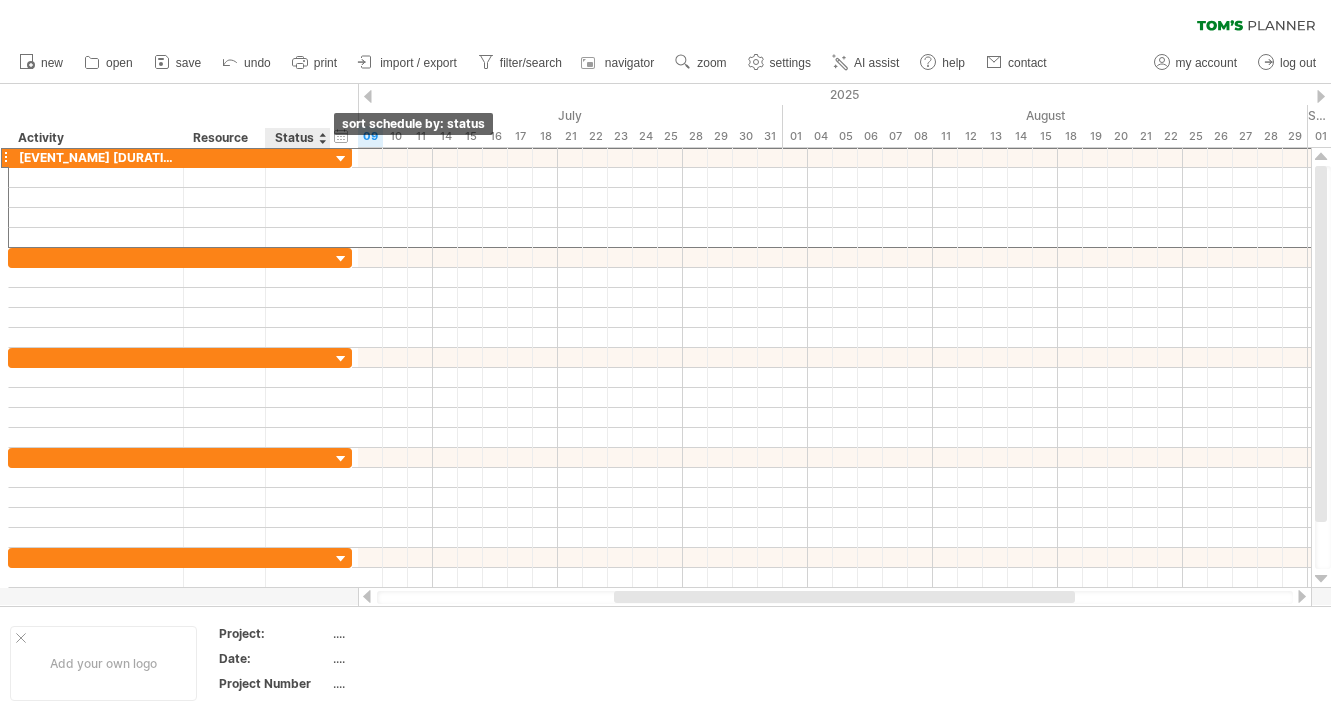 click at bounding box center [322, 138] 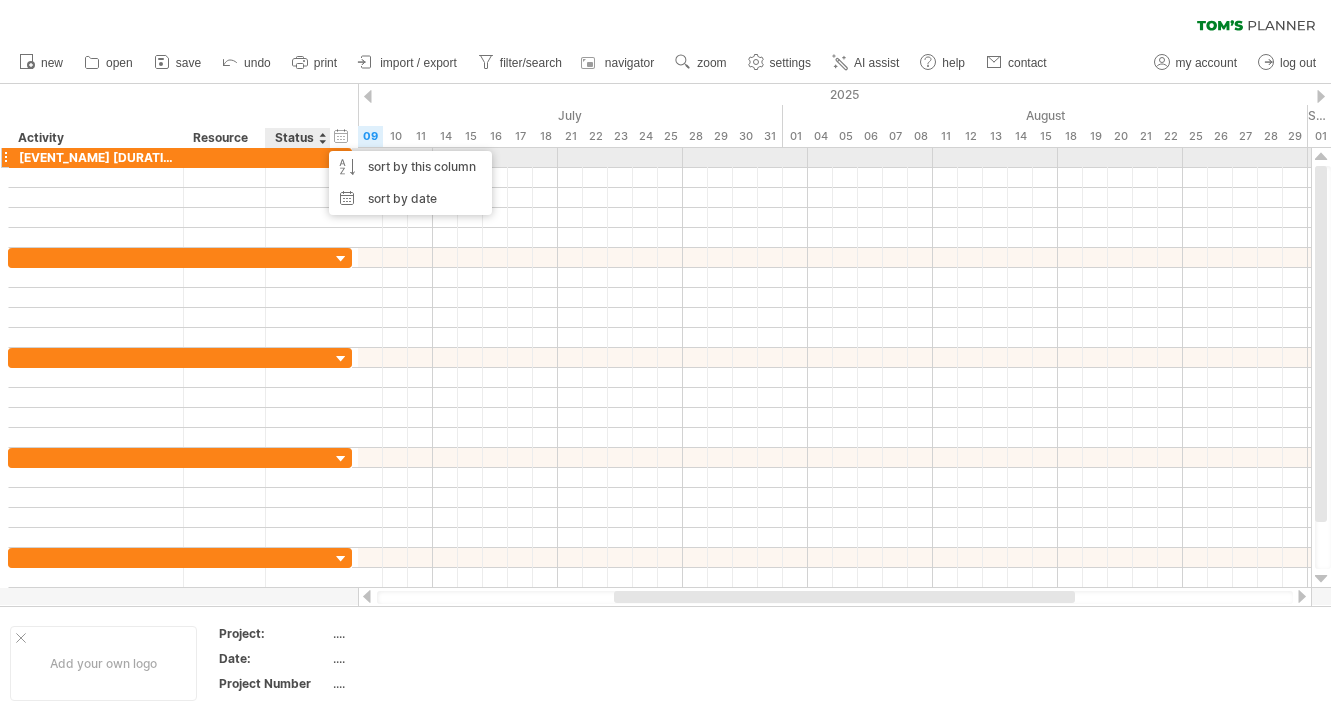 click at bounding box center (96, 157) 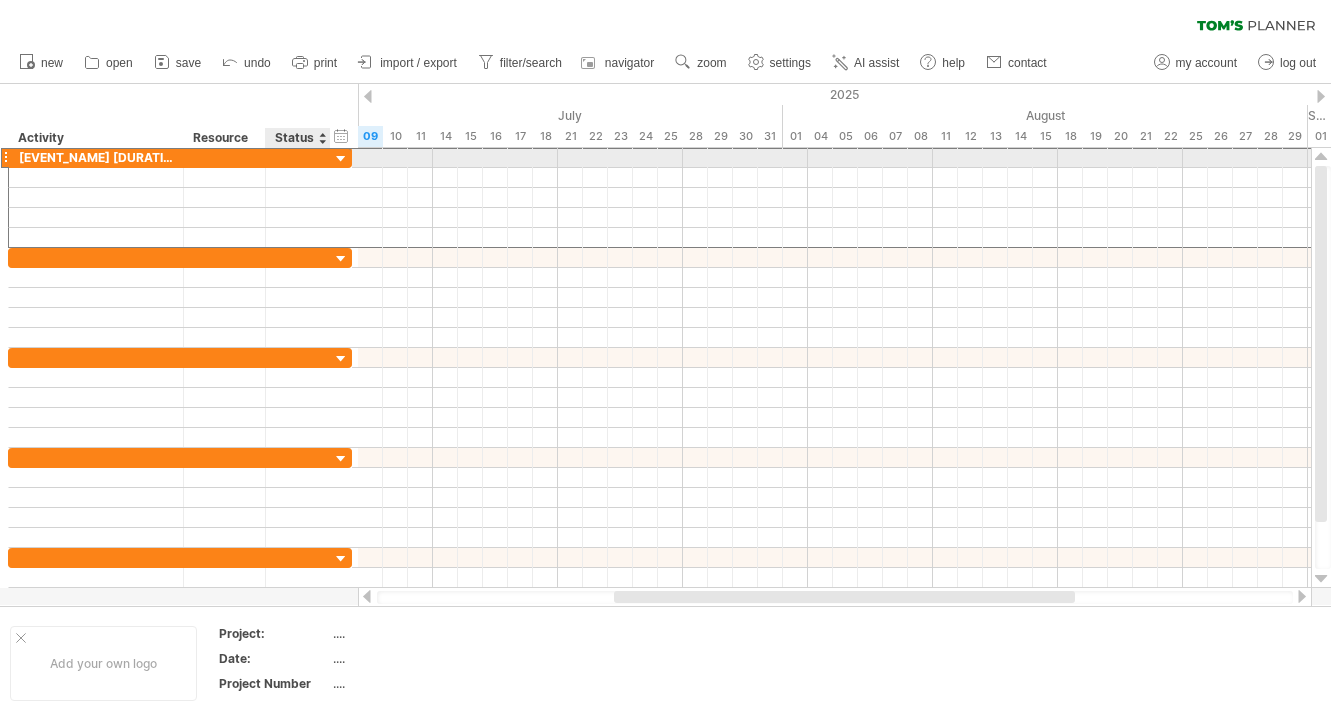 click at bounding box center [0, 0] 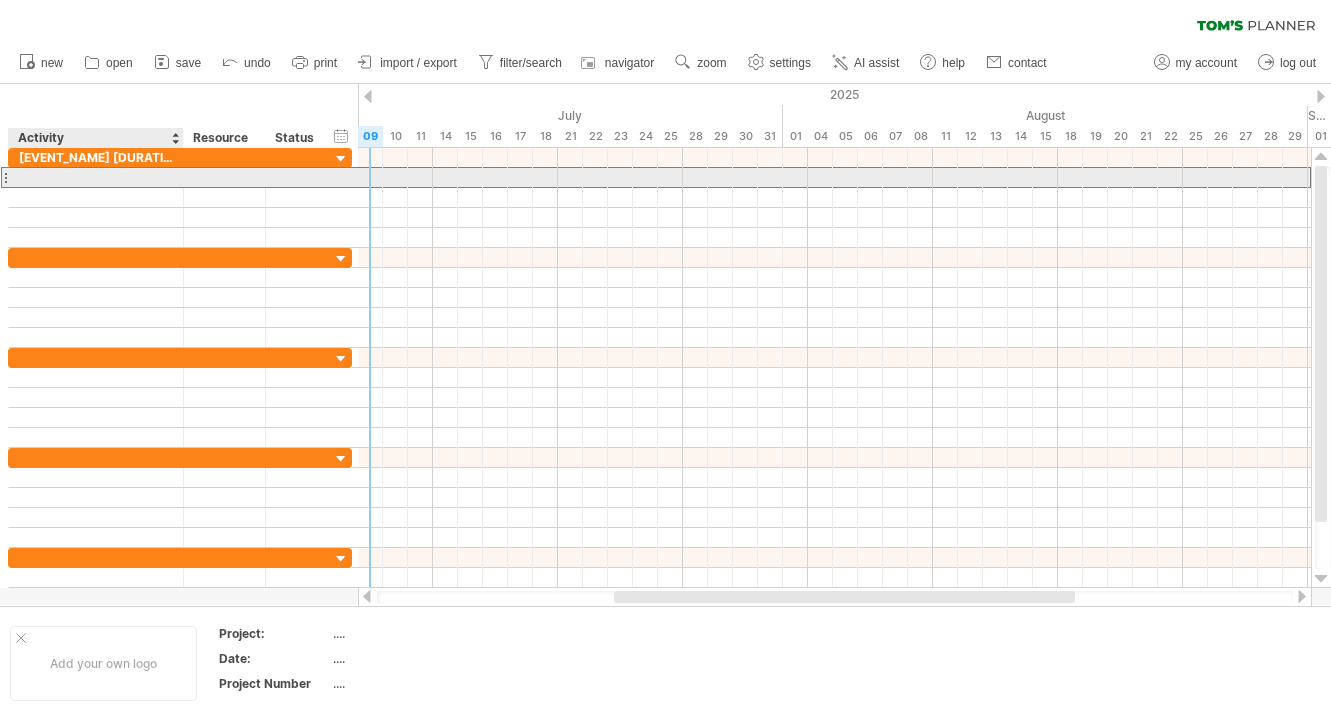 click at bounding box center [96, 177] 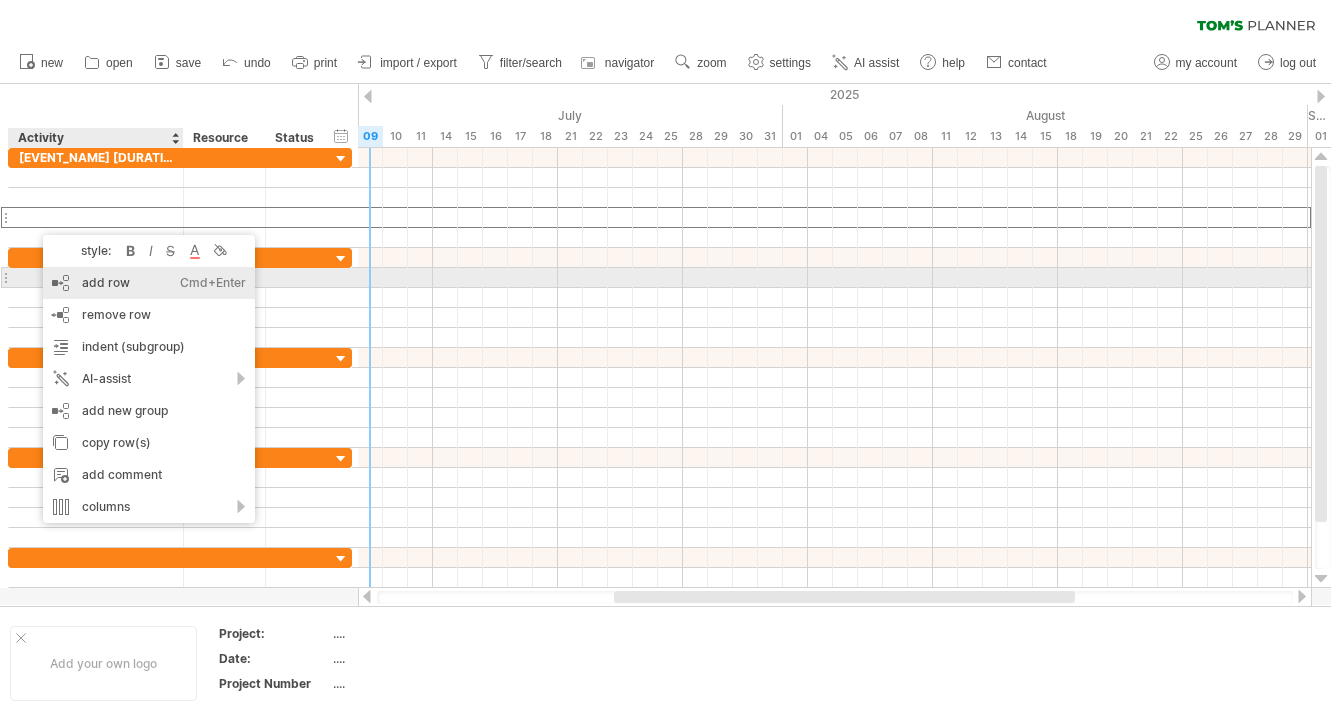click on "add row Ctrl+Enter Cmd+Enter" at bounding box center [149, 283] 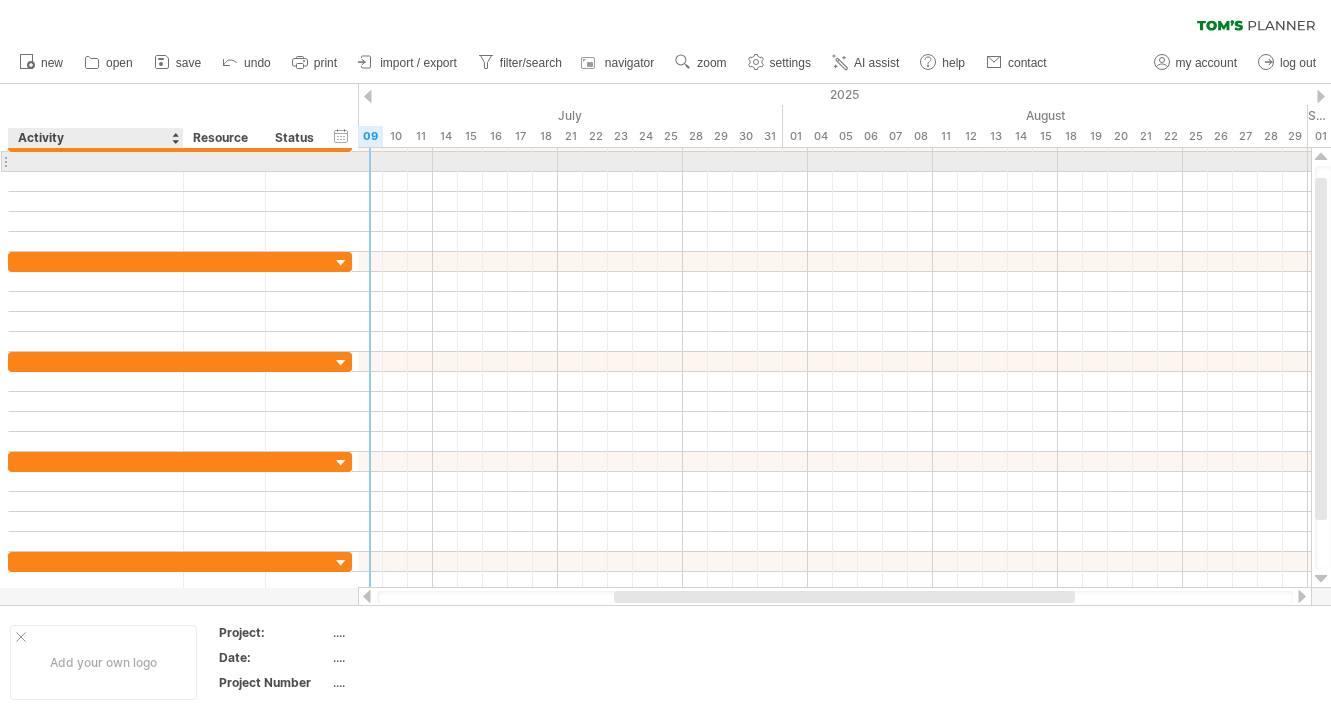 click at bounding box center [96, 161] 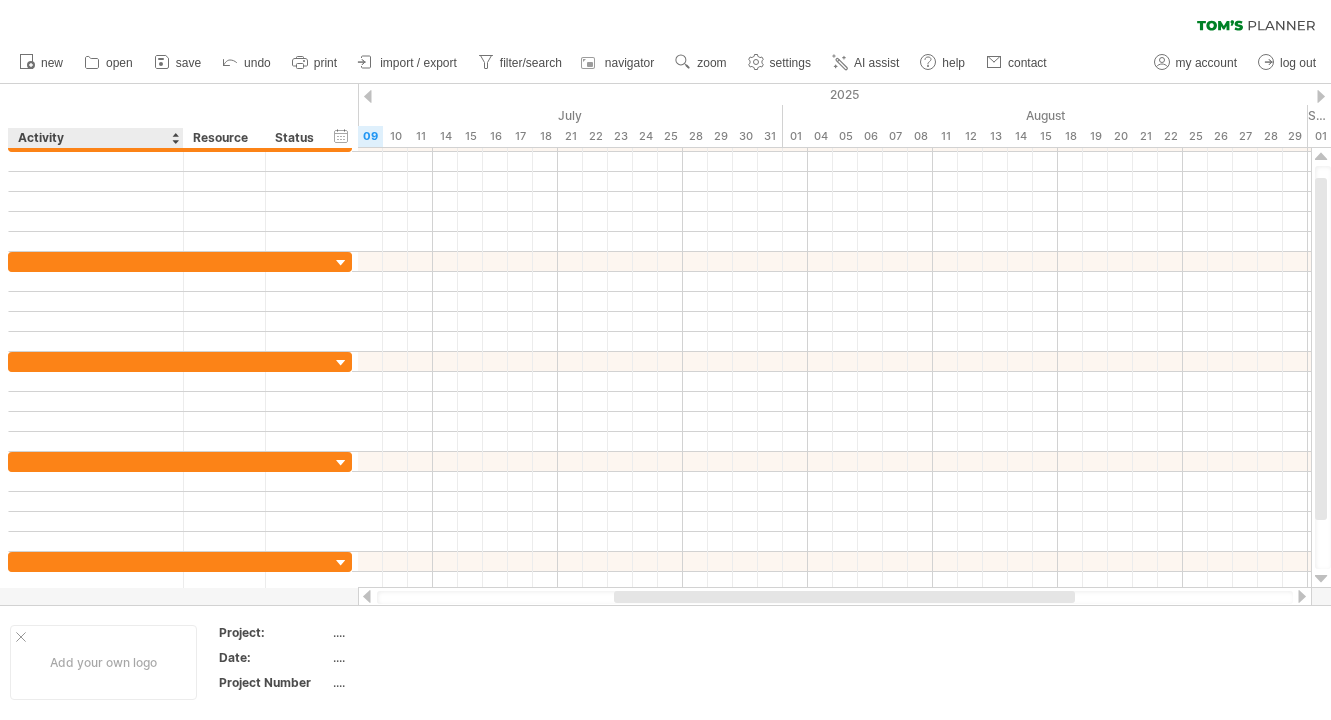 click on "Activity" at bounding box center [95, 138] 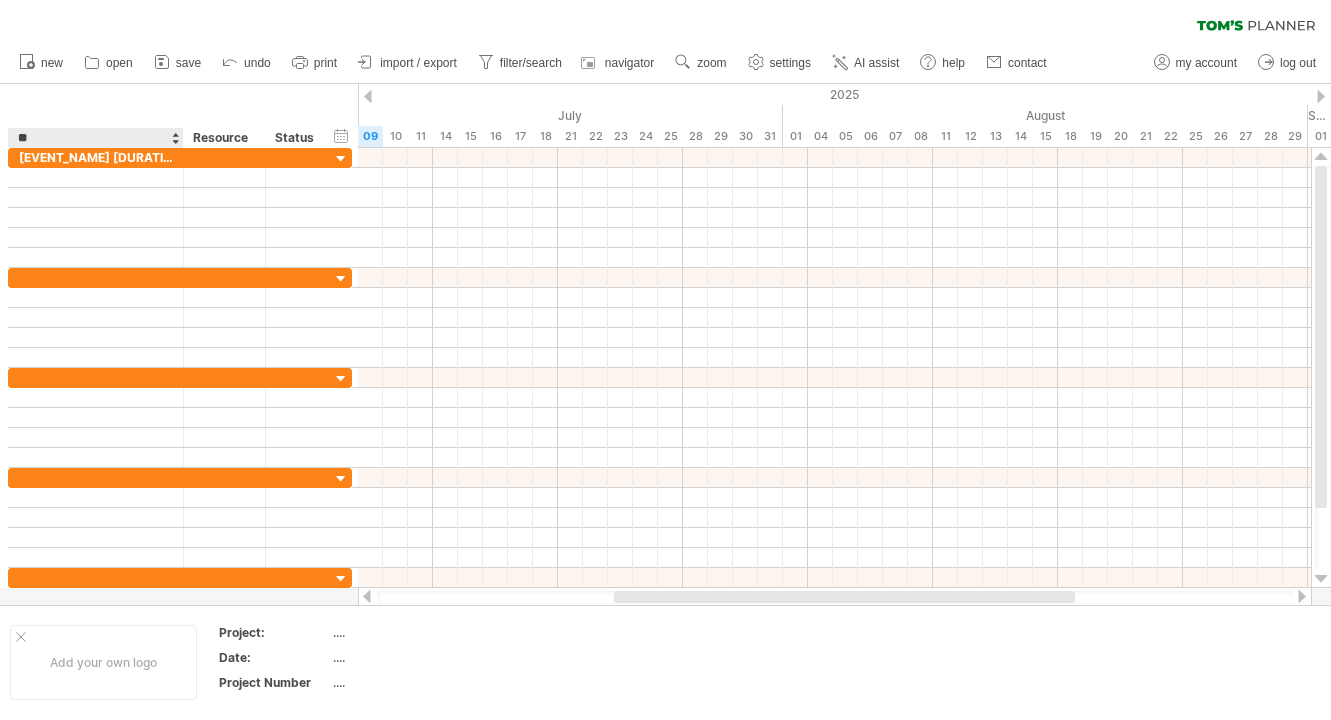 type on "***" 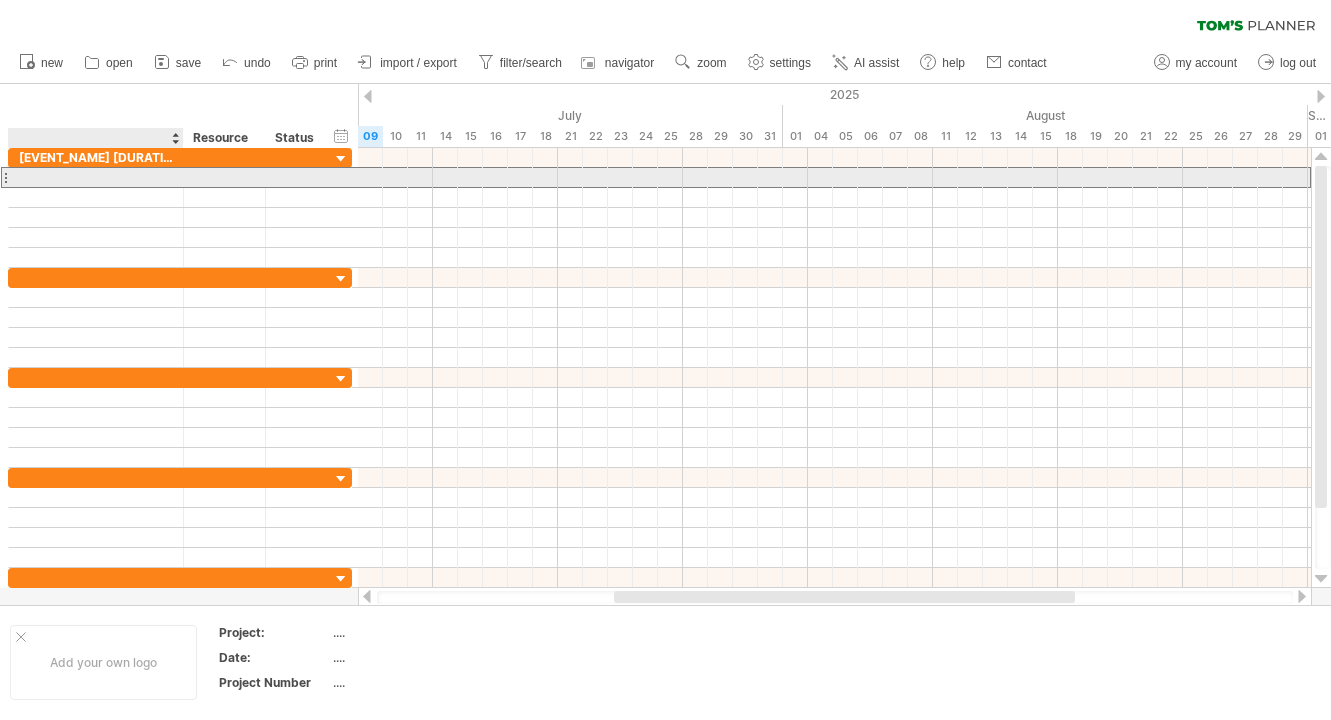 click at bounding box center [96, 177] 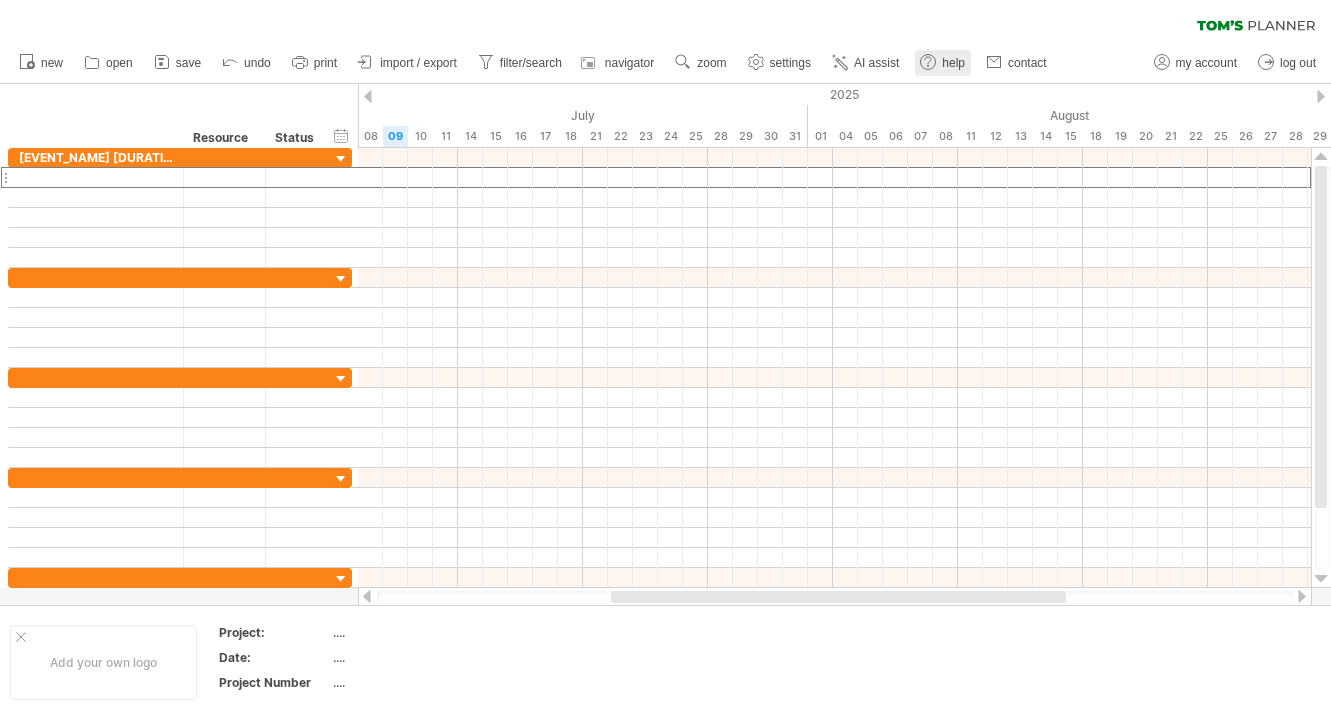click on "help" at bounding box center [953, 63] 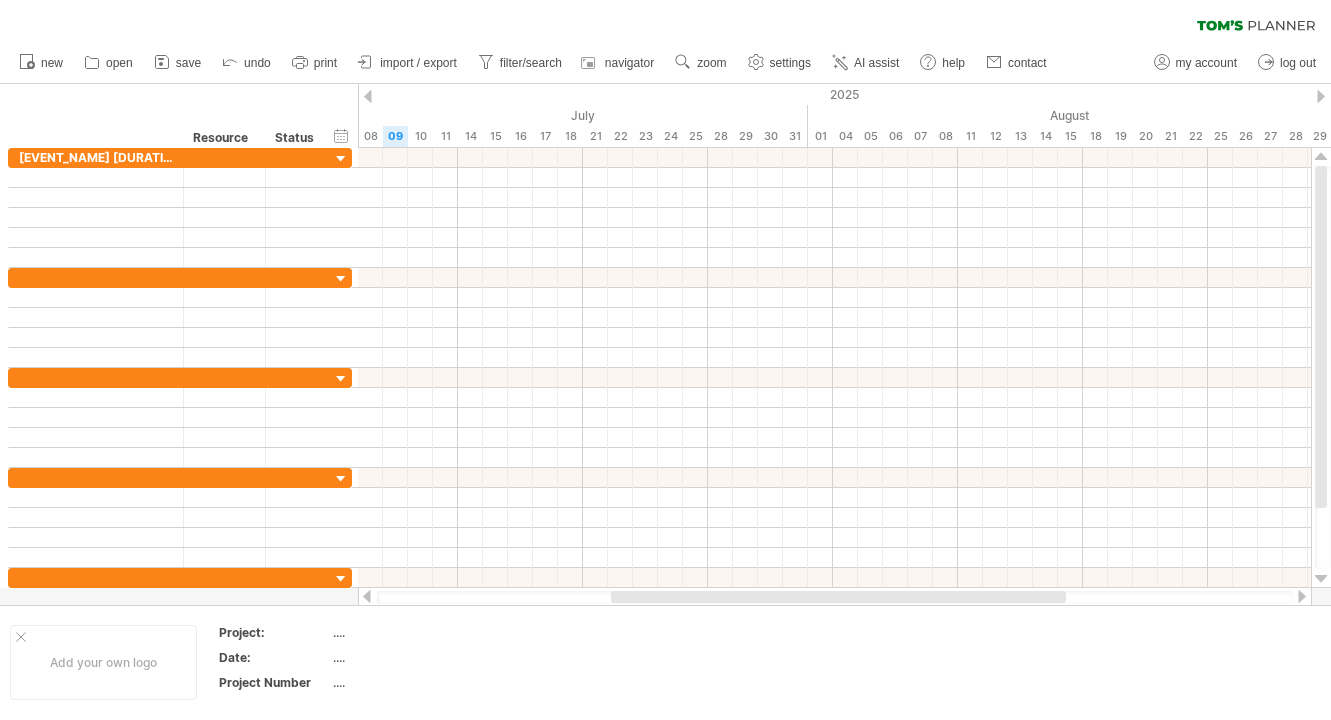 click on "AI assist" at bounding box center (866, 63) 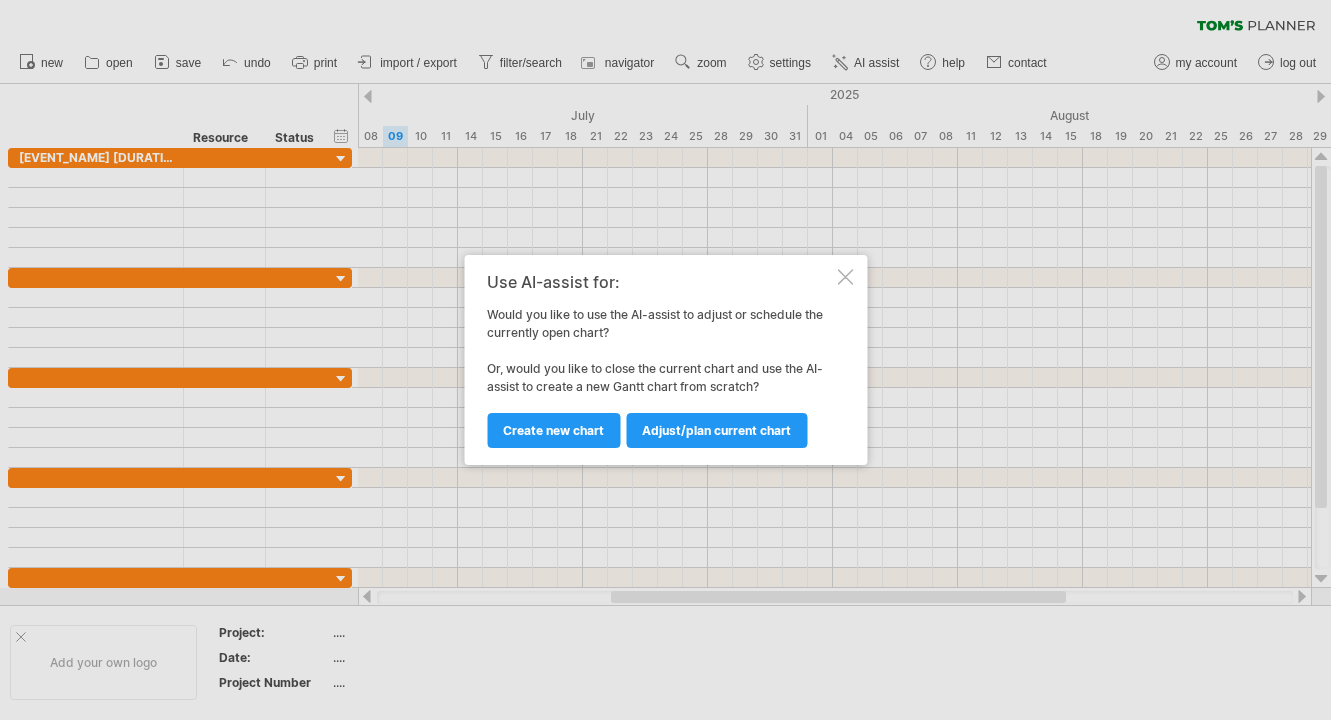 click at bounding box center (845, 277) 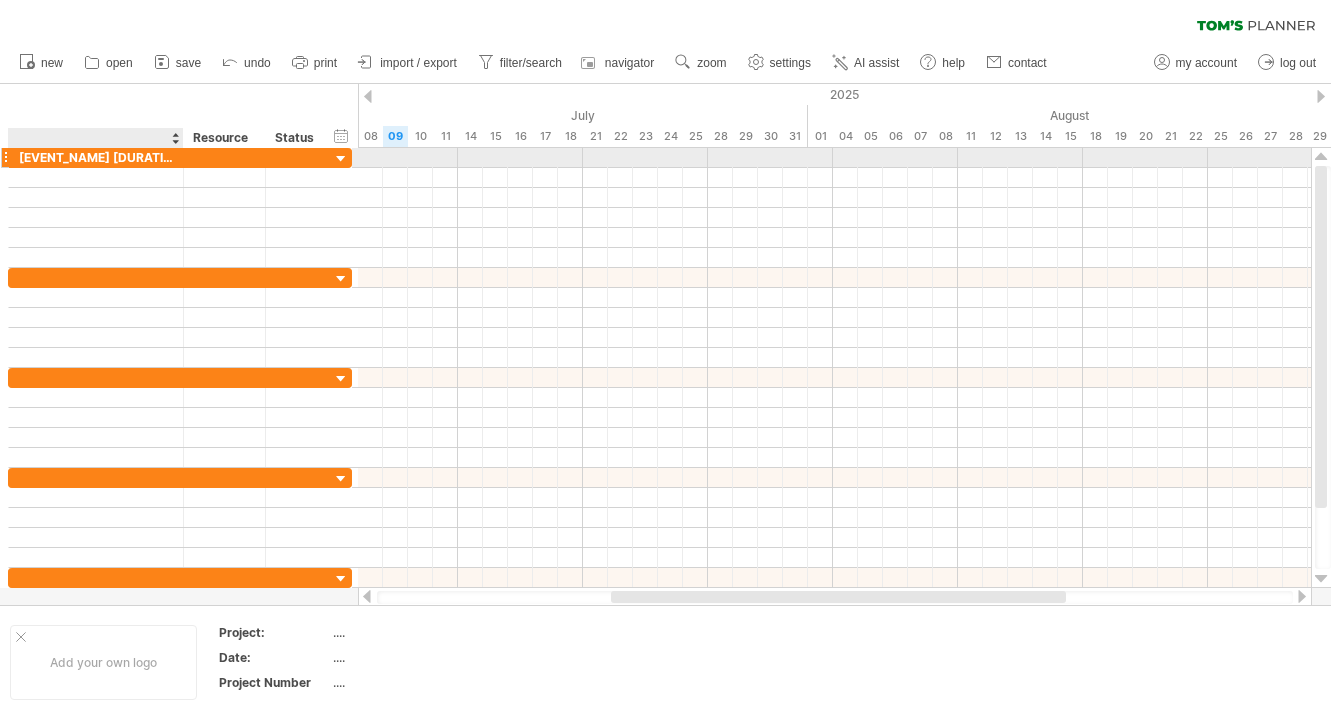click on "Liaisons 3-day Gathering" at bounding box center (96, 157) 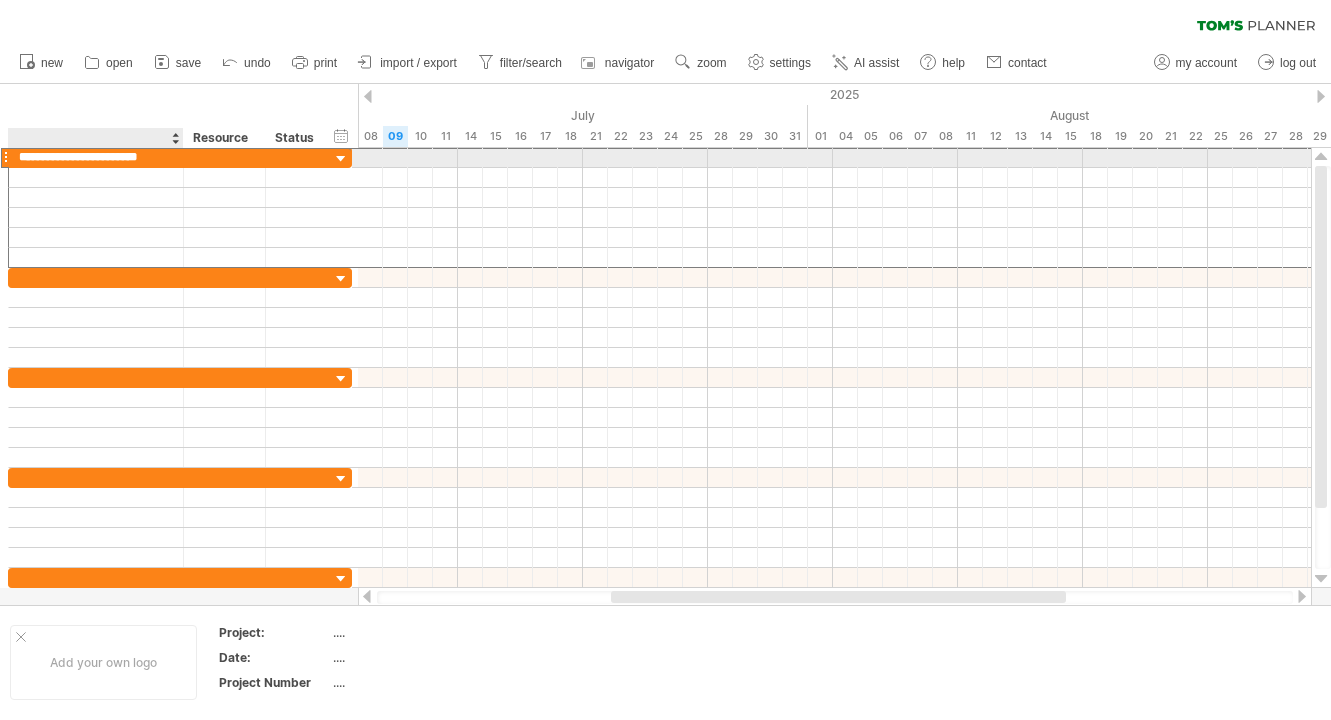 click on "**********" at bounding box center (96, 157) 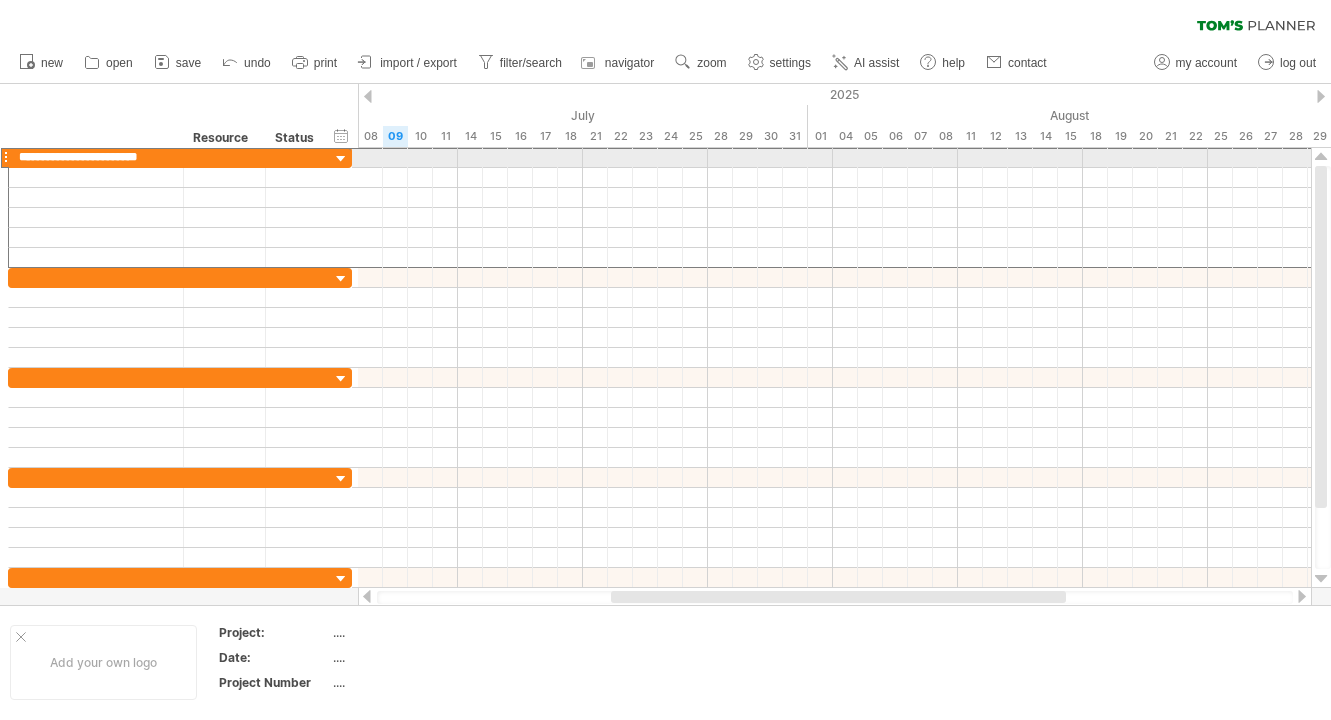 drag, startPoint x: 164, startPoint y: 159, endPoint x: 2, endPoint y: 157, distance: 162.01234 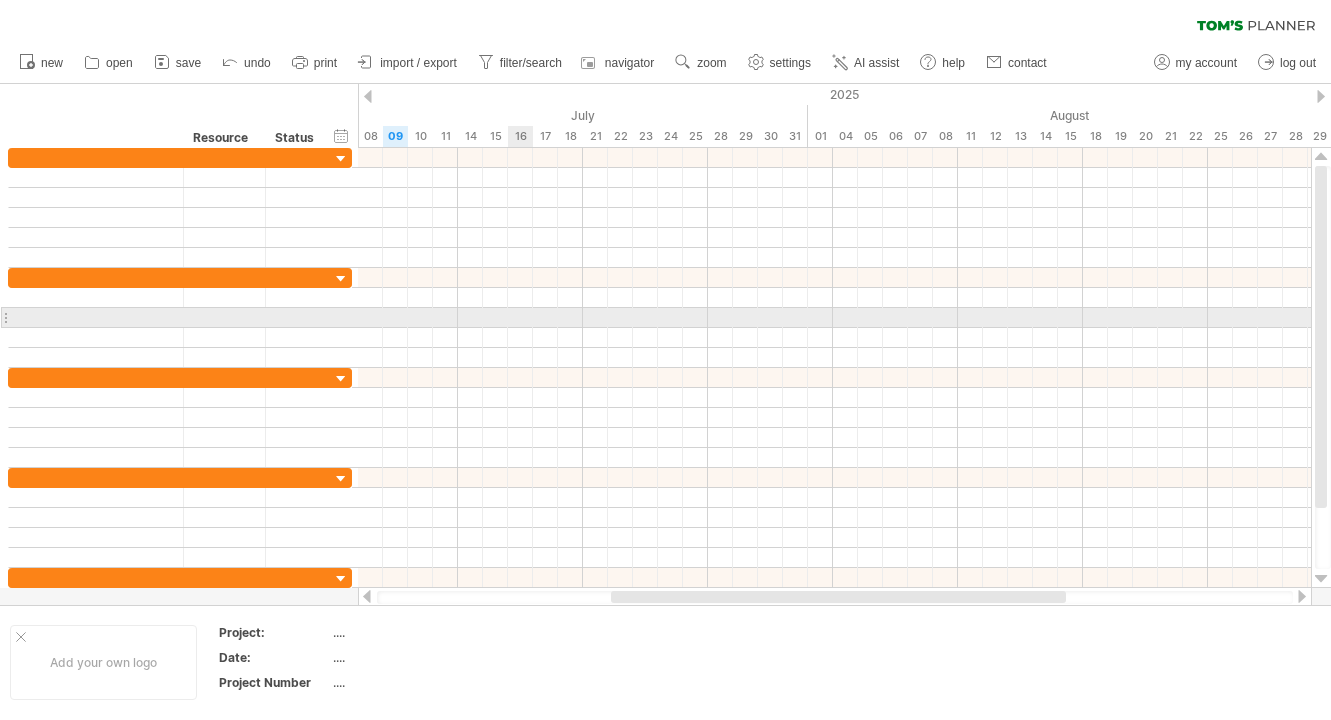 click at bounding box center (834, 318) 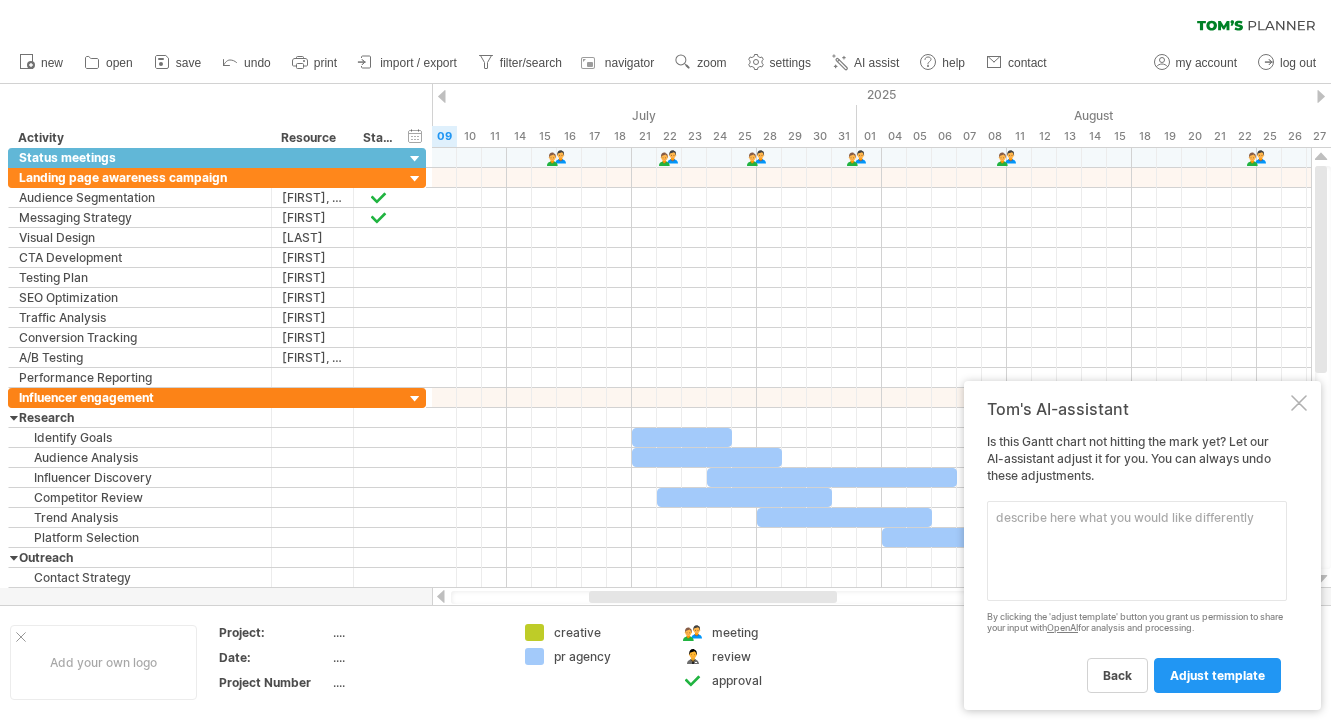 scroll, scrollTop: 0, scrollLeft: 0, axis: both 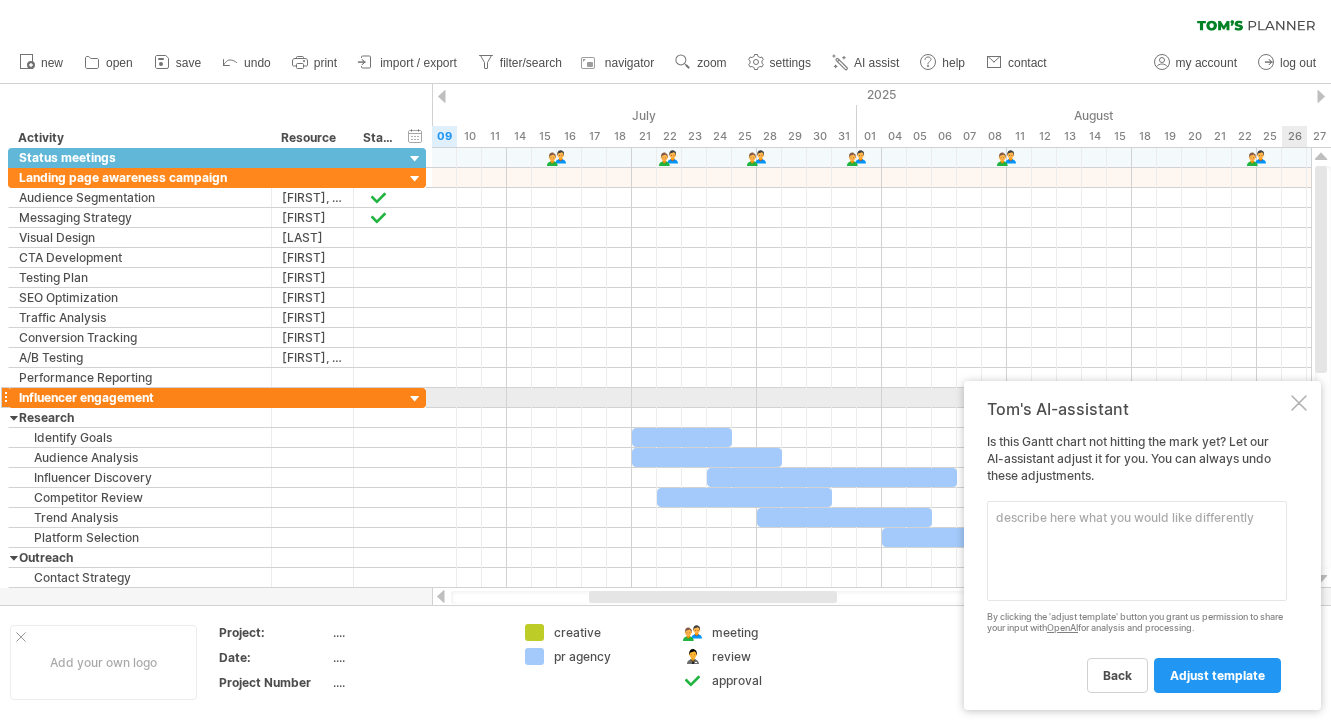 click at bounding box center [1299, 403] 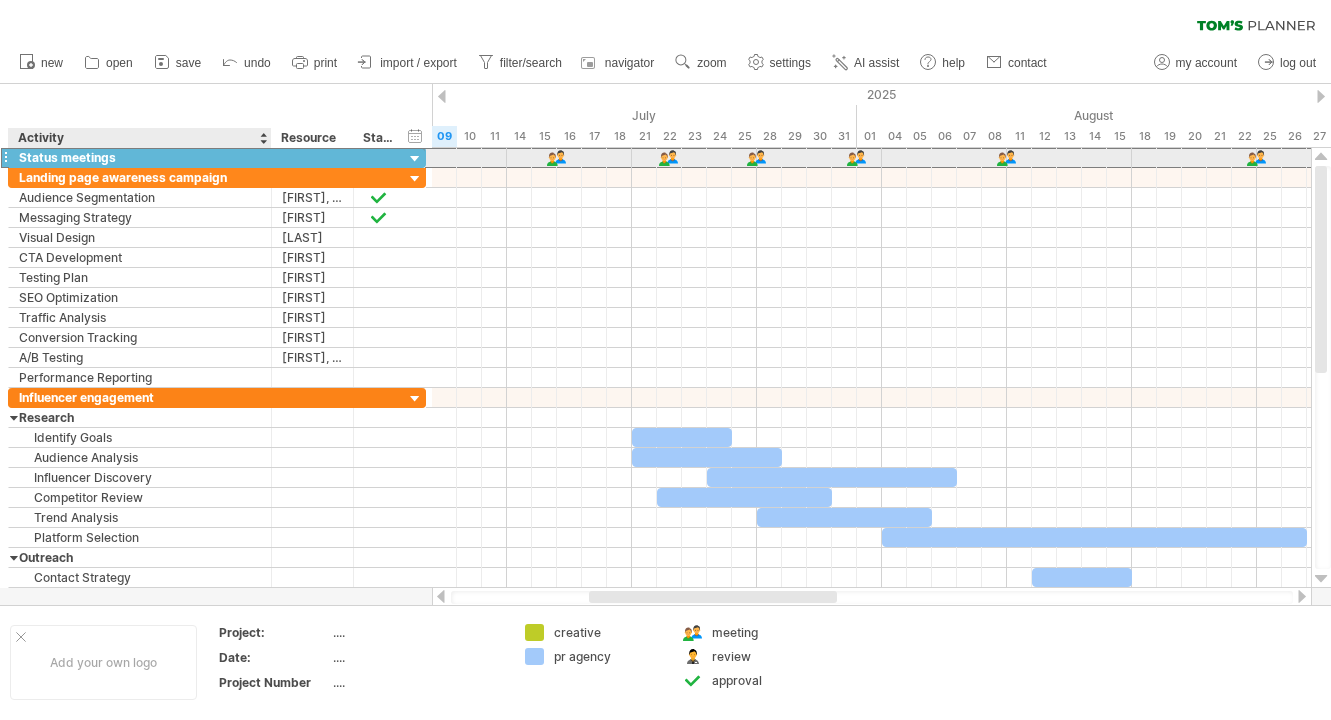 click on "Status meetings" at bounding box center [140, 157] 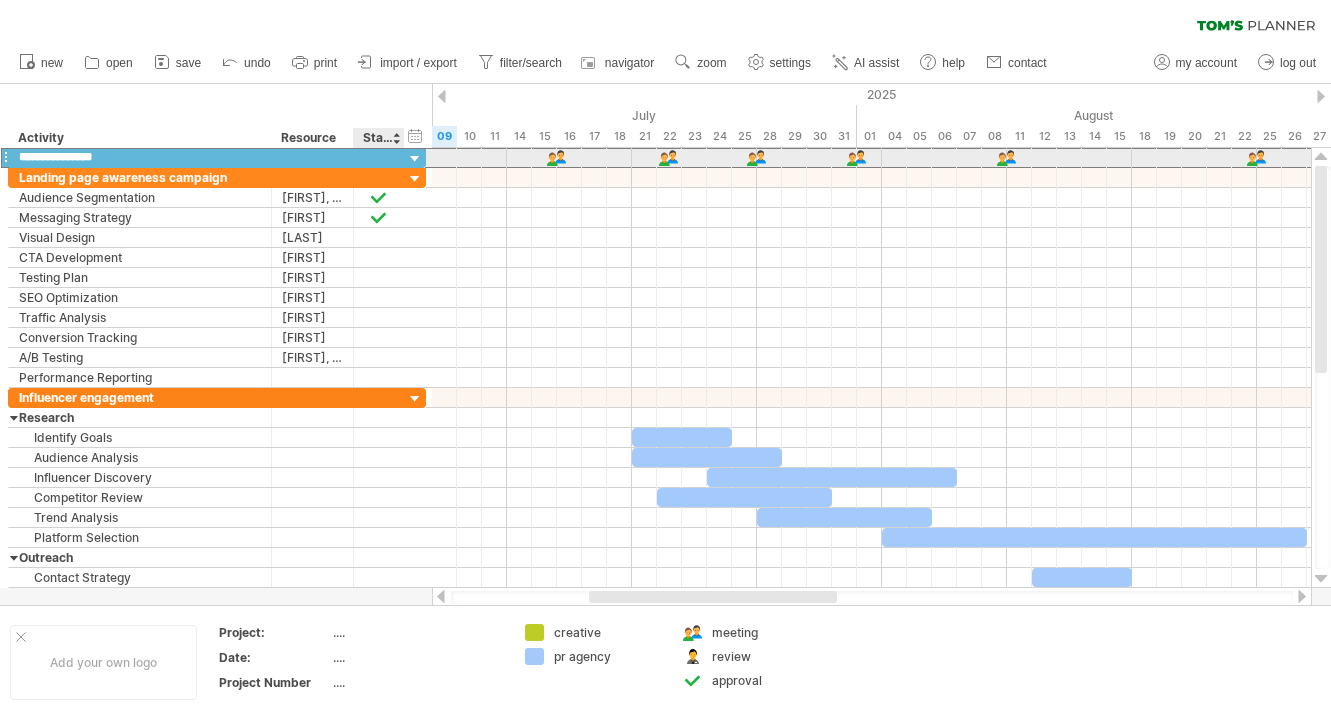 click at bounding box center (415, 159) 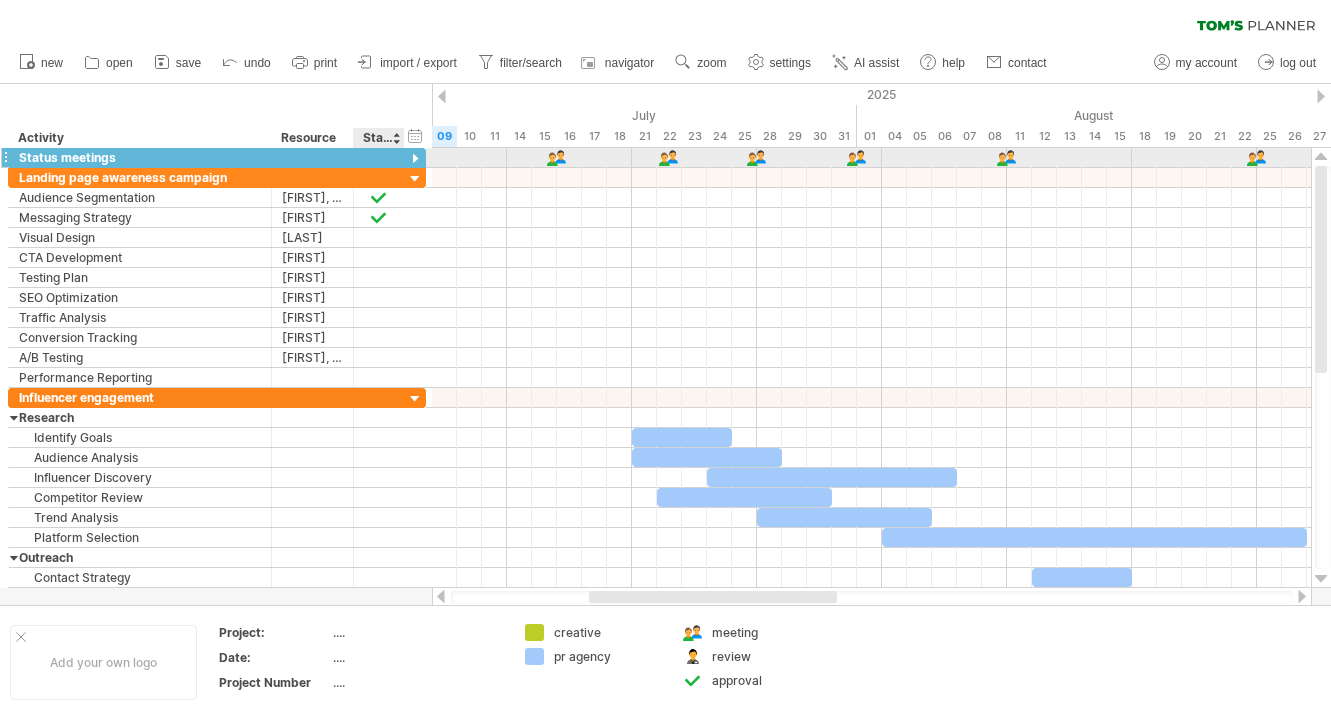 click at bounding box center (415, 159) 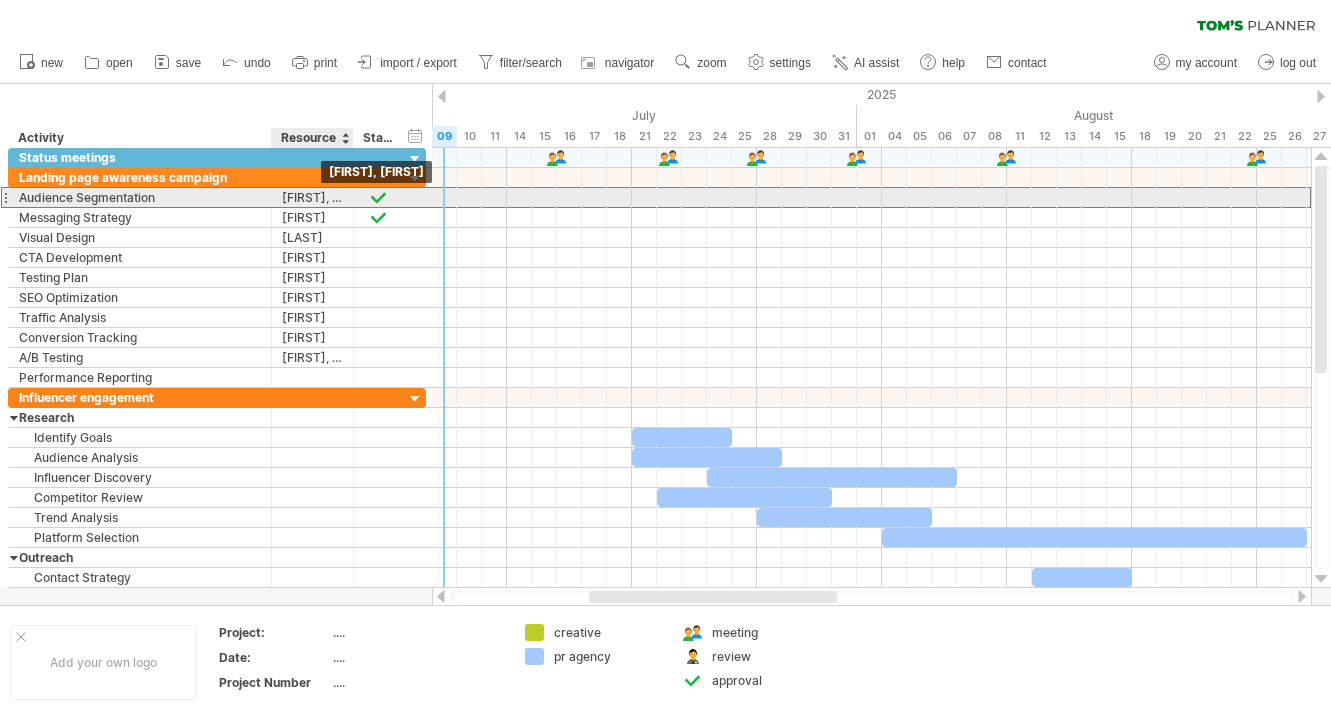 click on "[FIRST], [FIRST]" at bounding box center (140, 197) 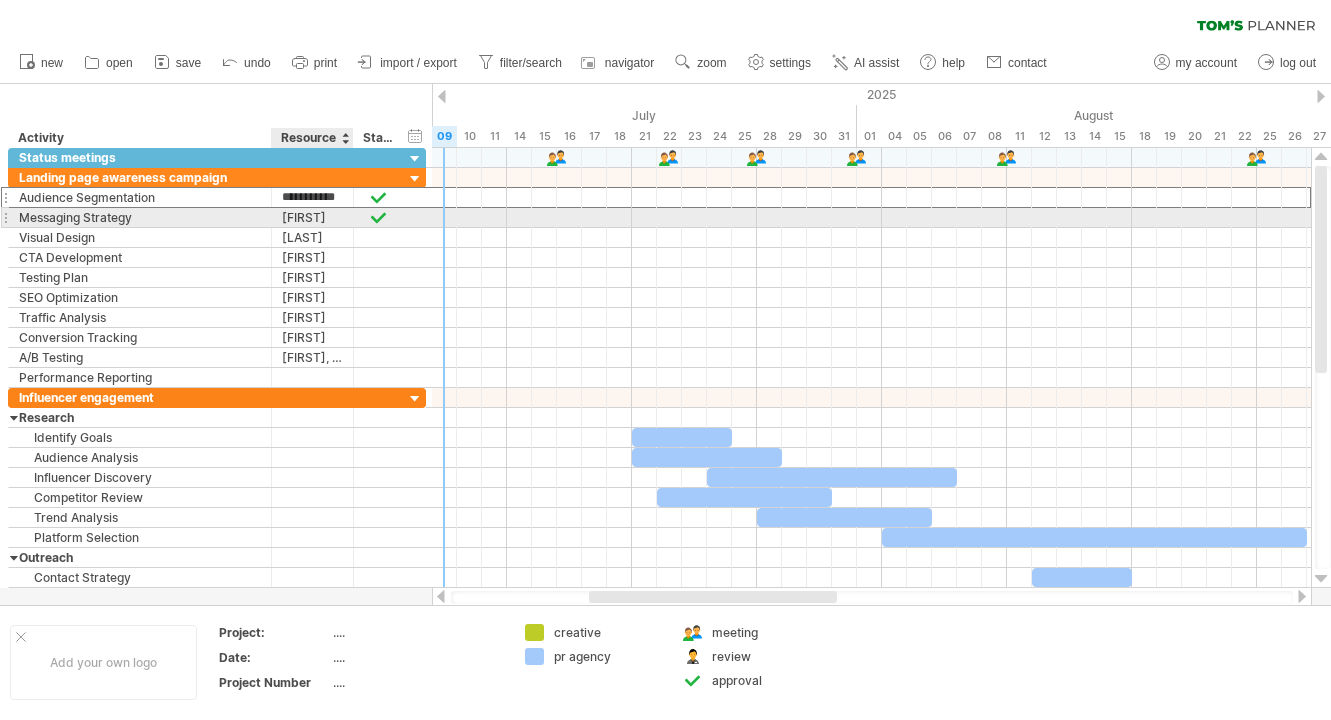 drag, startPoint x: 299, startPoint y: 204, endPoint x: 303, endPoint y: 214, distance: 10.770329 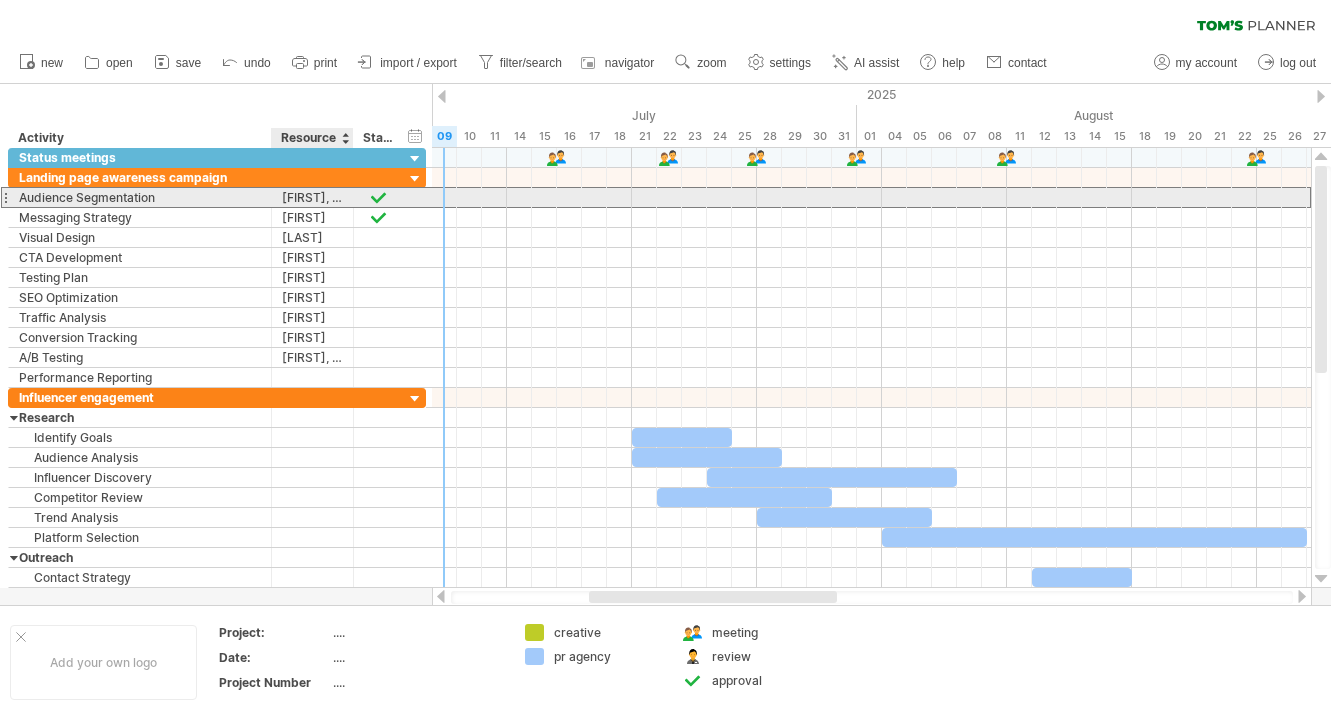 click on "[FIRST], [FIRST]" at bounding box center (140, 197) 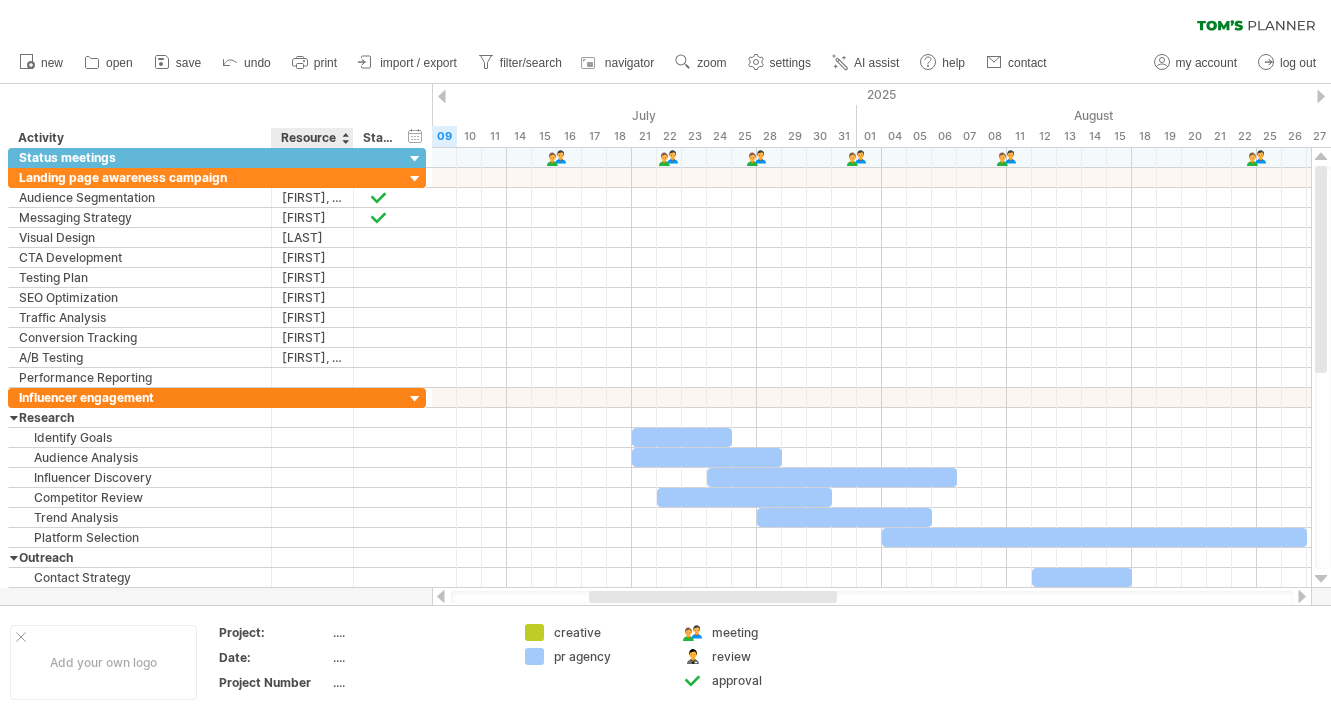 click at bounding box center (345, 138) 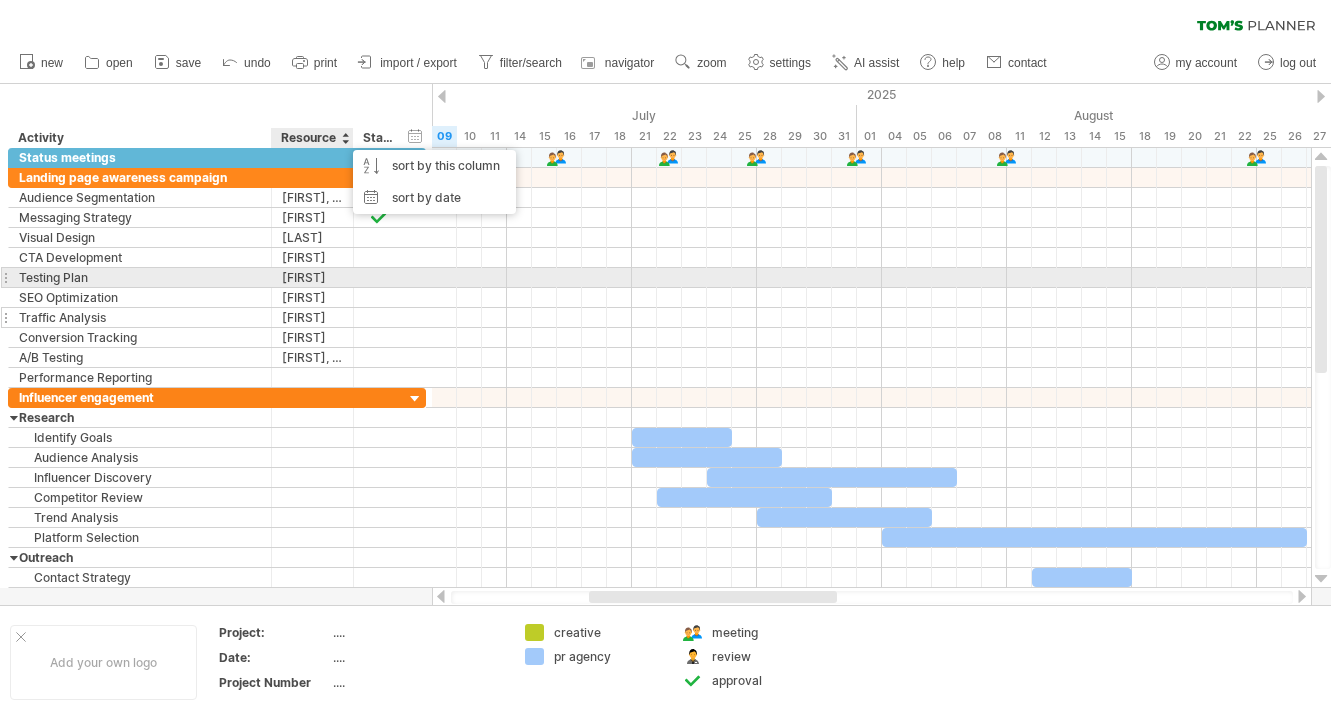 click on "[FIRST]" at bounding box center (140, 317) 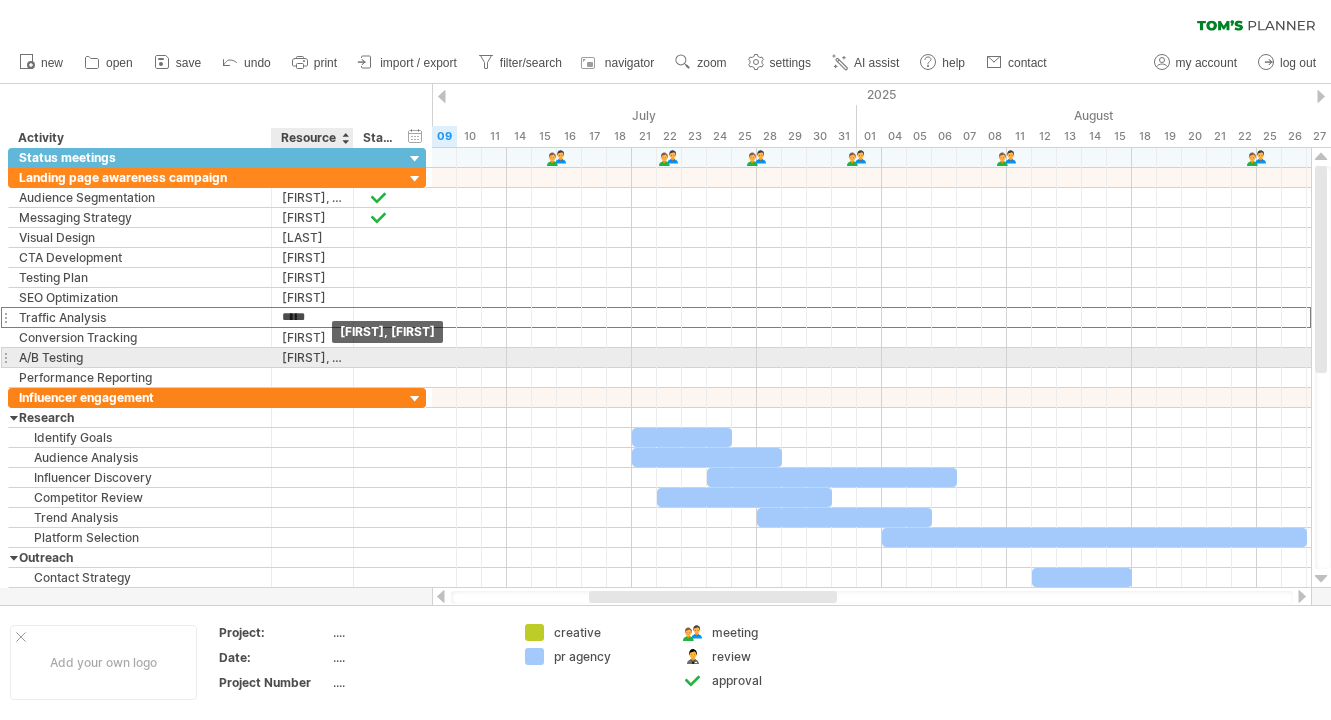 click on "[FIRST], [FIRST]" at bounding box center (140, 357) 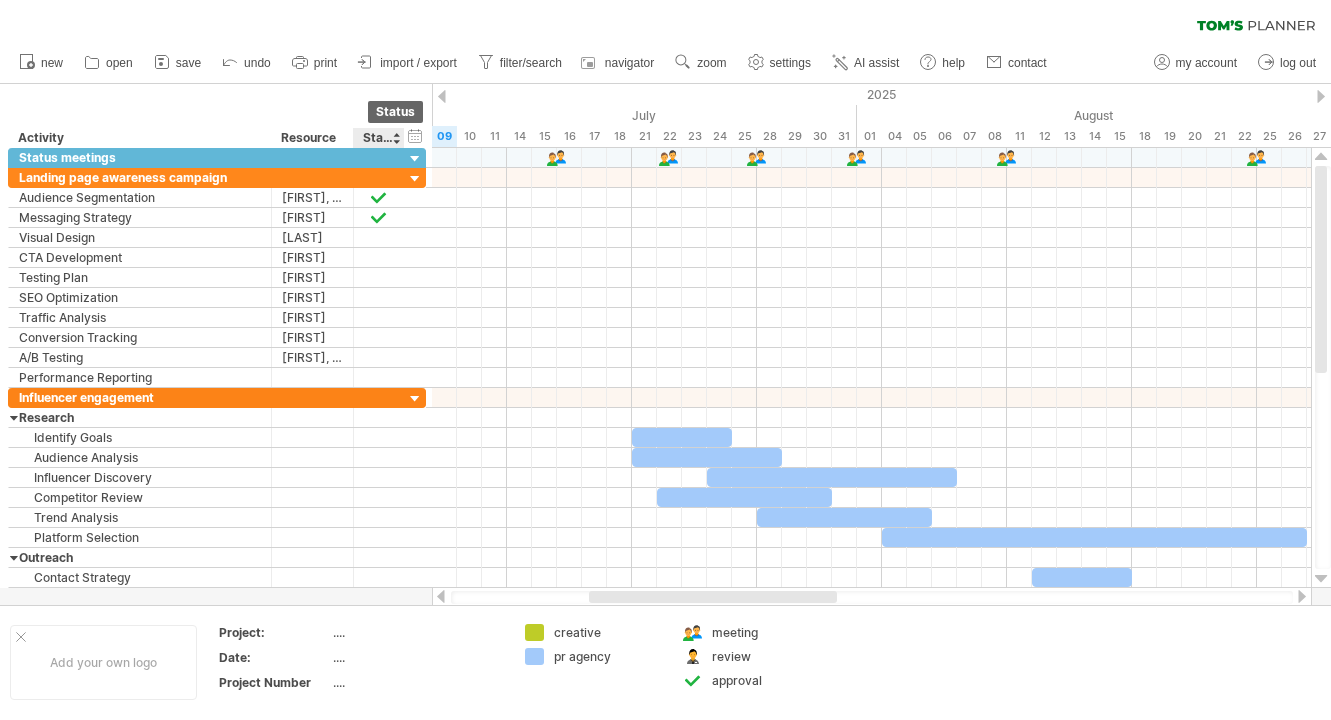 click on "Status" at bounding box center [378, 138] 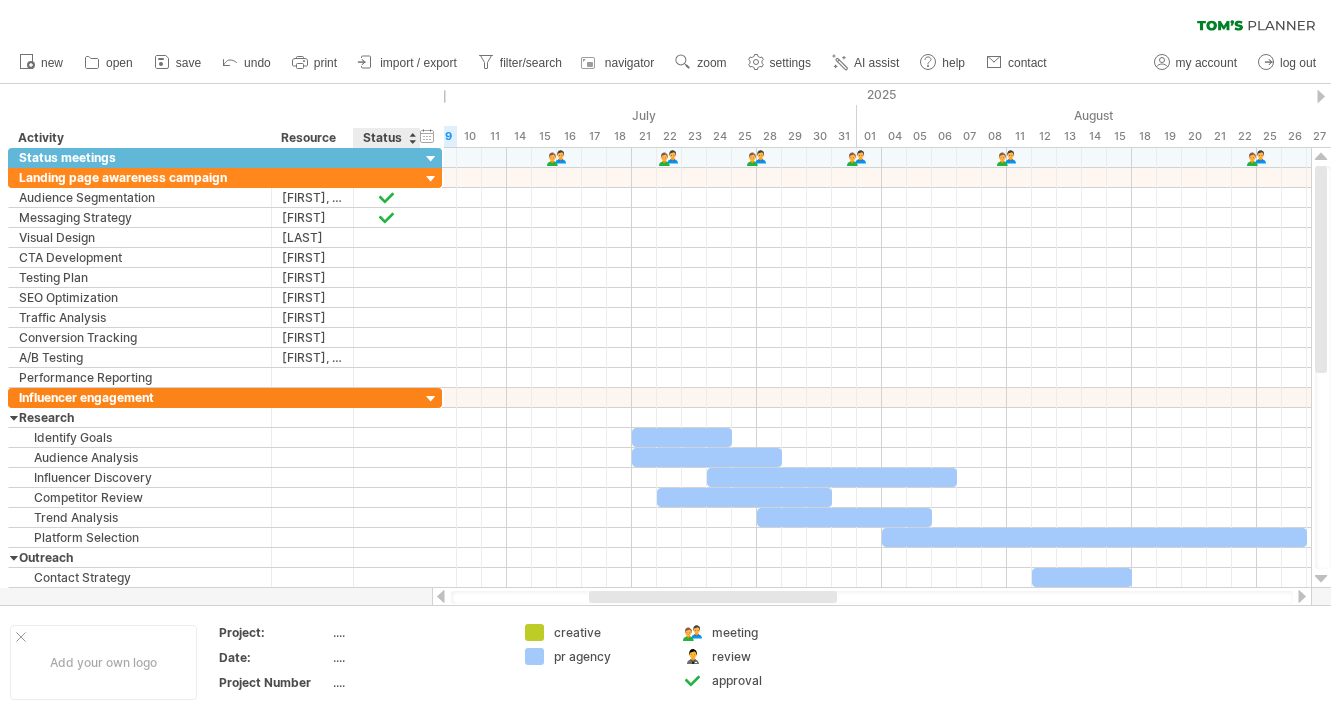 drag, startPoint x: 400, startPoint y: 134, endPoint x: 416, endPoint y: 136, distance: 16.124516 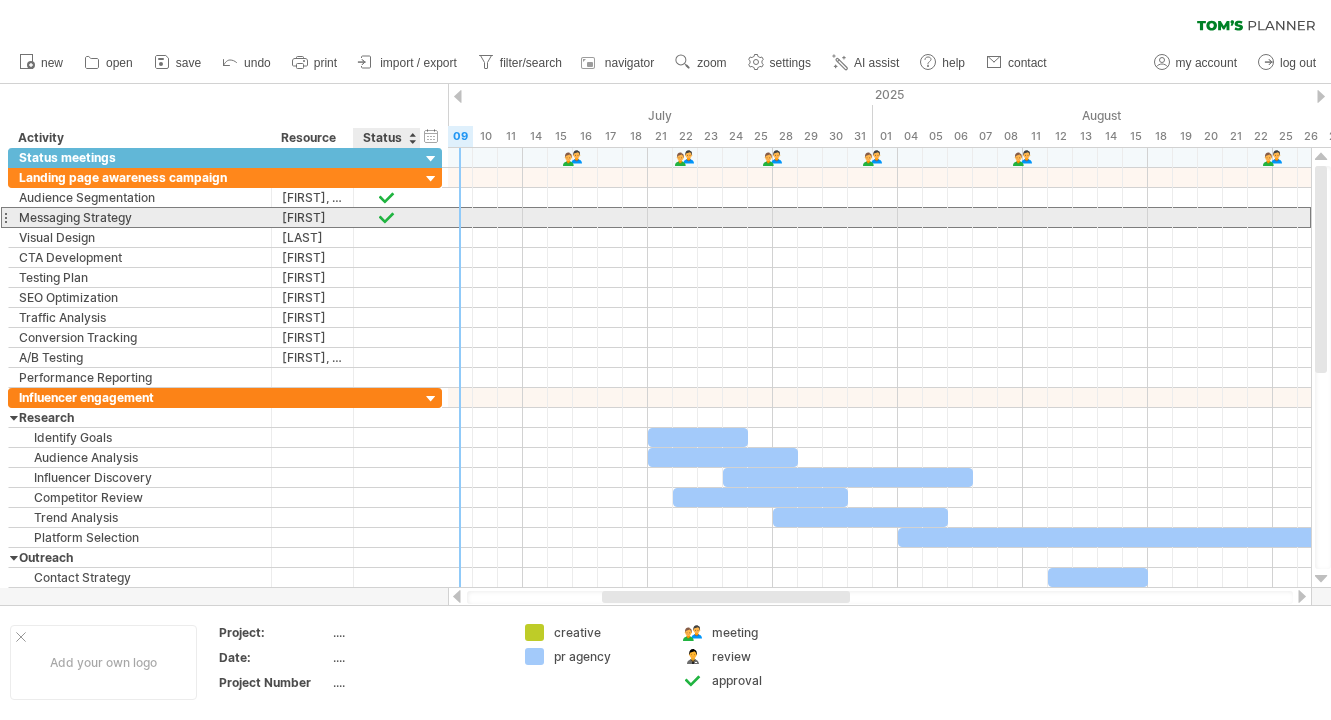 click at bounding box center (387, 217) 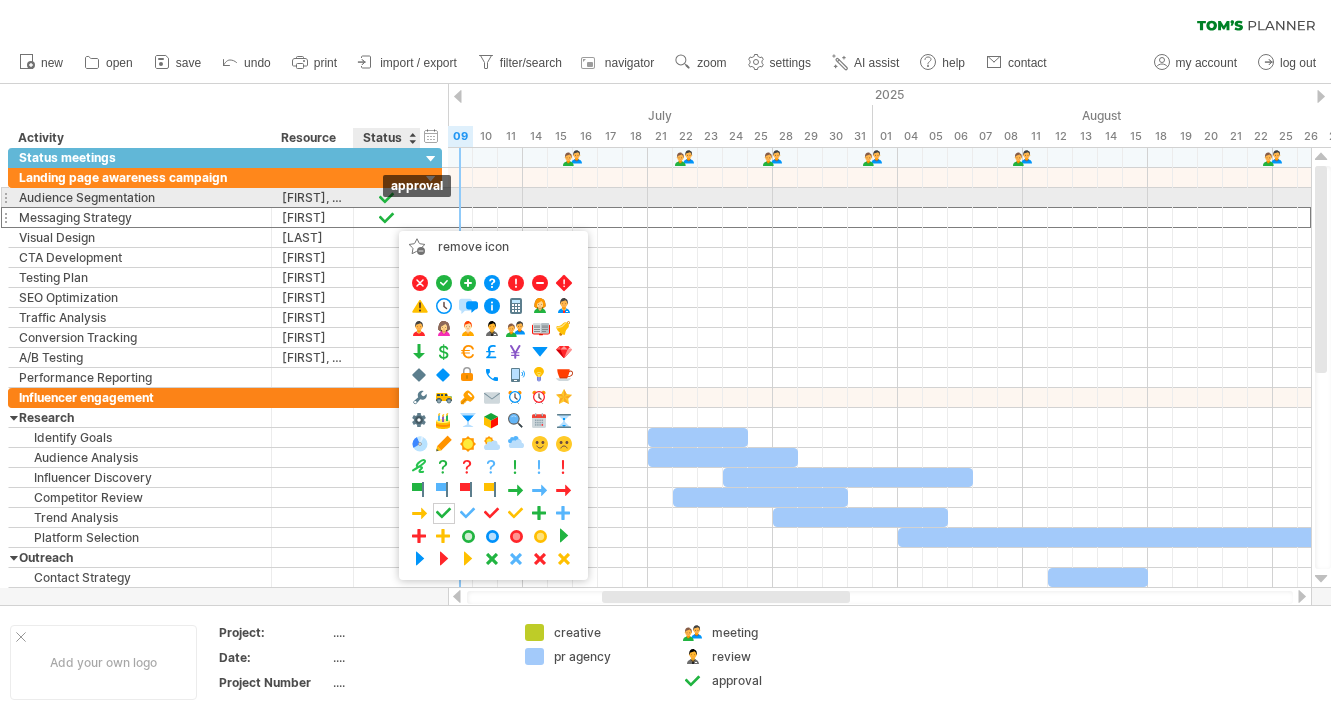 click at bounding box center [387, 197] 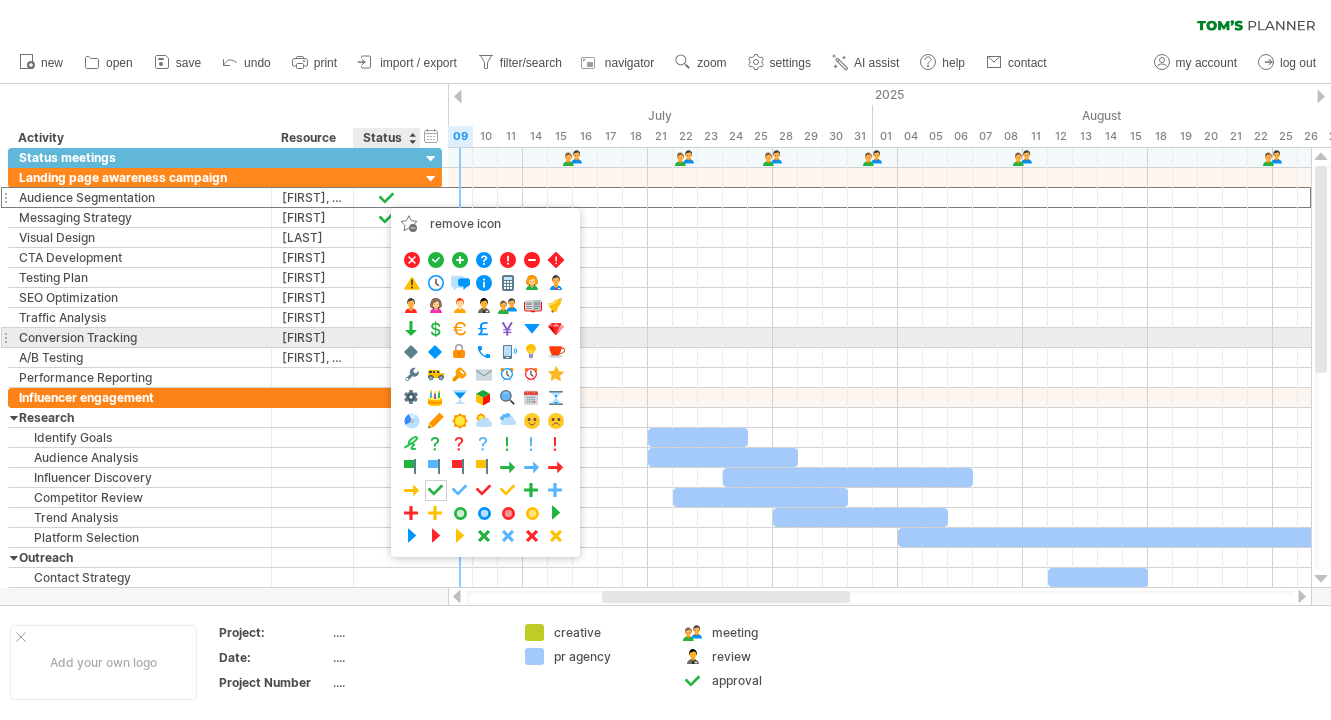 click on "[FIRST]" at bounding box center [140, 337] 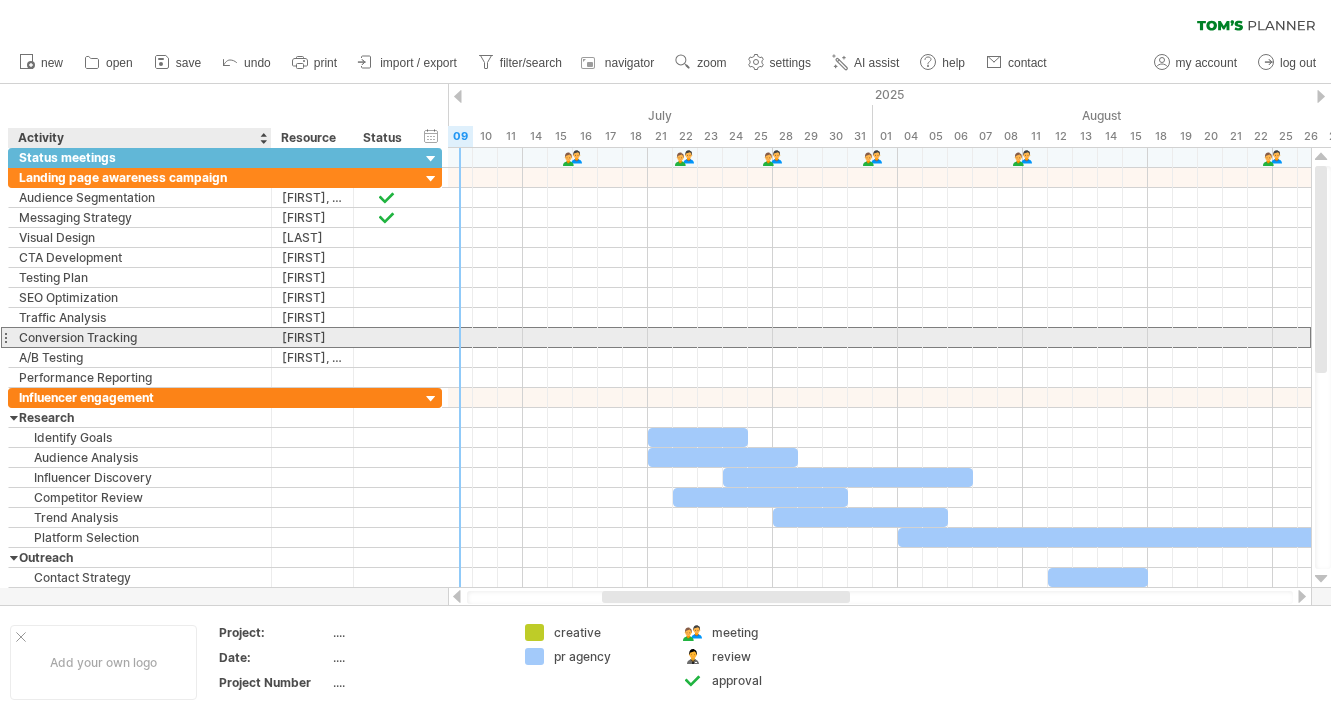 click on "Conversion Tracking" at bounding box center (140, 337) 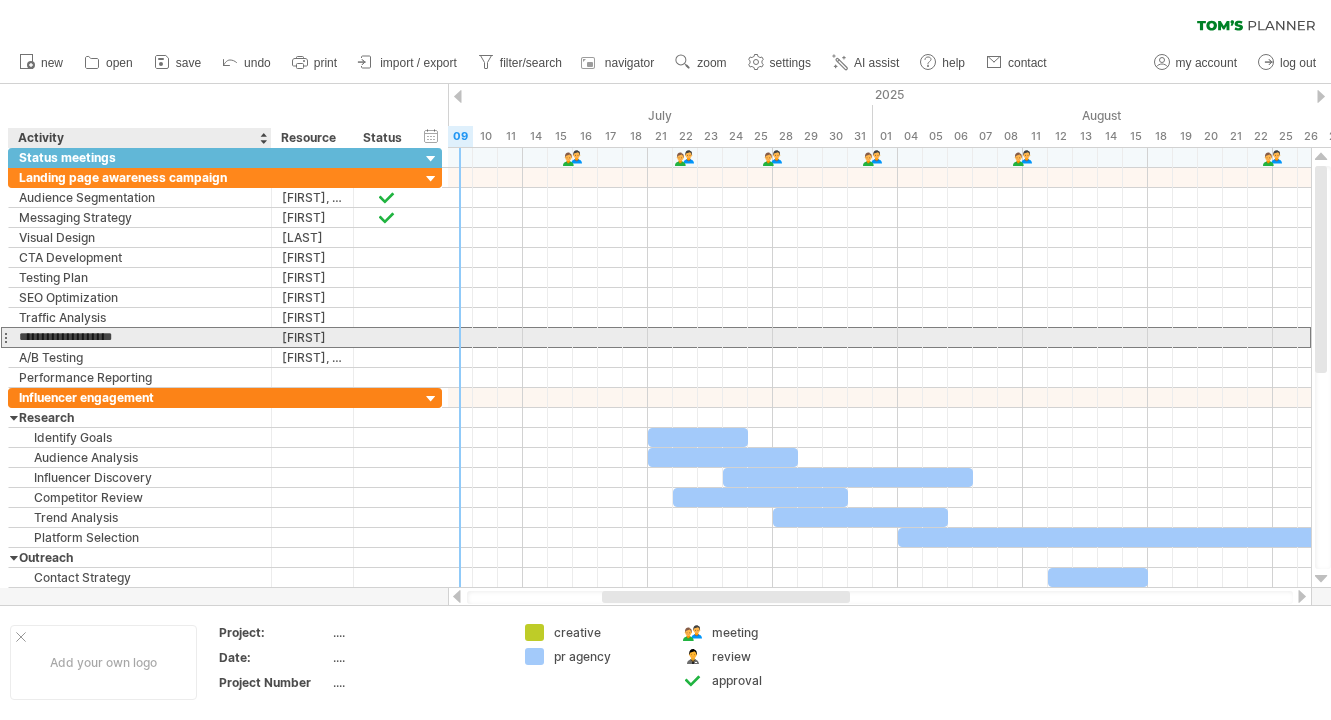 click on "**********" at bounding box center [140, 337] 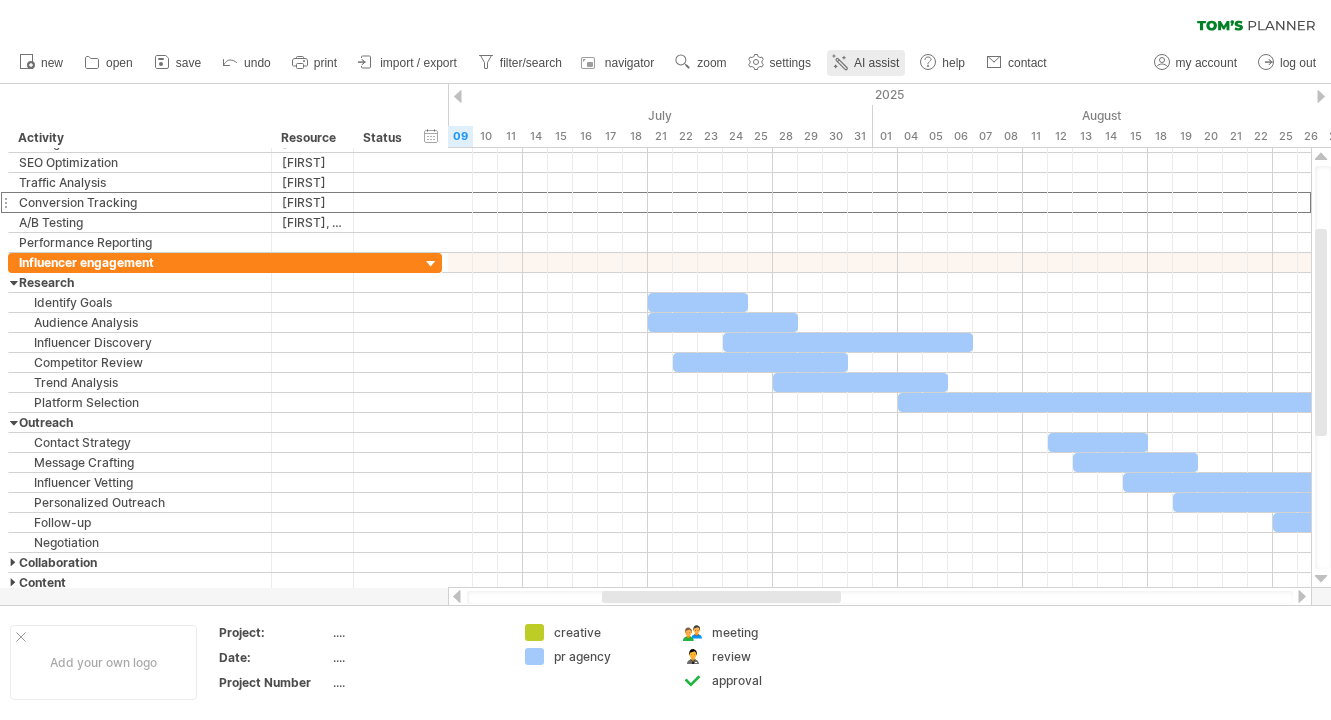 click on "AI assist" at bounding box center (876, 63) 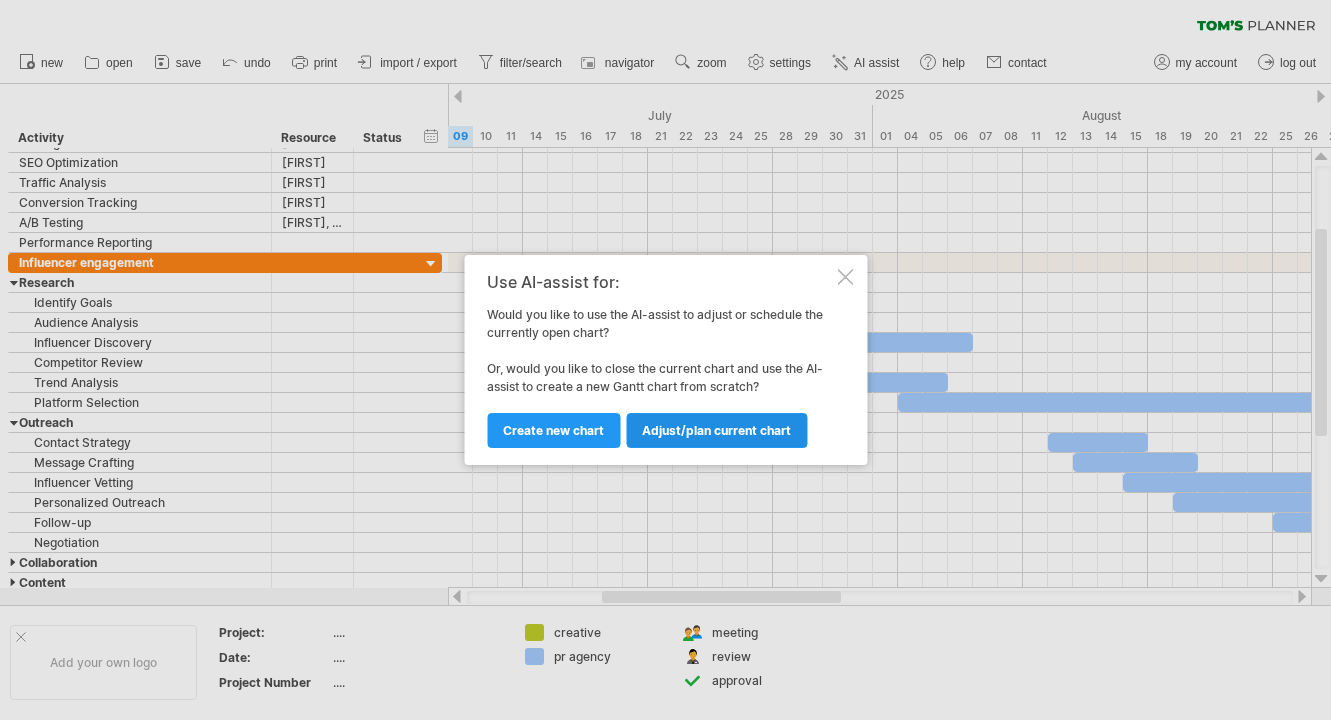 click on "Adjust/plan current chart" at bounding box center (716, 430) 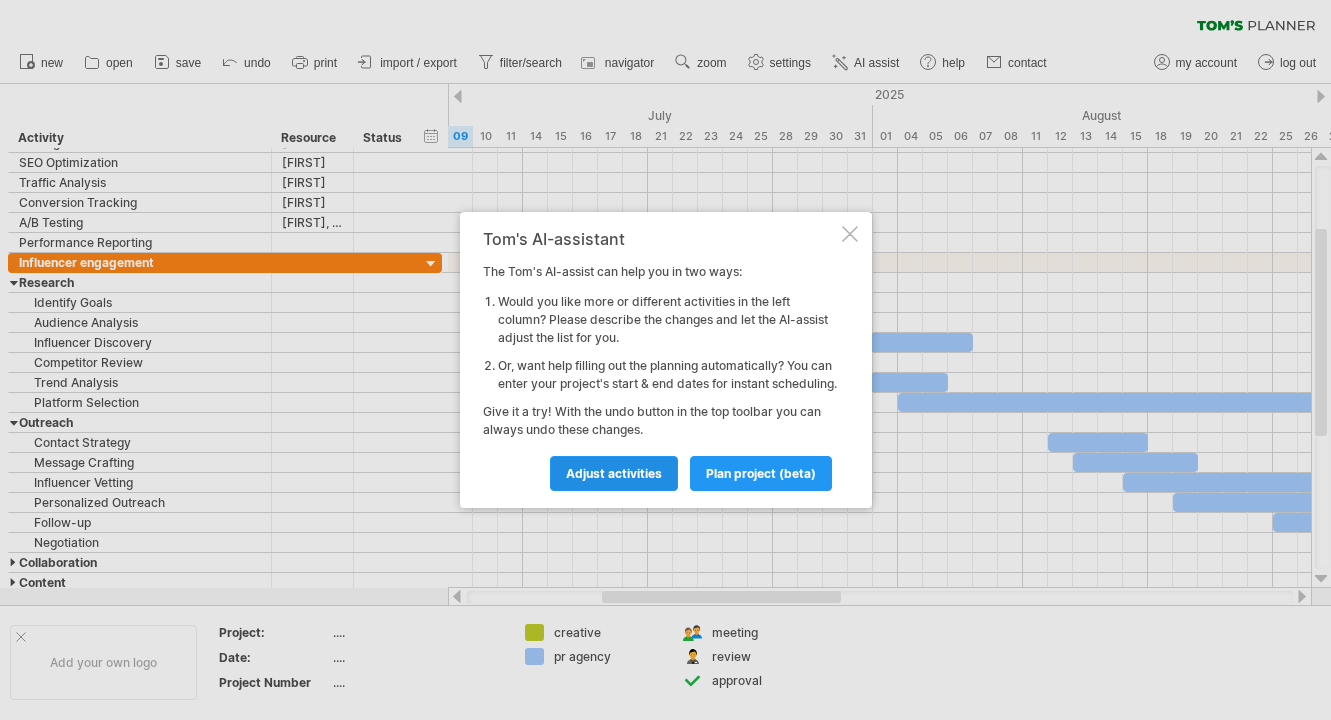 click on "Adjust activities" at bounding box center [614, 473] 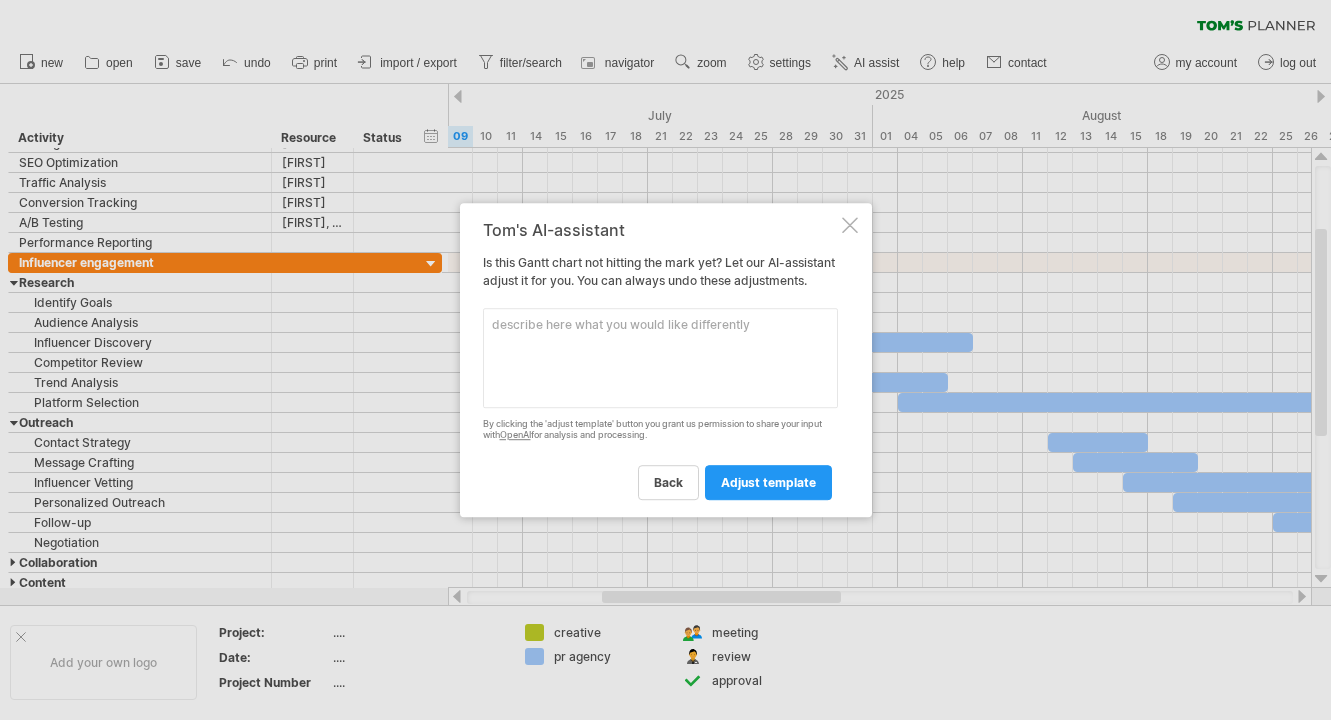 click at bounding box center [660, 358] 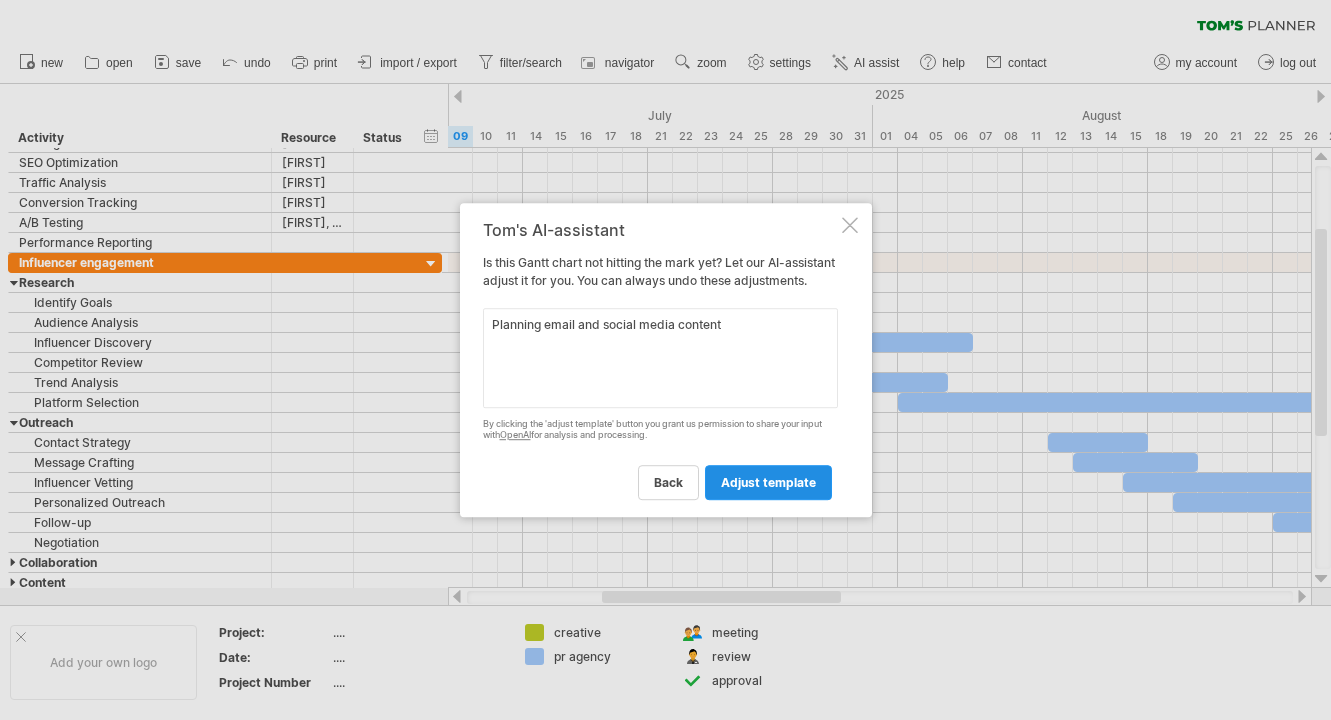 type on "Planning email and social media content" 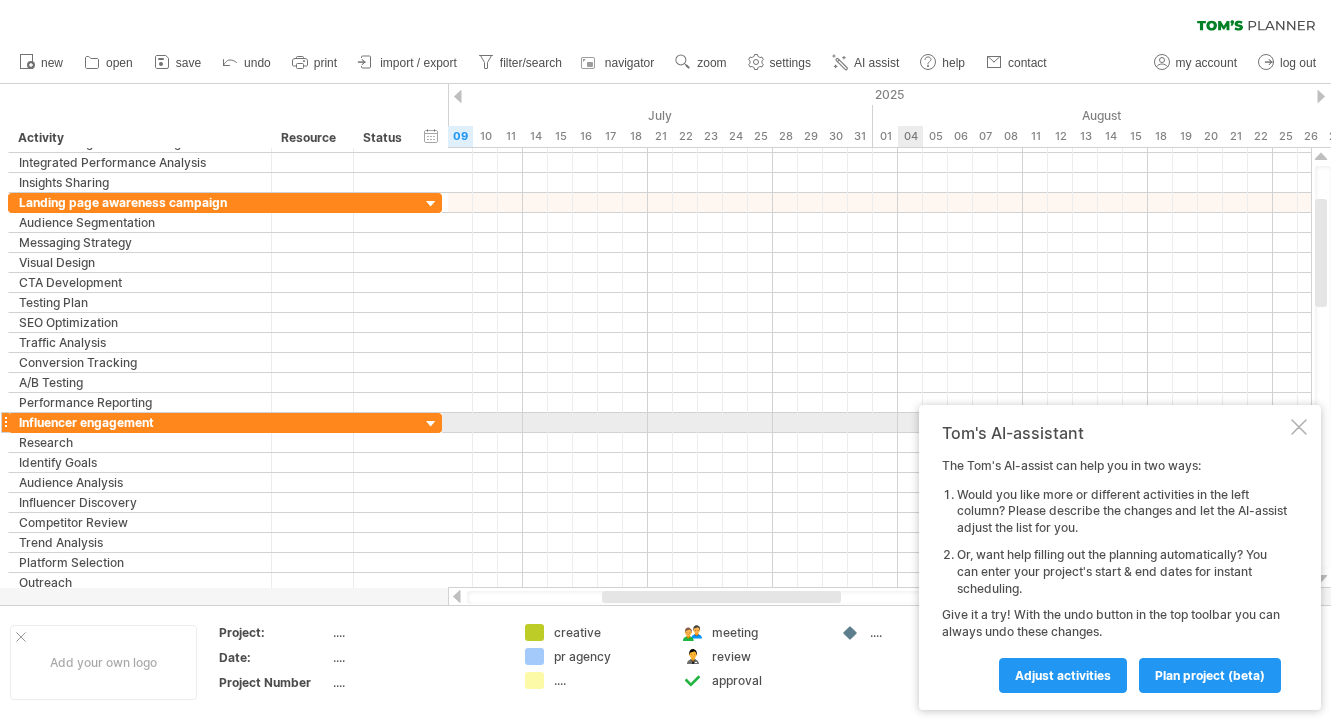 click at bounding box center (1299, 427) 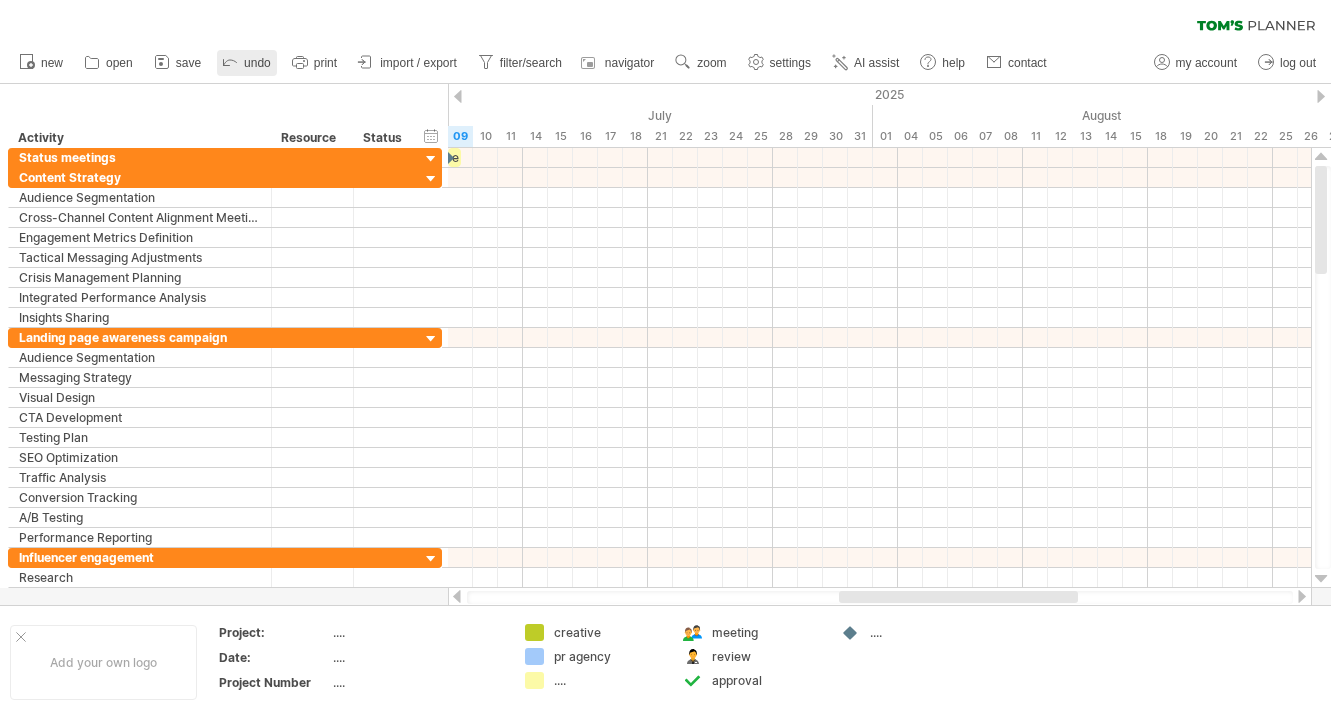 click on "undo" at bounding box center (257, 63) 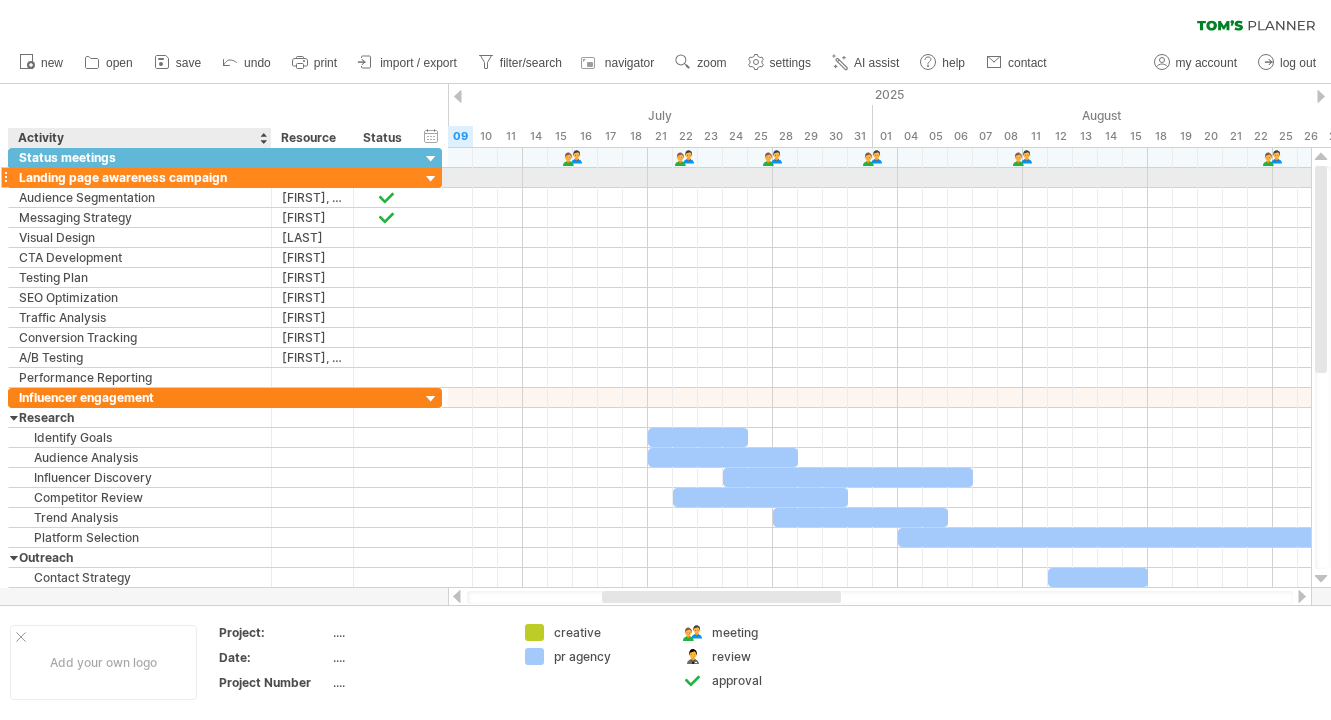 click on "Landing page awareness campaign" at bounding box center (140, 177) 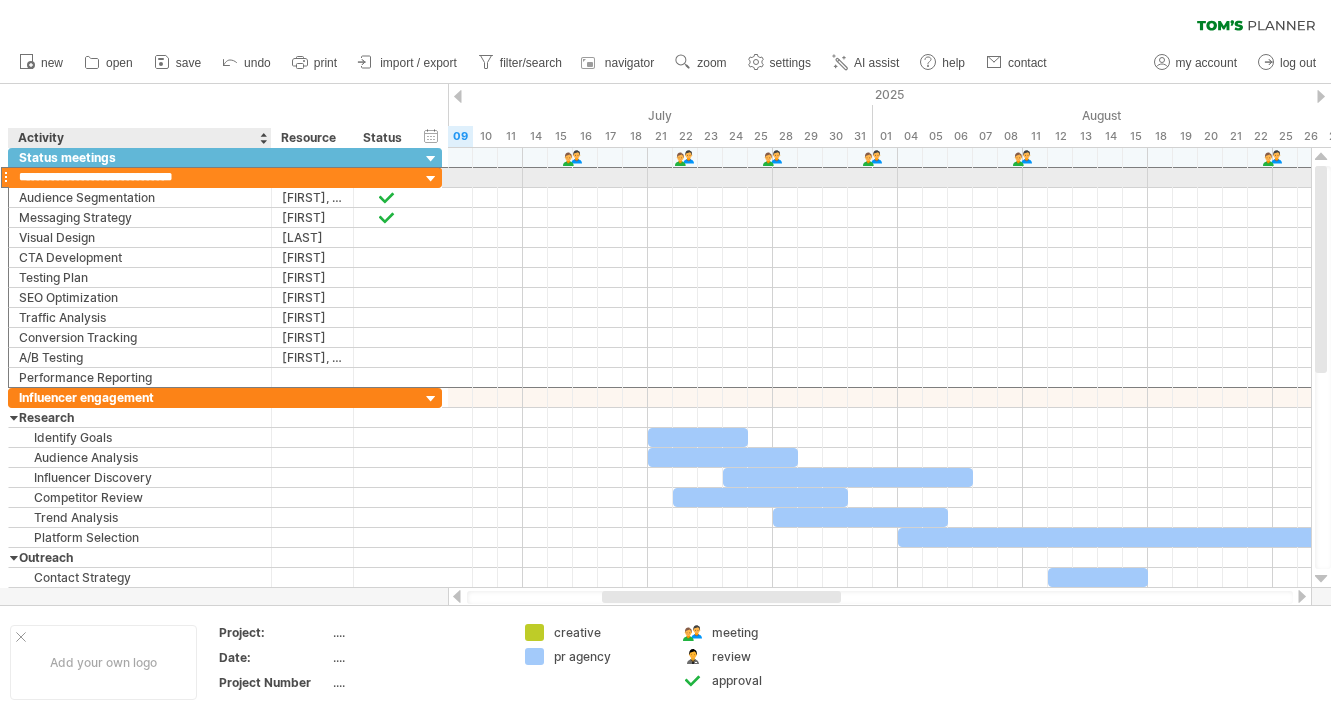 click on "**********" at bounding box center (140, 177) 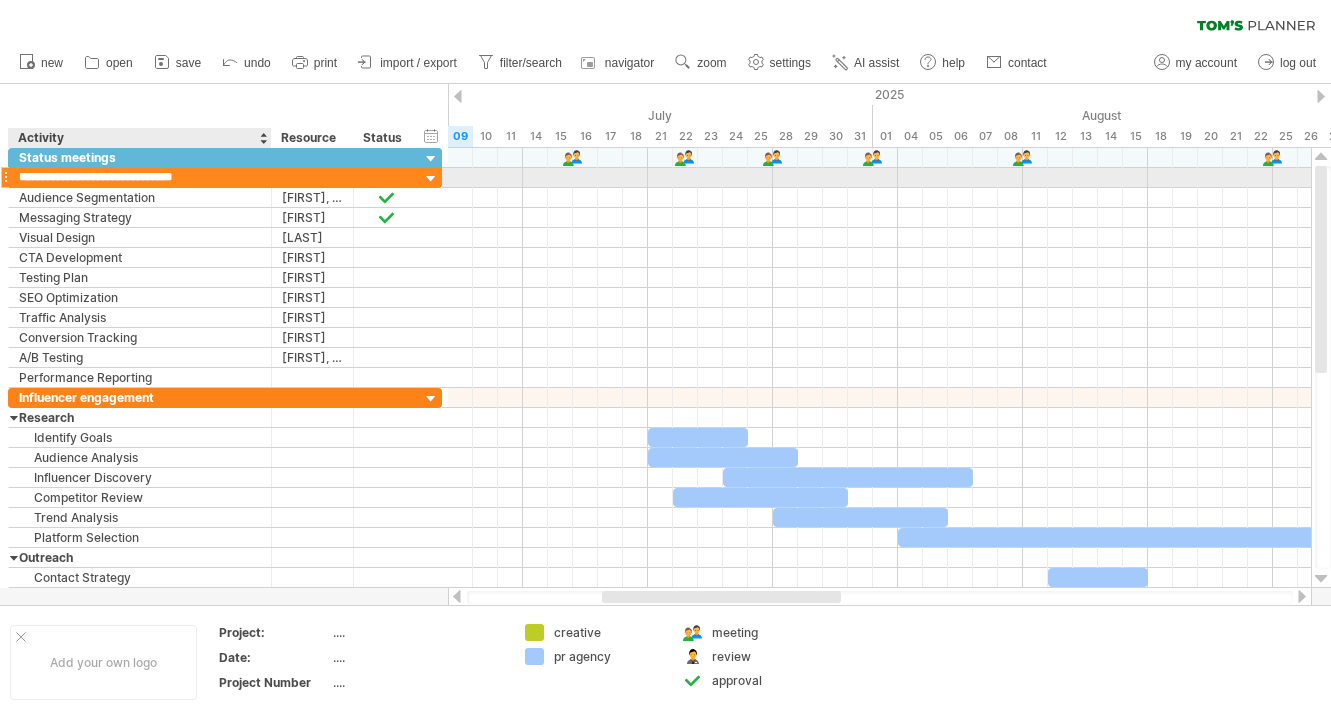 click on "**********" at bounding box center [140, 177] 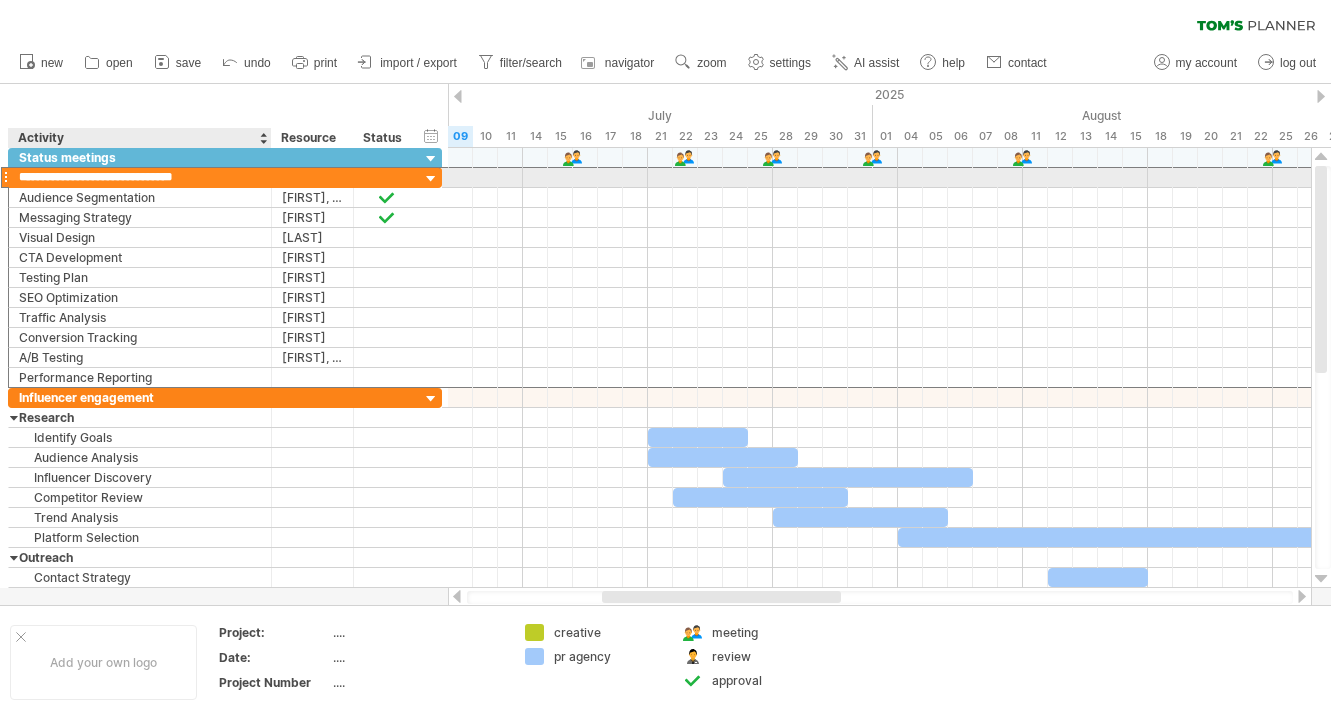 click on "**********" at bounding box center [140, 177] 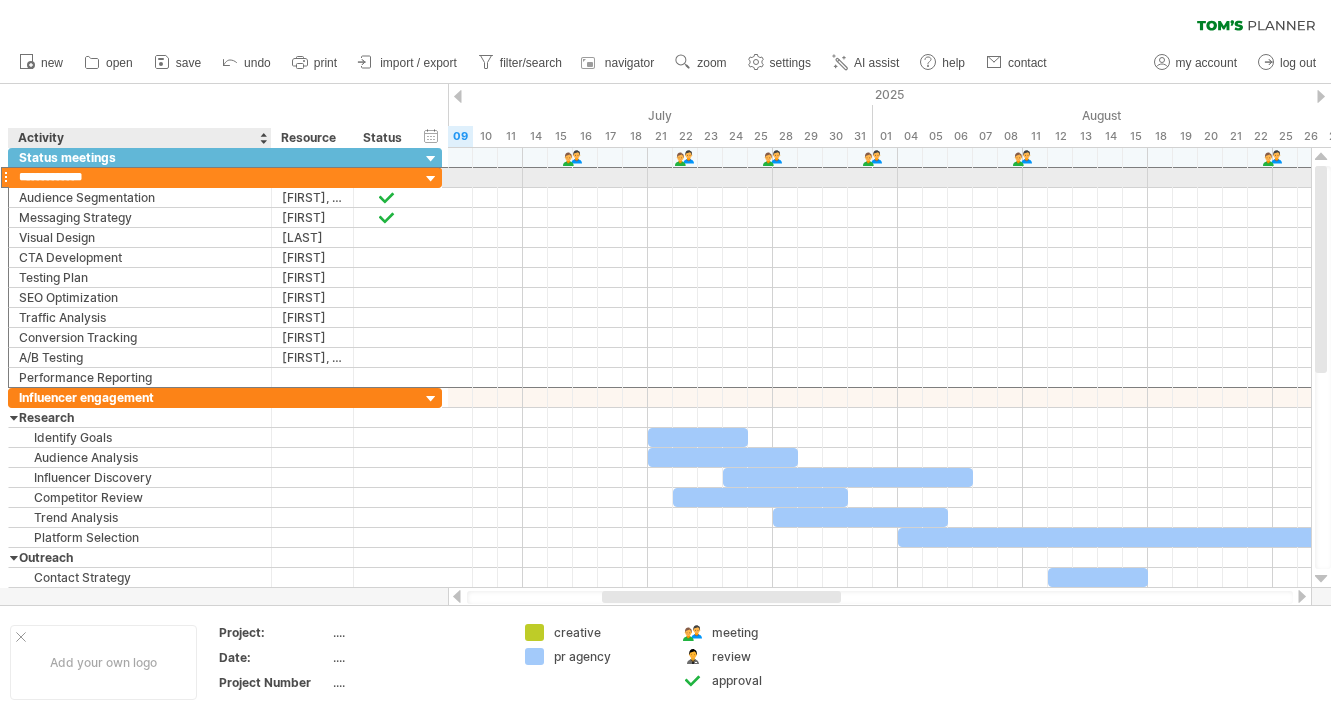click on "**********" at bounding box center [140, 177] 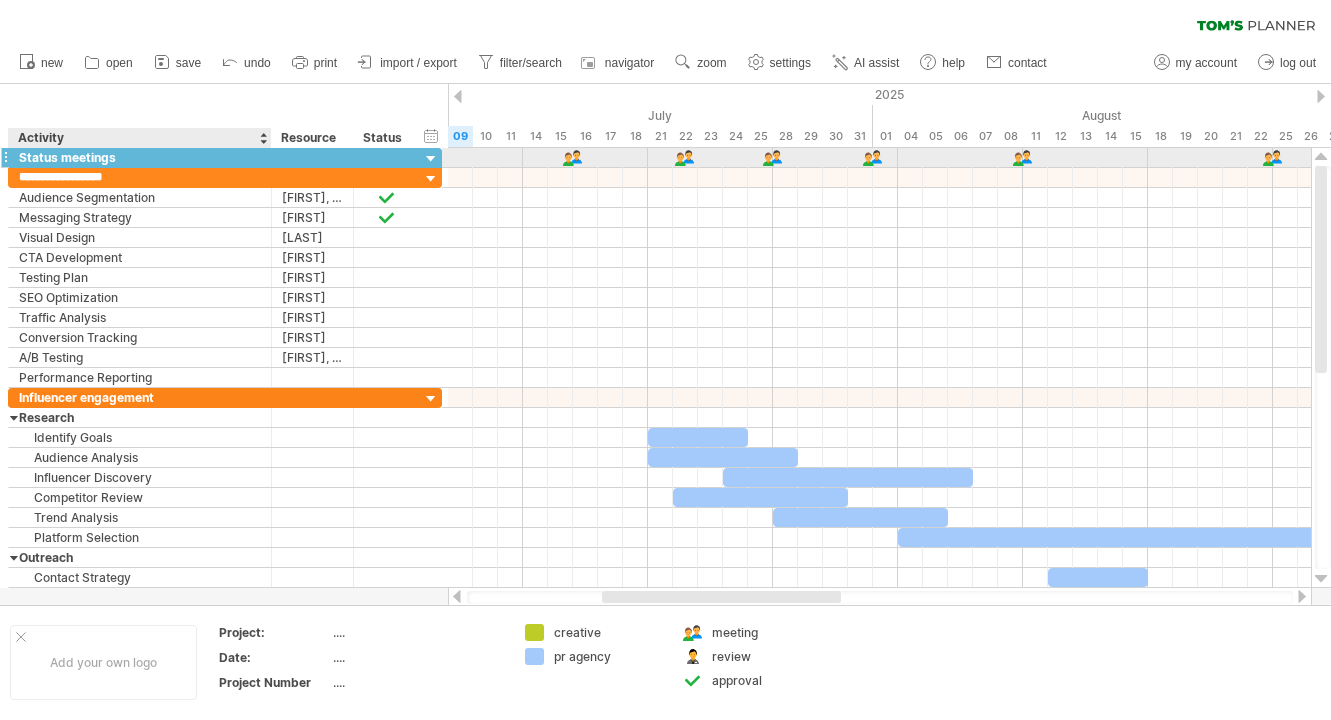 type on "**********" 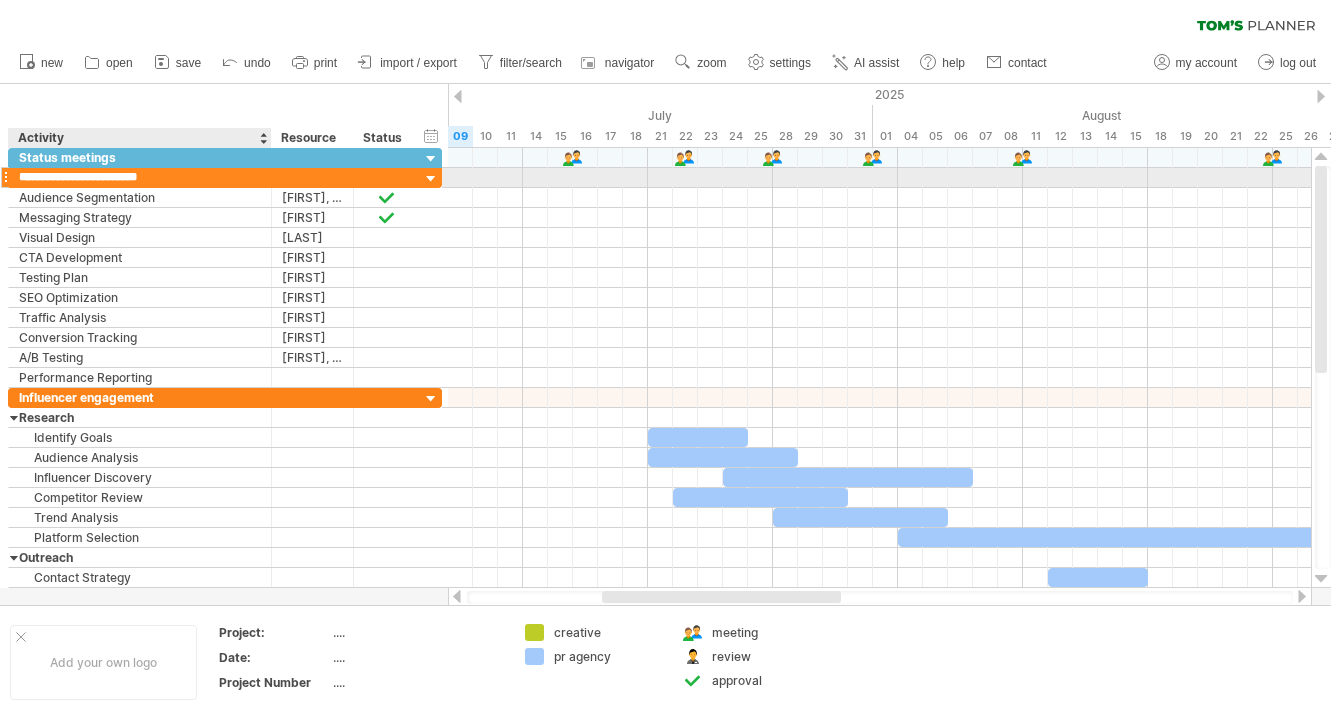 click on "**********" at bounding box center (140, 177) 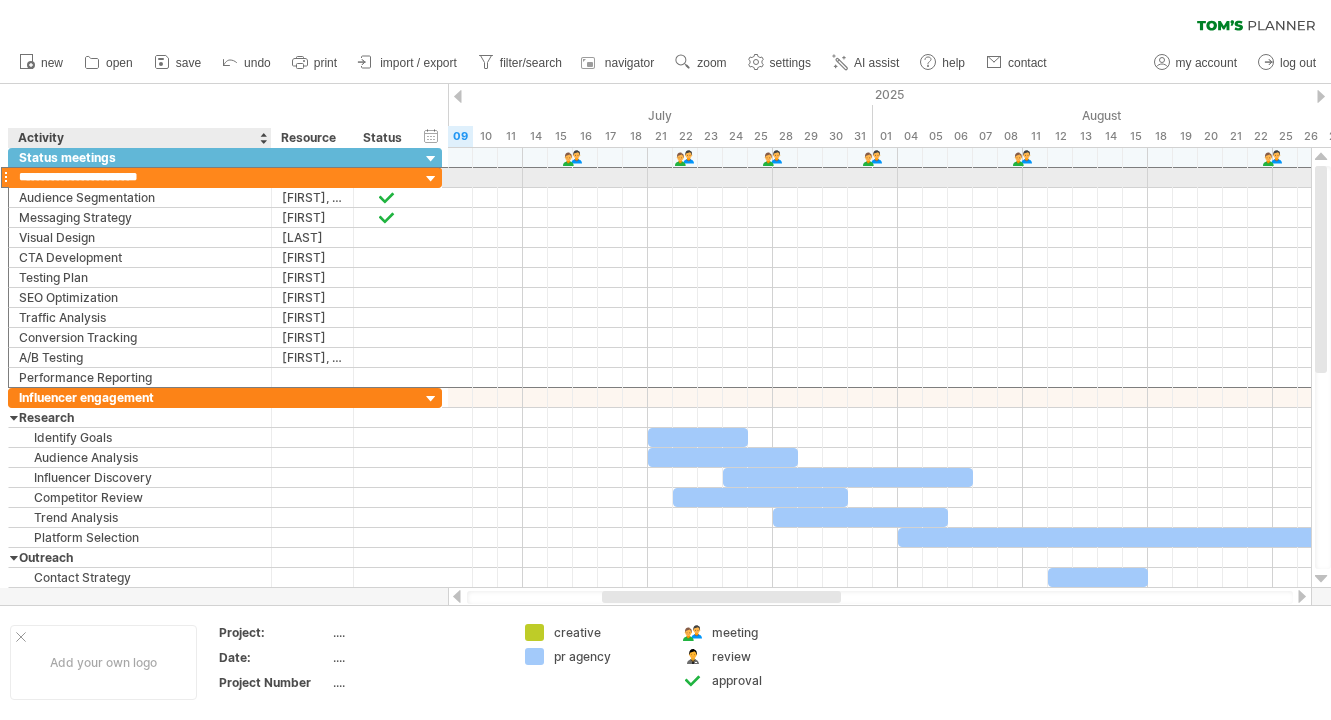 click on "**********" at bounding box center [140, 177] 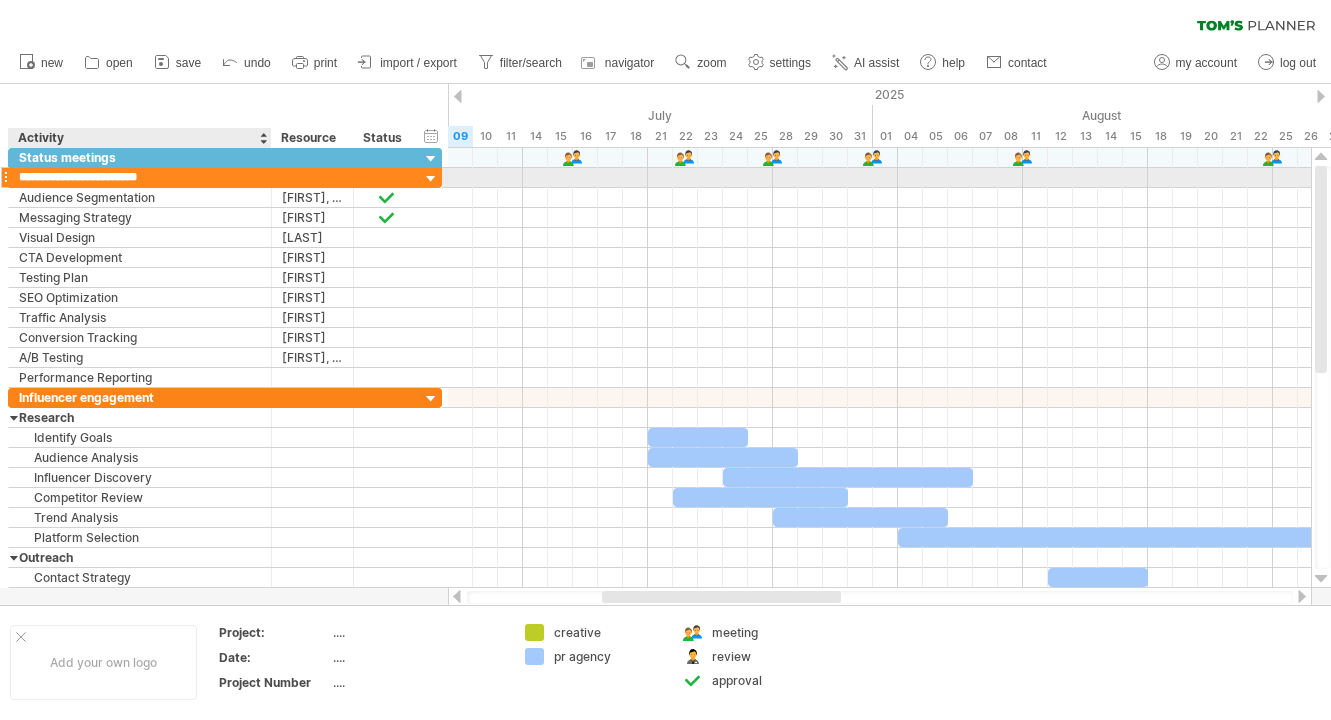 click on "**********" at bounding box center (140, 177) 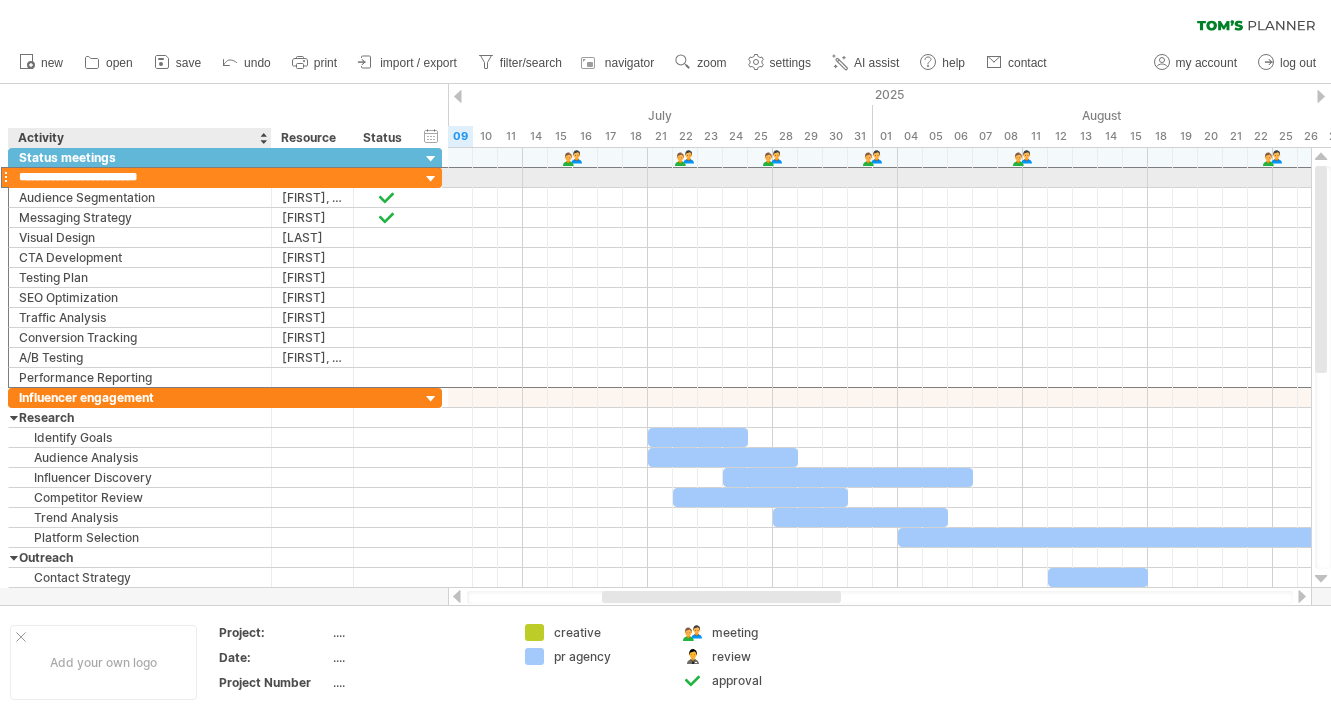 drag, startPoint x: 145, startPoint y: 176, endPoint x: 71, endPoint y: 177, distance: 74.00676 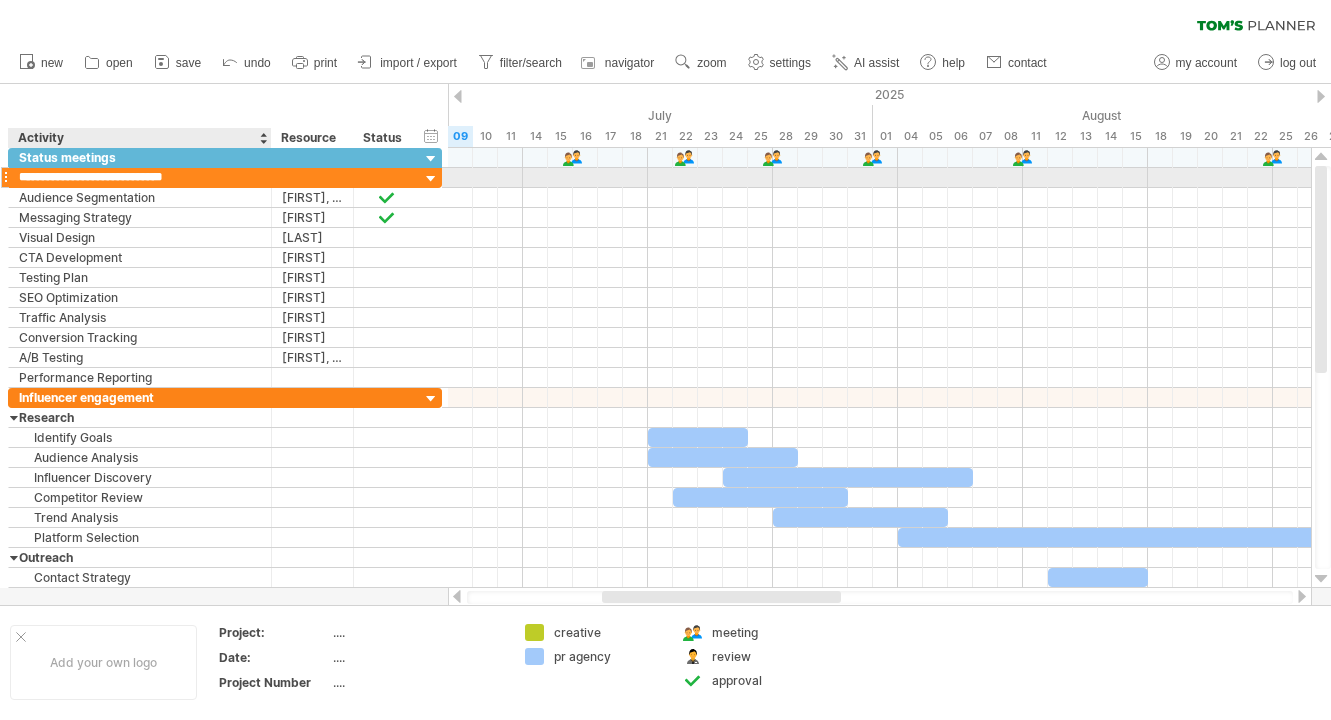 click on "**********" at bounding box center (140, 177) 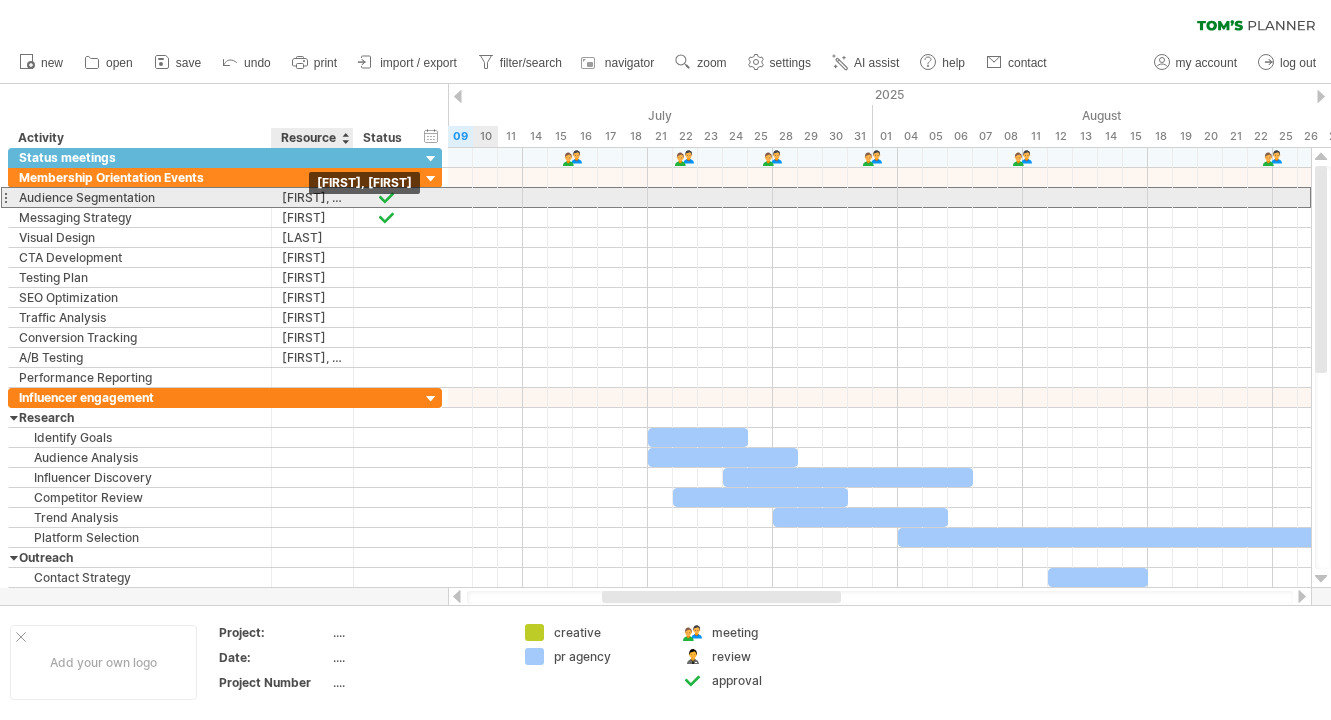 click on "[FIRST], [FIRST]" at bounding box center [140, 197] 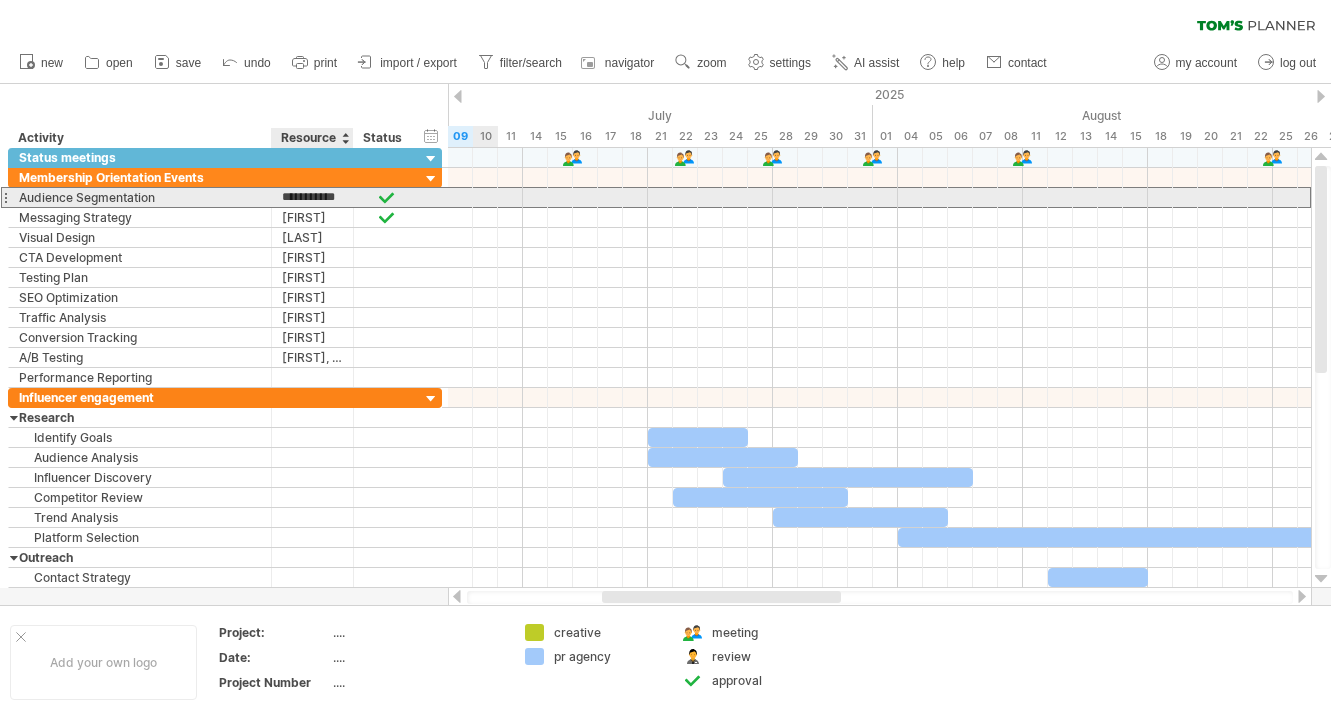 click on "**********" at bounding box center [0, 0] 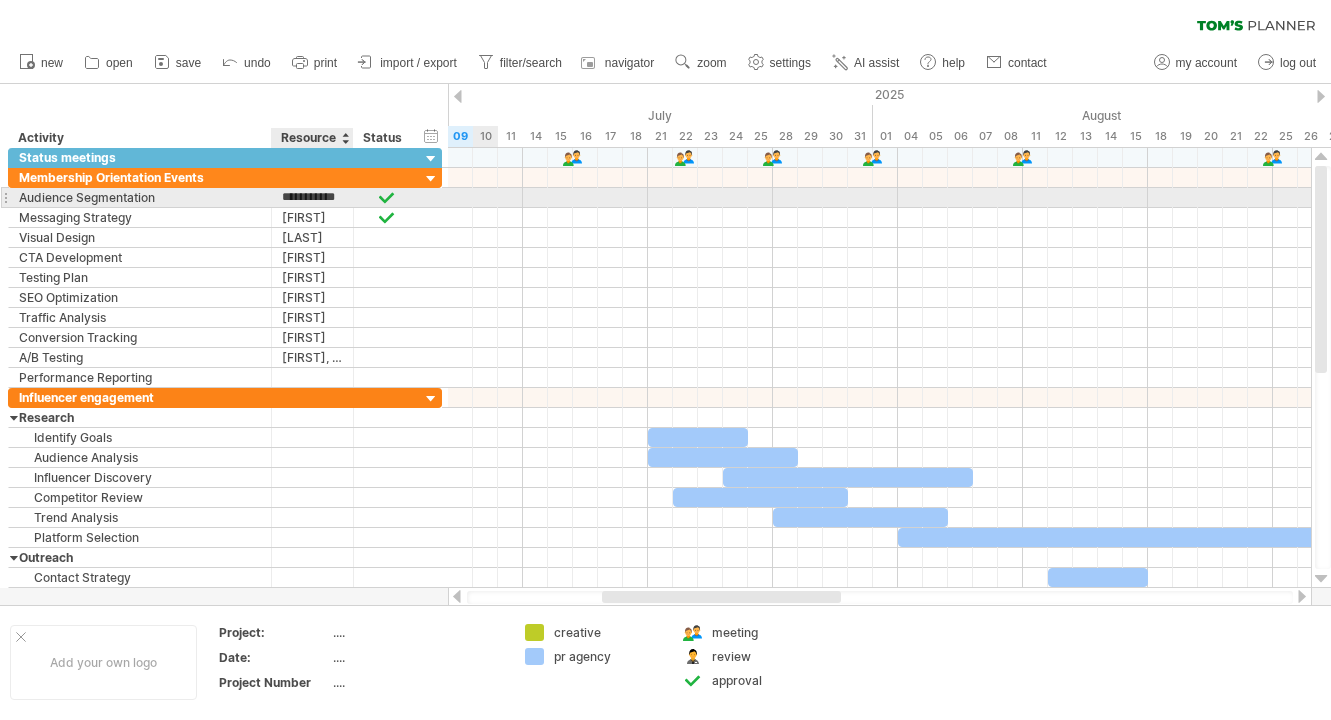 click on "**********" at bounding box center (0, 0) 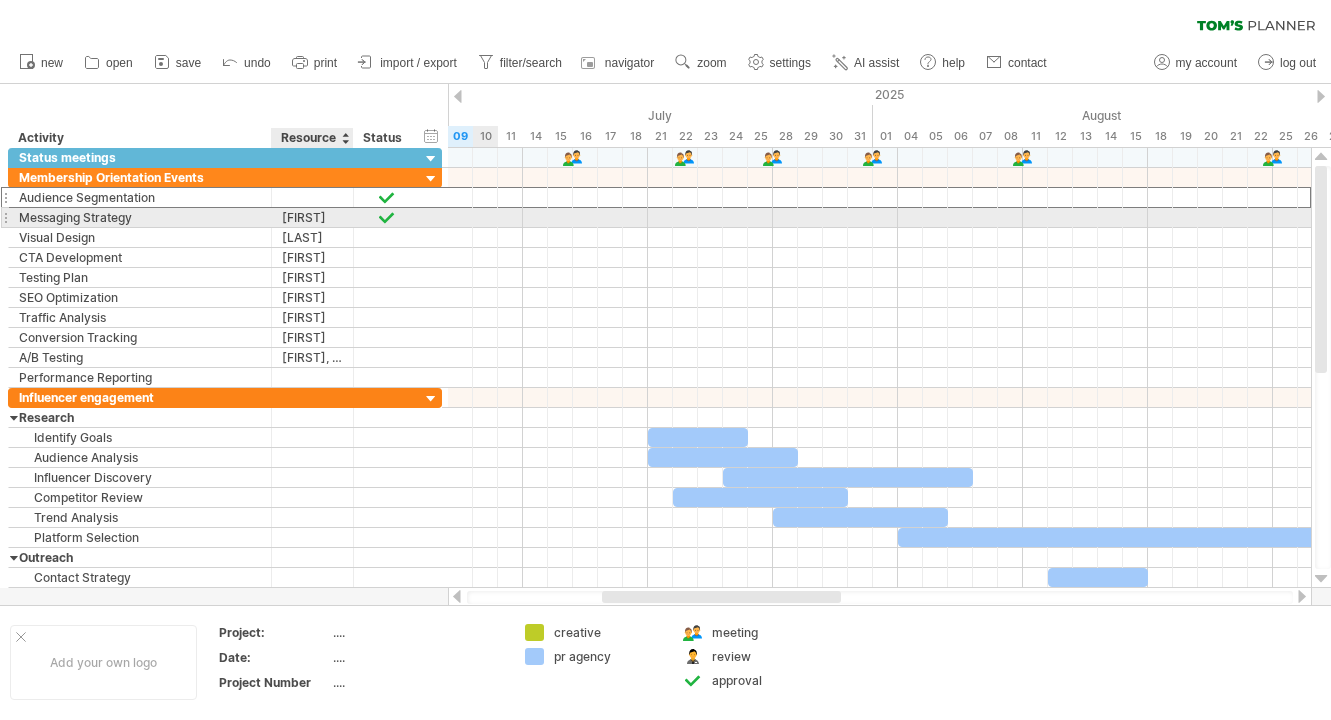 click on "[FIRST]" at bounding box center (140, 217) 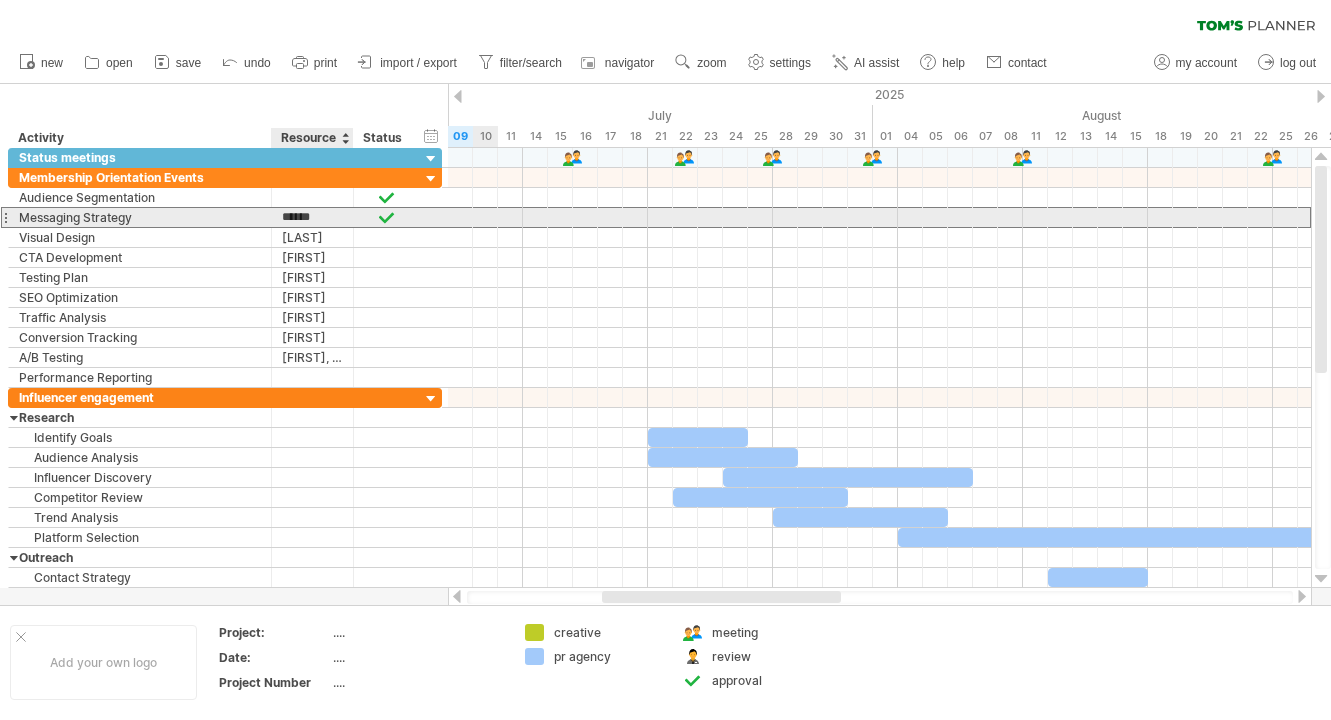 click on "******" at bounding box center (0, 0) 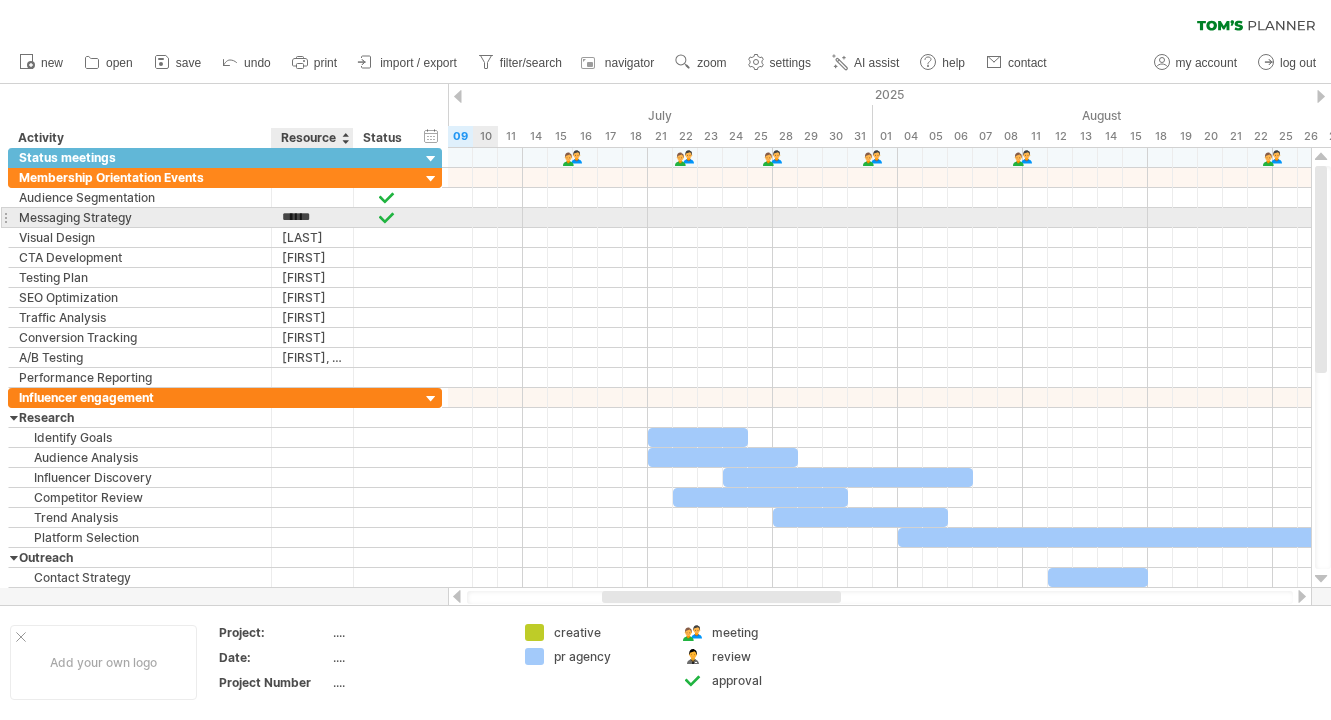 click on "******" at bounding box center [0, 0] 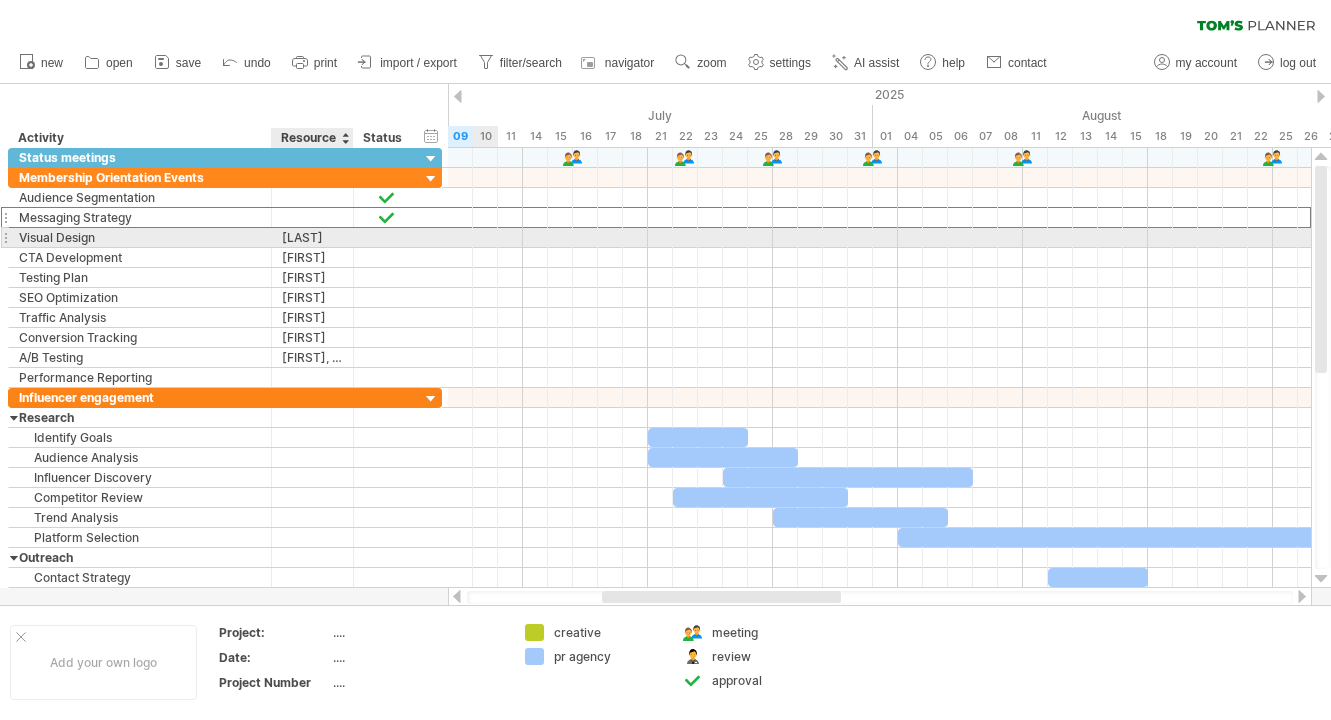 click on "[LAST]" at bounding box center (140, 237) 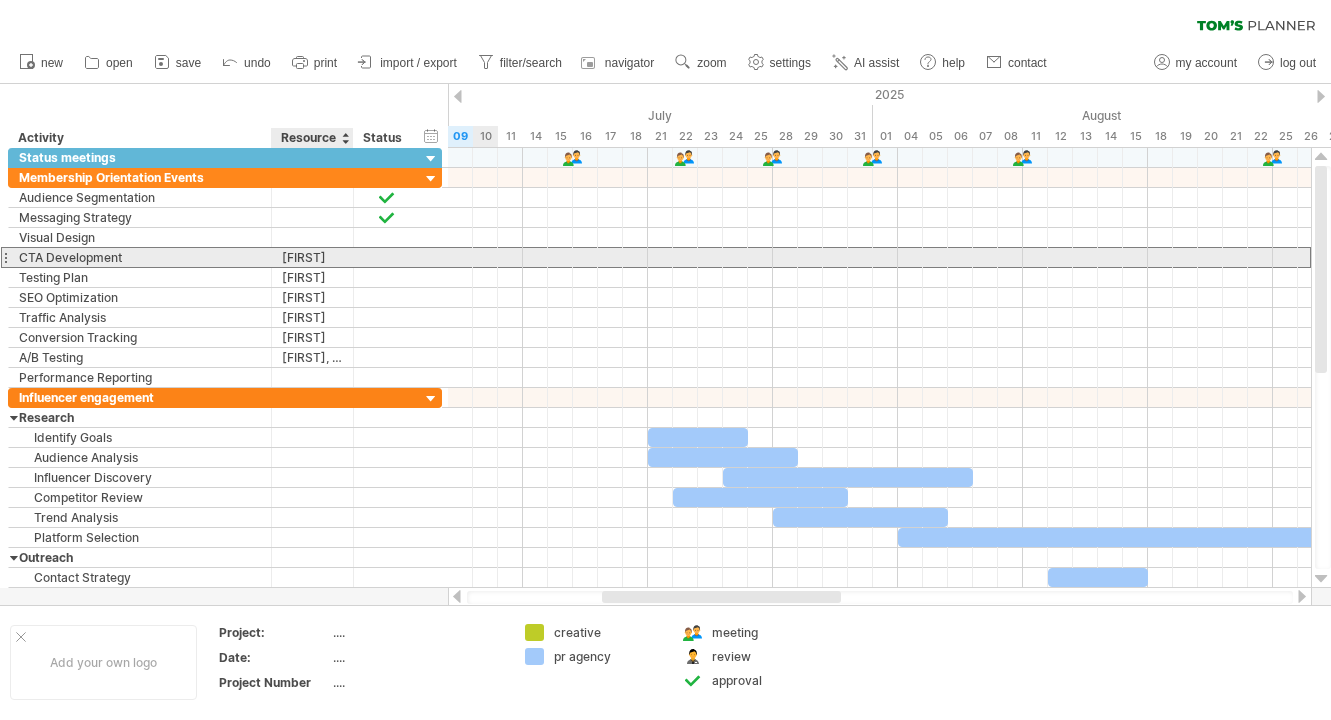 click on "[FIRST]" at bounding box center (140, 257) 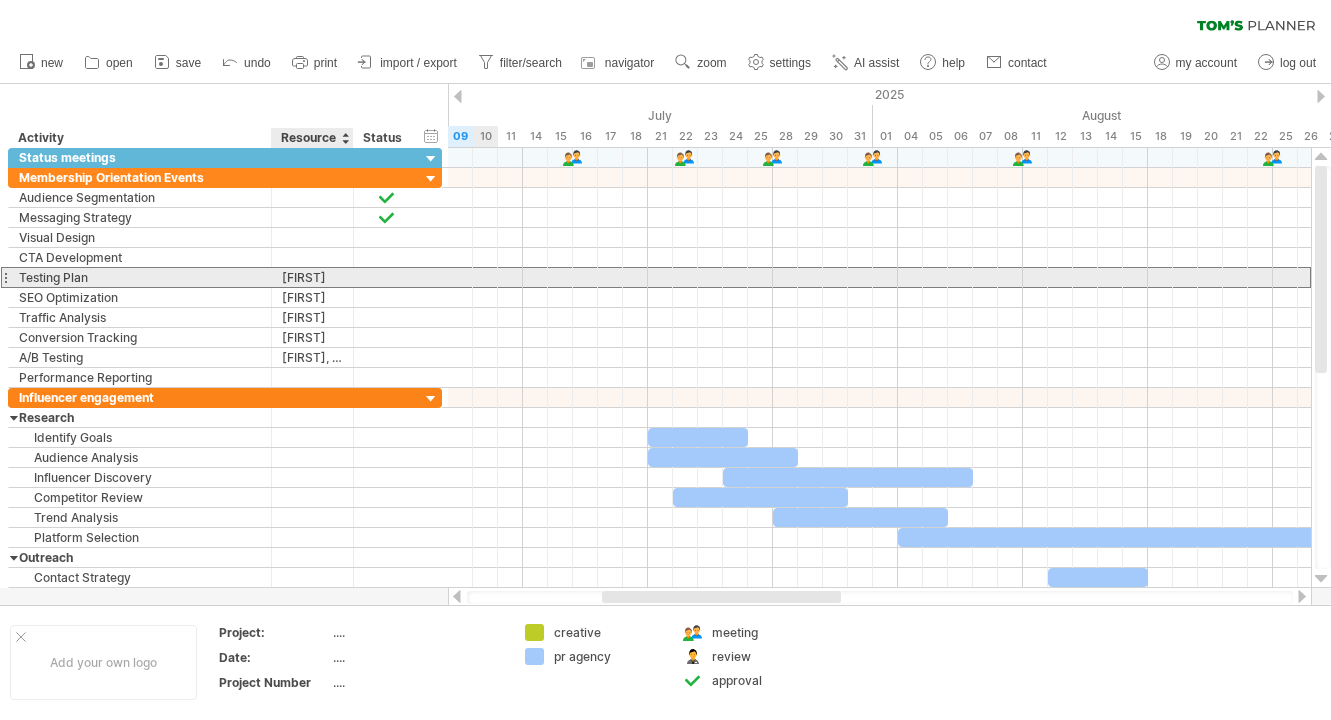 click on "[FIRST]" at bounding box center (140, 277) 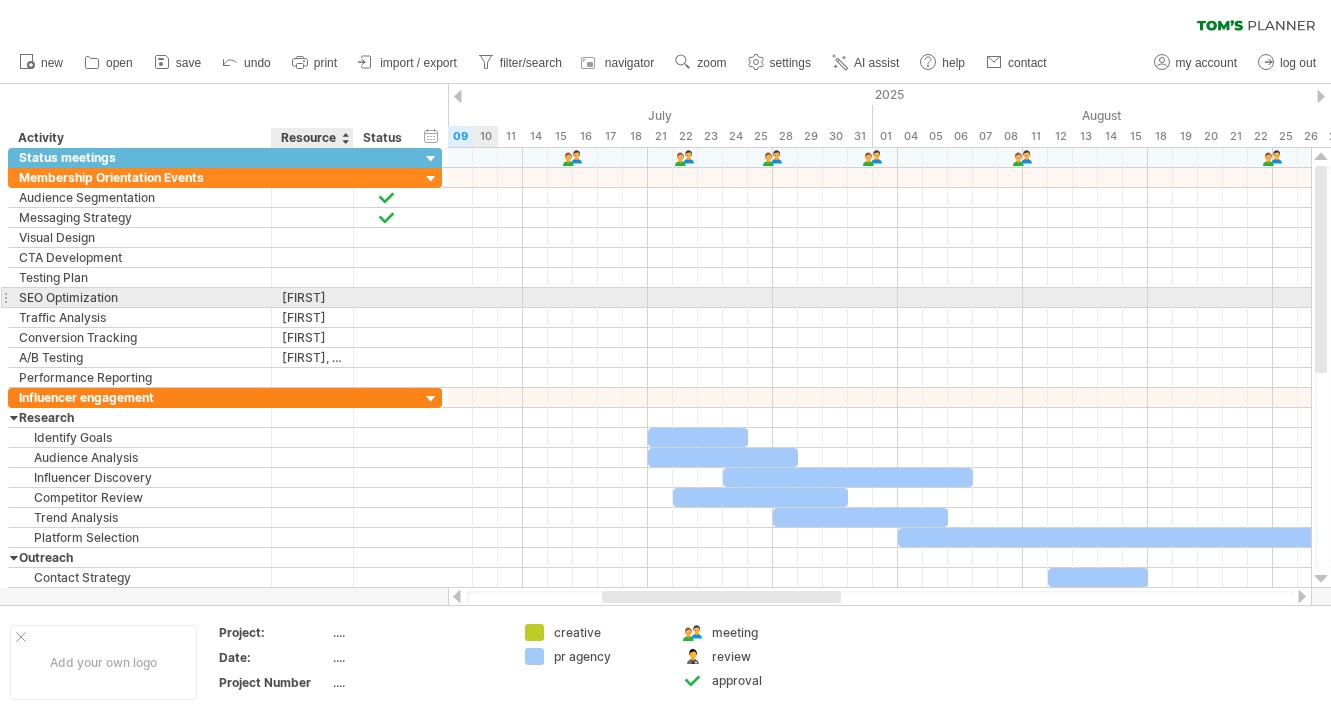 click on "[FIRST]" at bounding box center [140, 297] 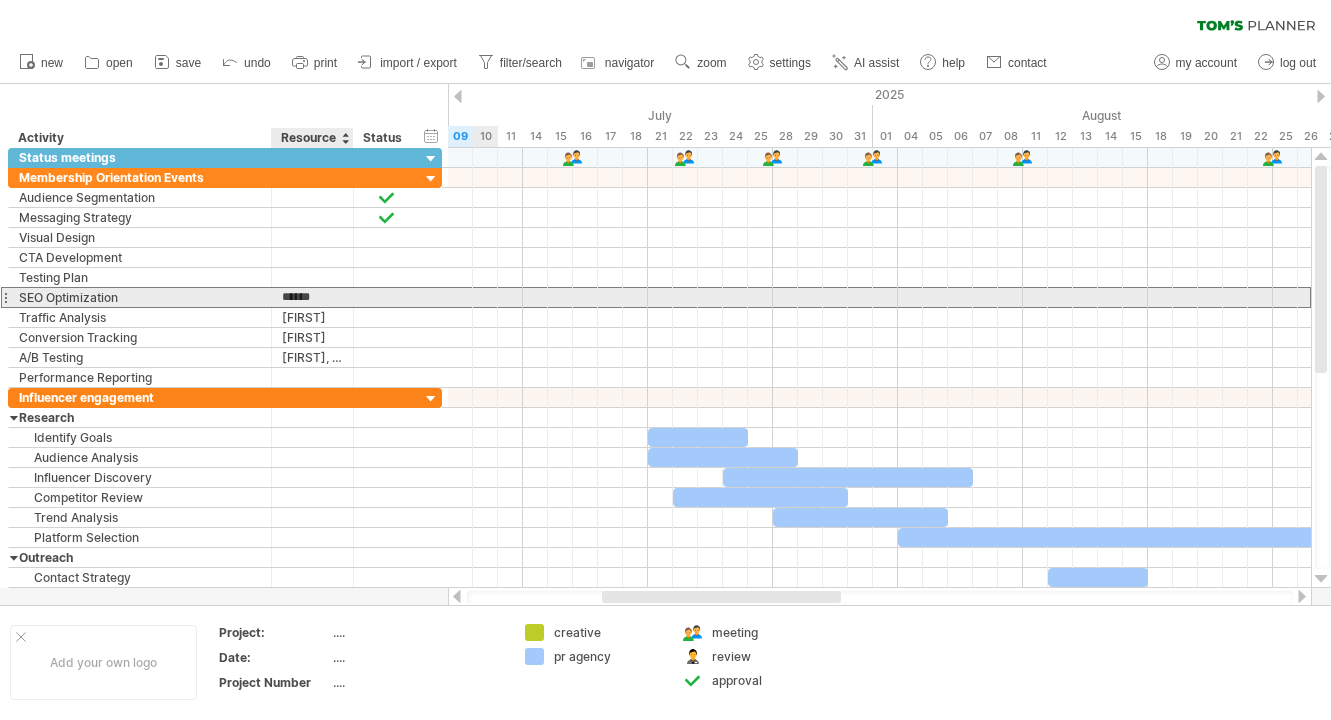 click on "******" at bounding box center [0, 0] 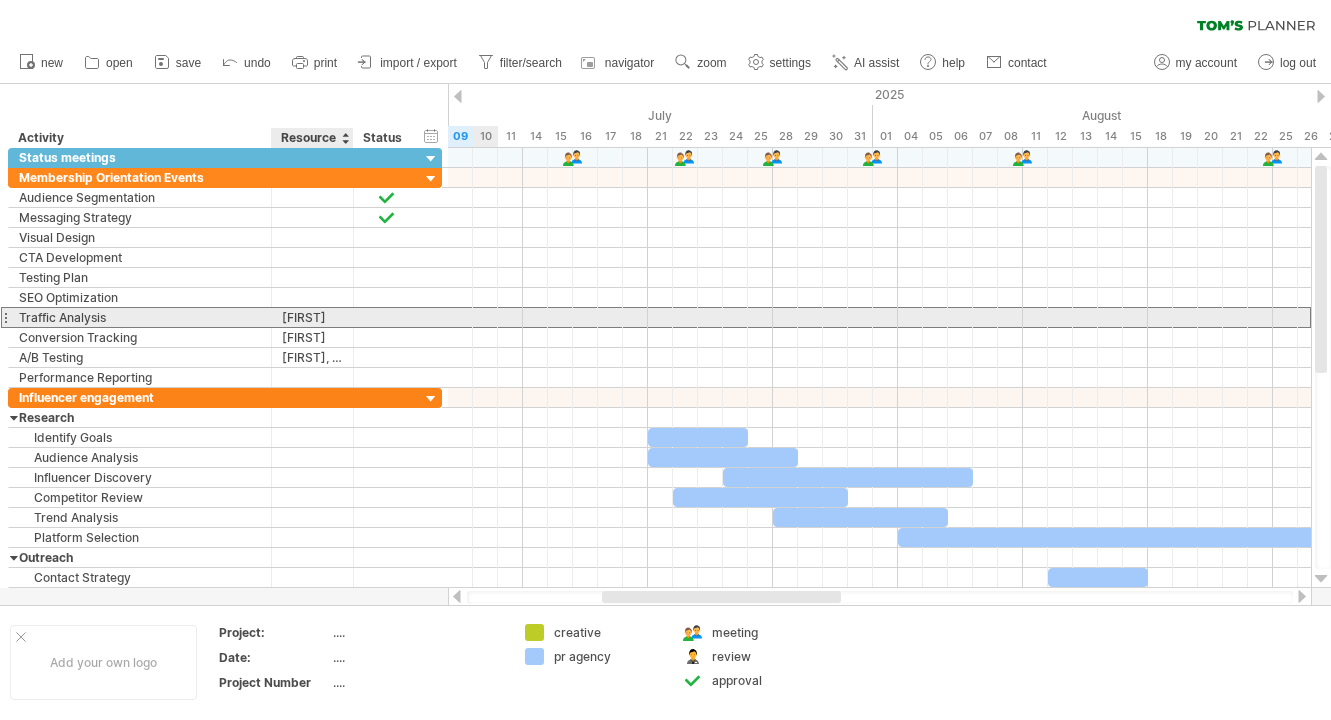 click on "[FIRST]" at bounding box center [140, 317] 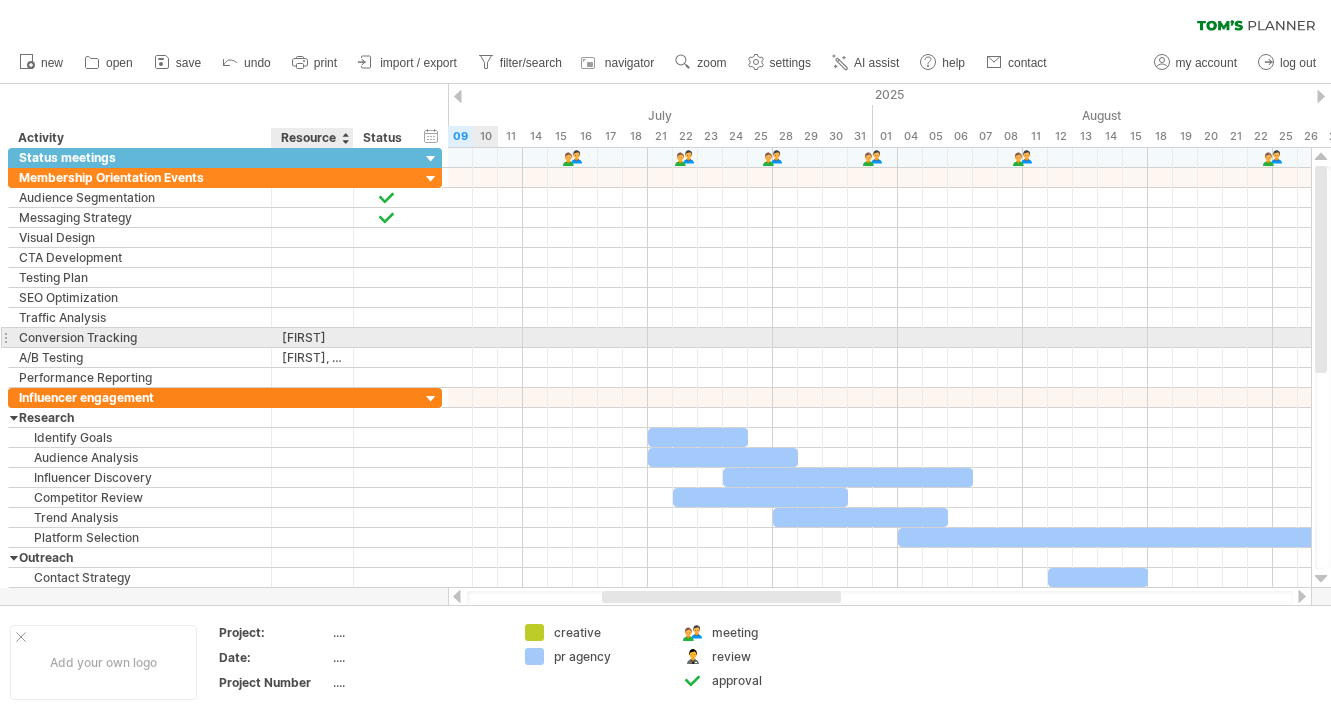 click on "[FIRST]" at bounding box center [140, 337] 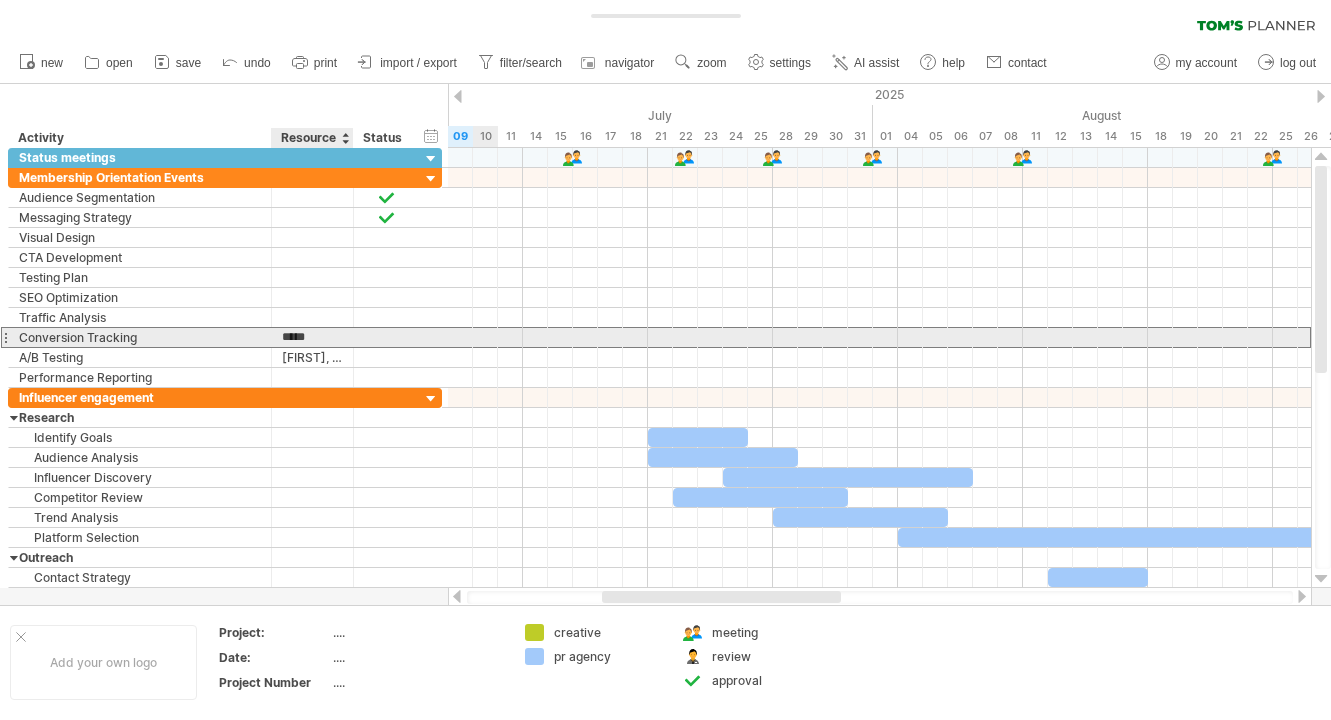 click on "*****" at bounding box center [0, 0] 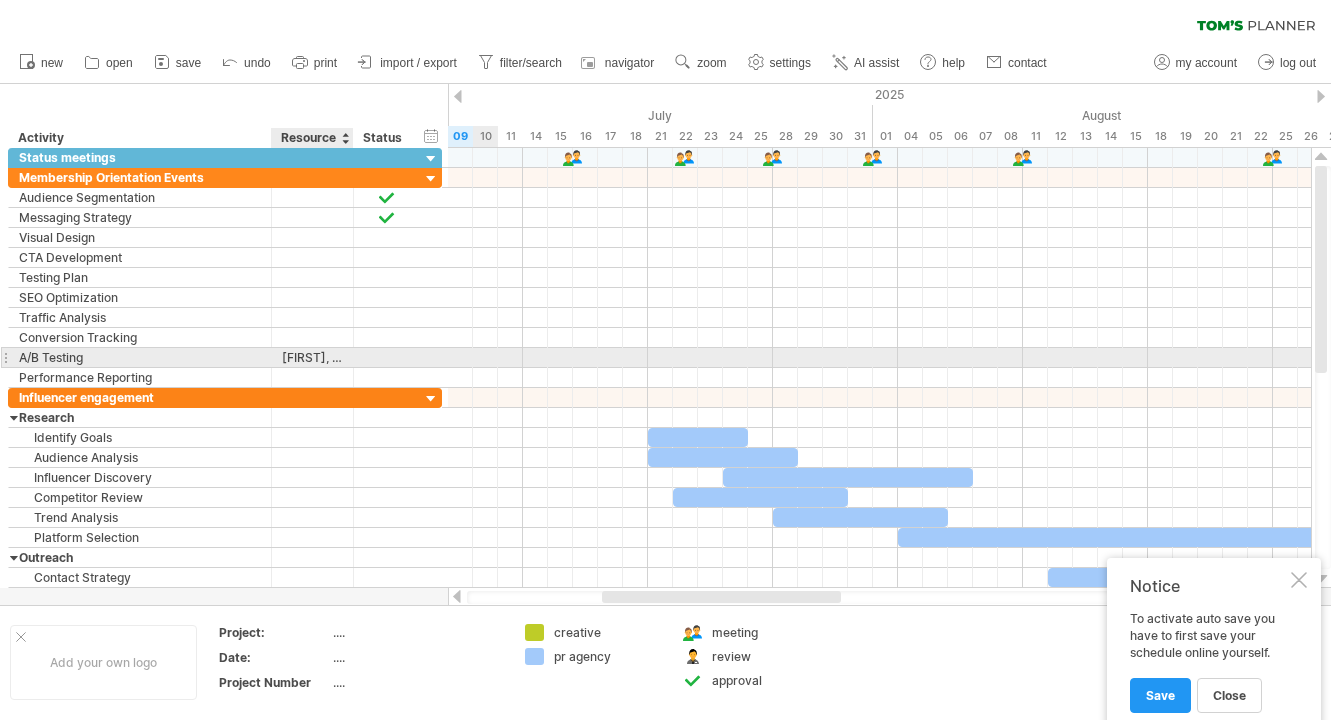 click on "[FIRST], [FIRST]" at bounding box center [140, 357] 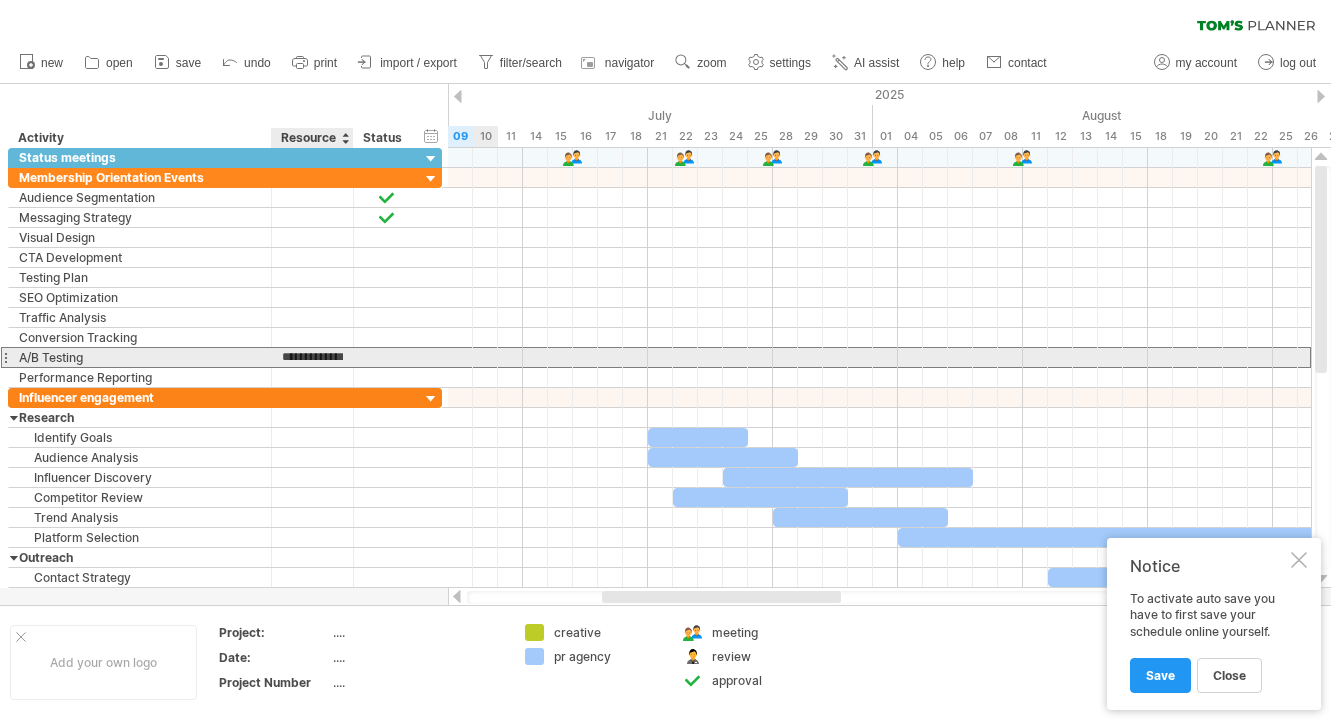 scroll, scrollTop: 0, scrollLeft: 0, axis: both 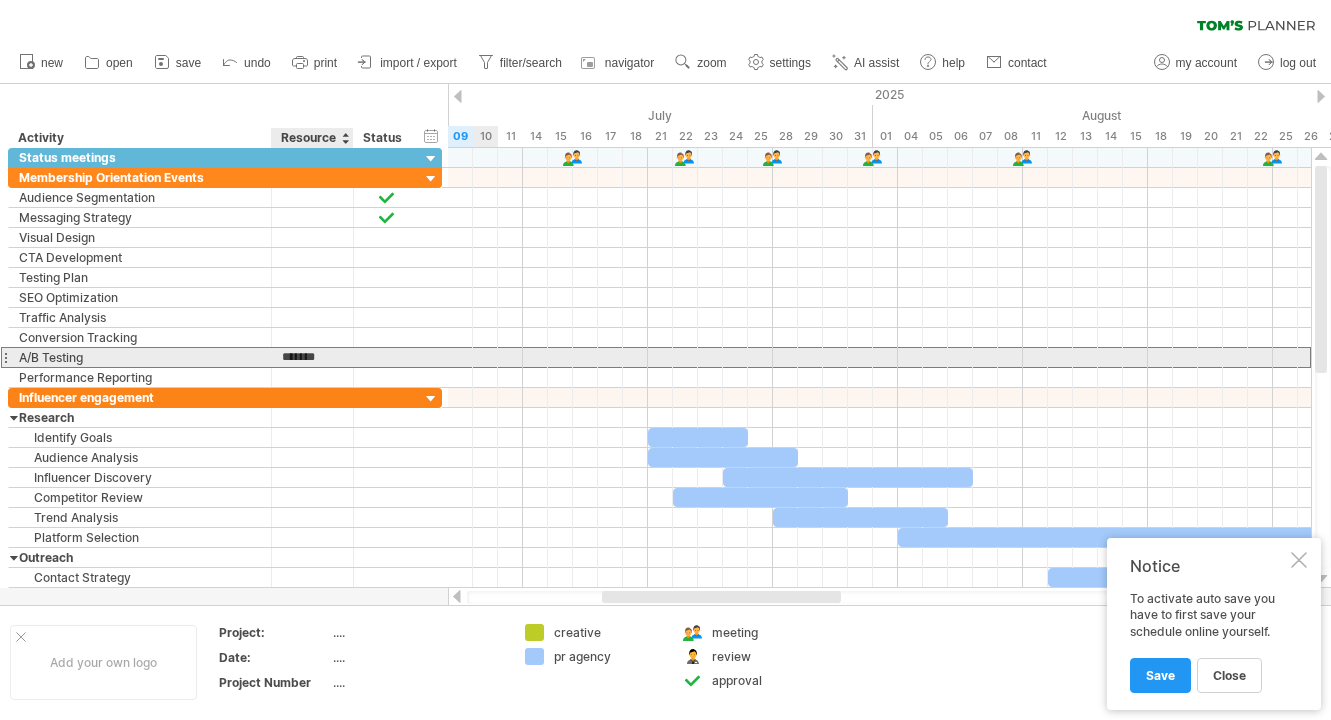 click on "*******" at bounding box center (0, 0) 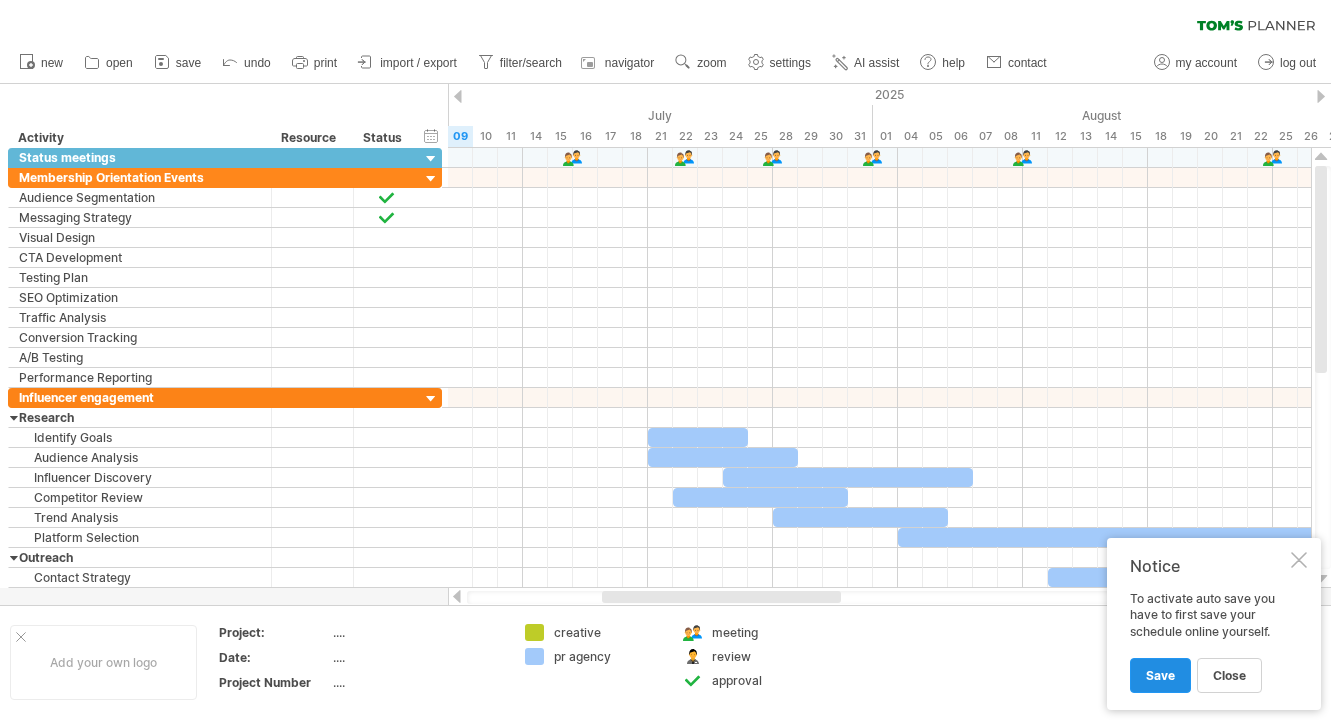 click on "Save" at bounding box center [1160, 675] 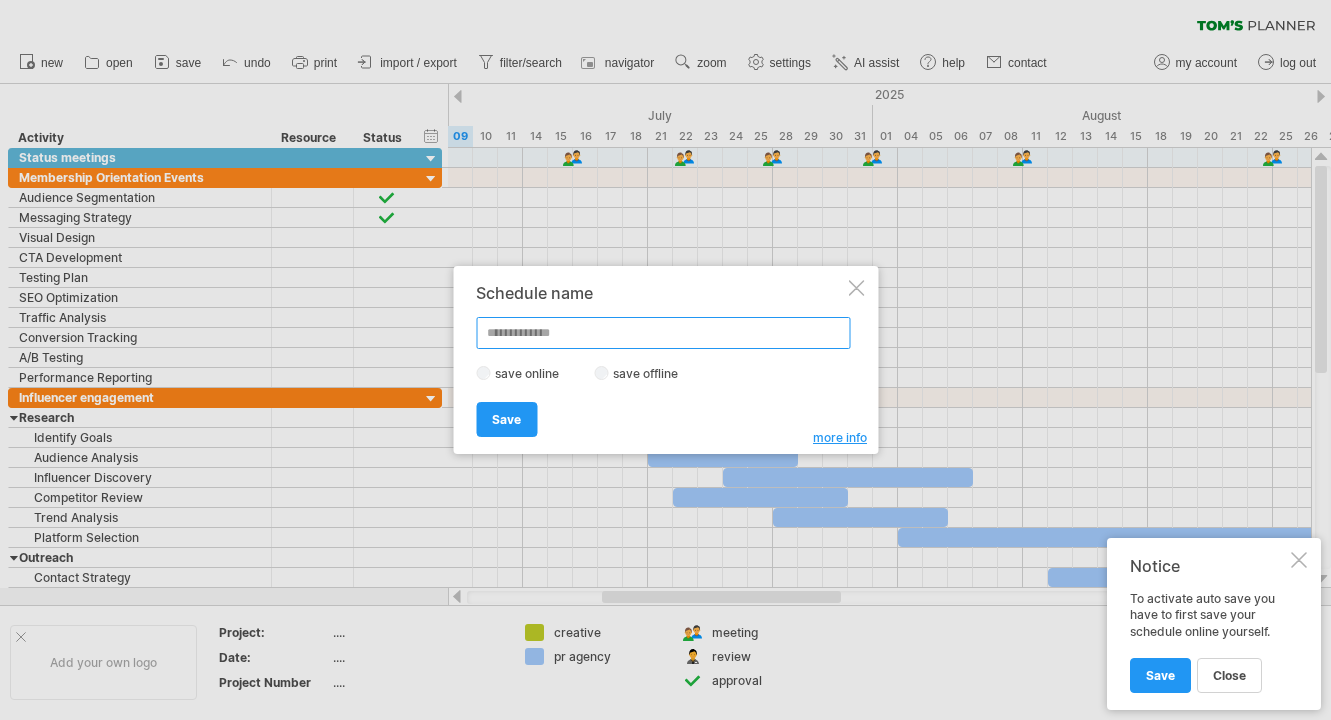 click at bounding box center (663, 333) 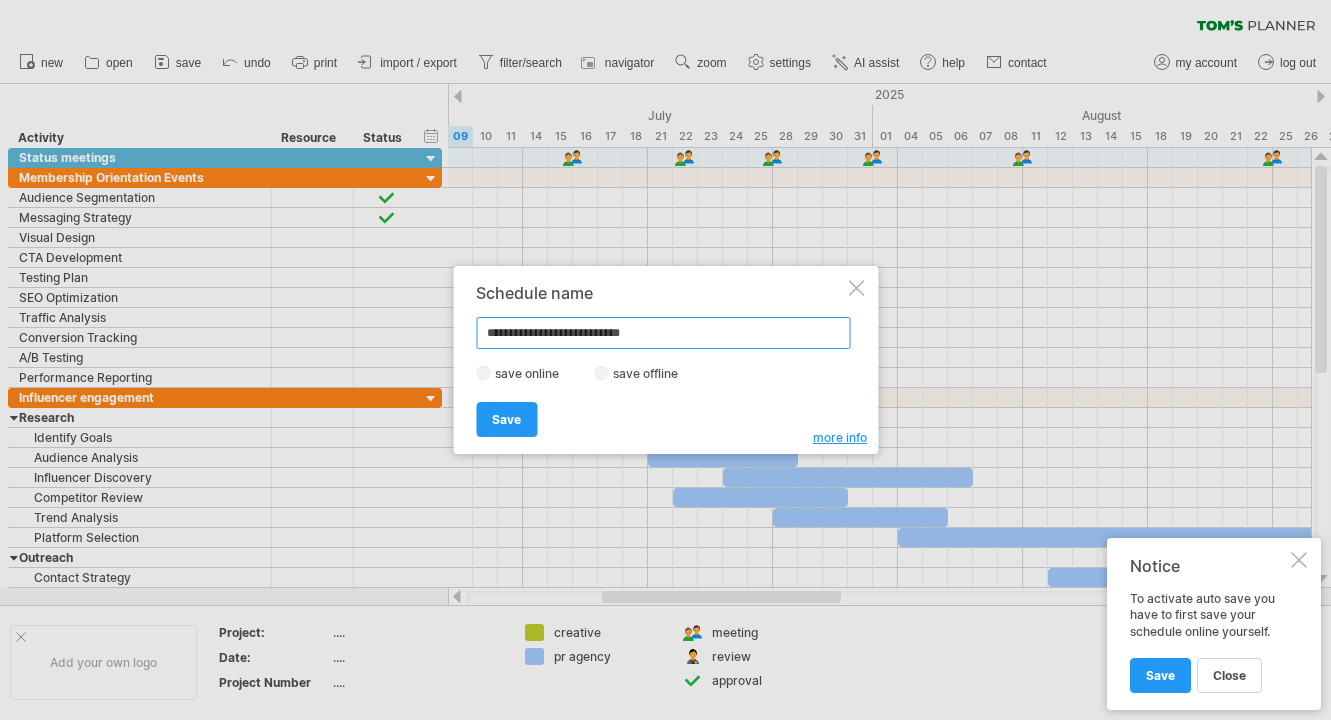 click on "**********" at bounding box center (663, 333) 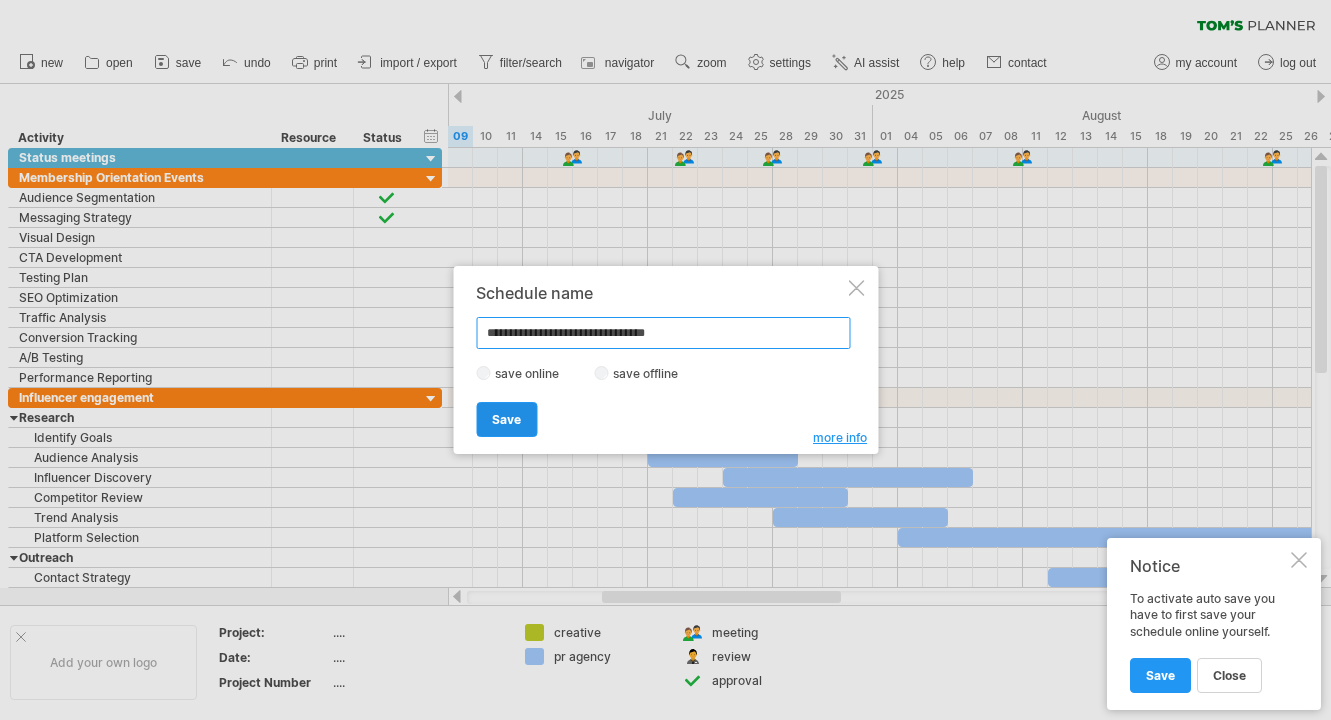type on "**********" 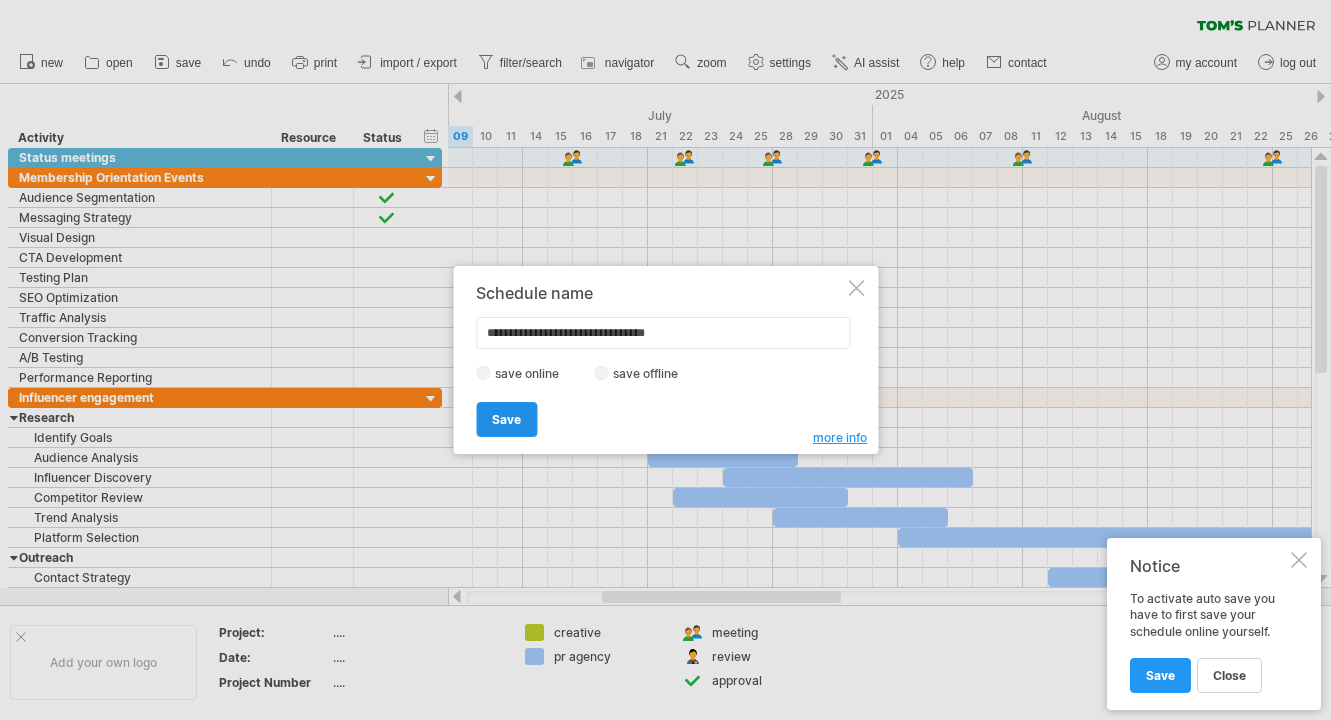 click on "Save" at bounding box center [506, 419] 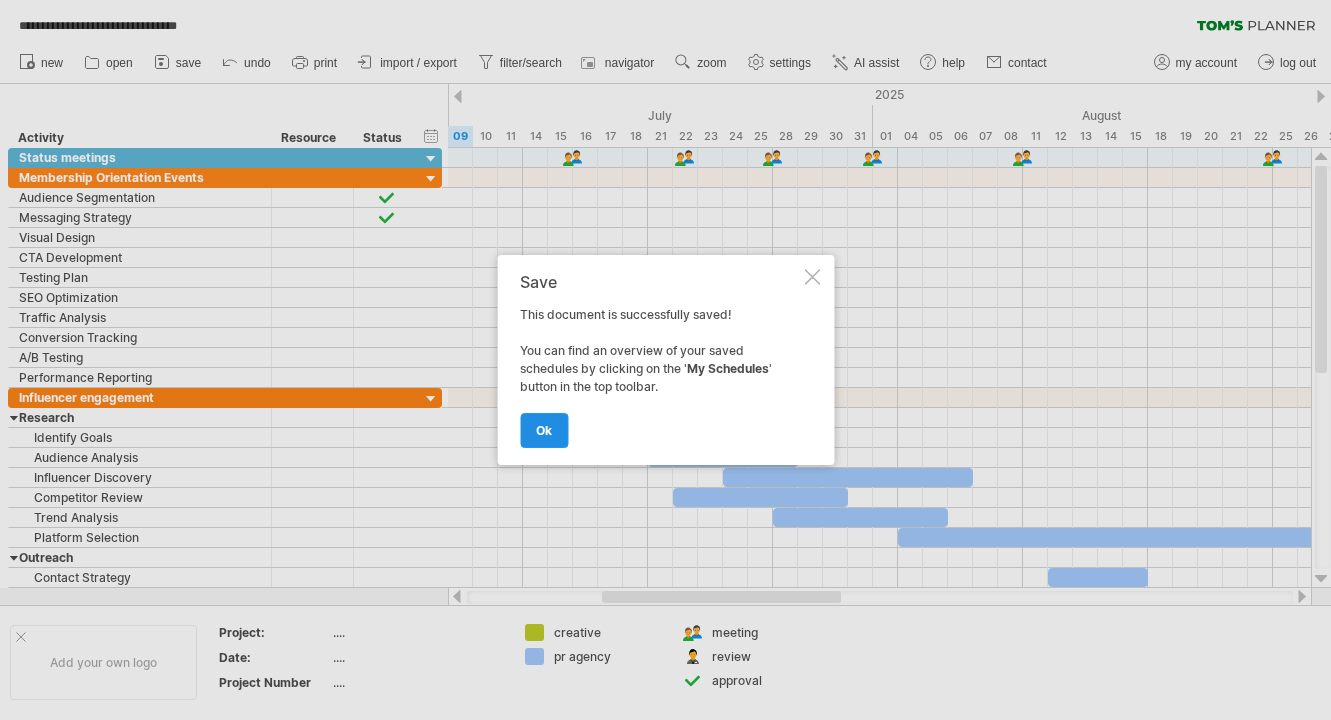click on "ok" at bounding box center (544, 430) 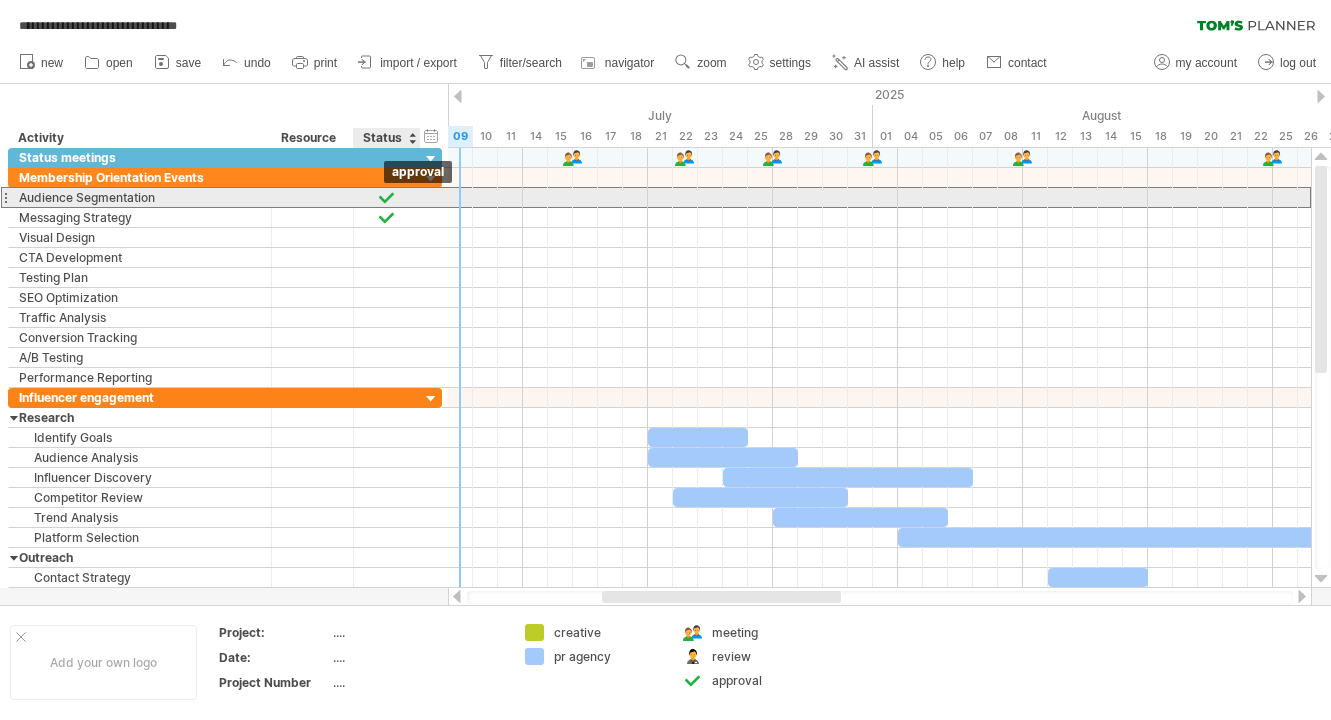click at bounding box center (387, 197) 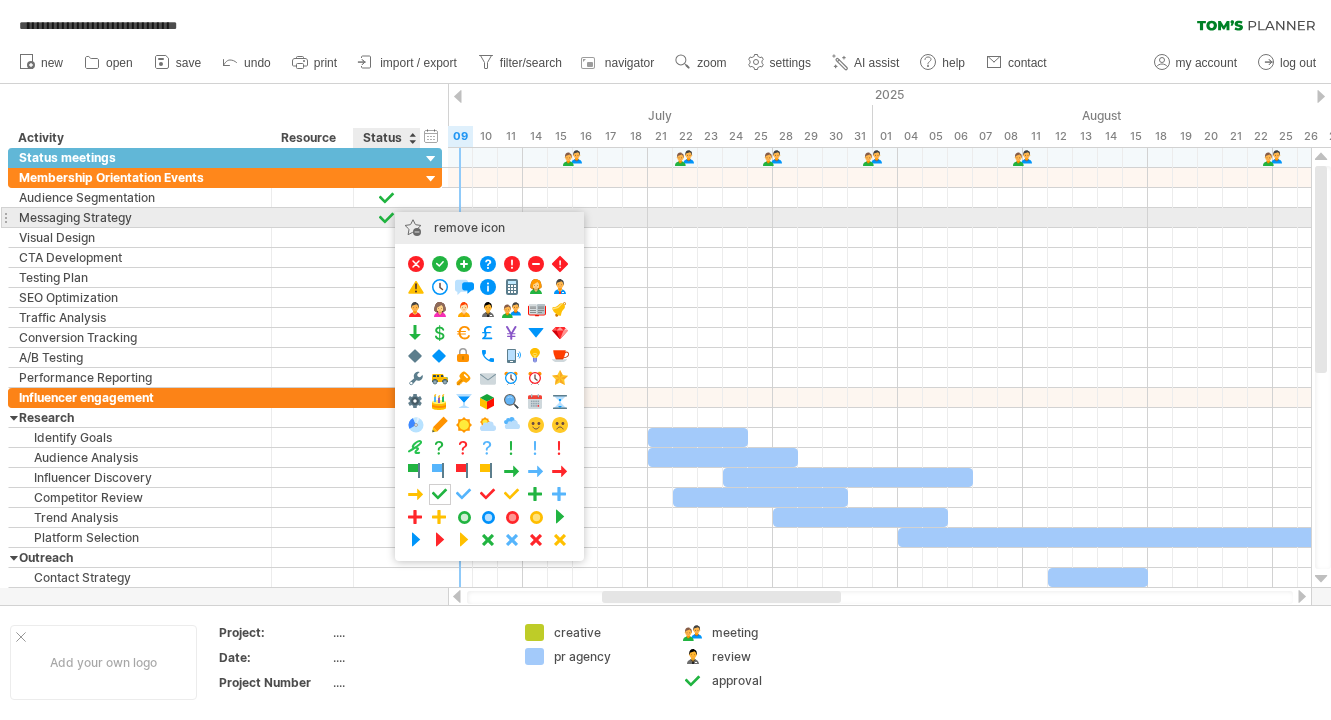 click on "remove icon" at bounding box center [489, 228] 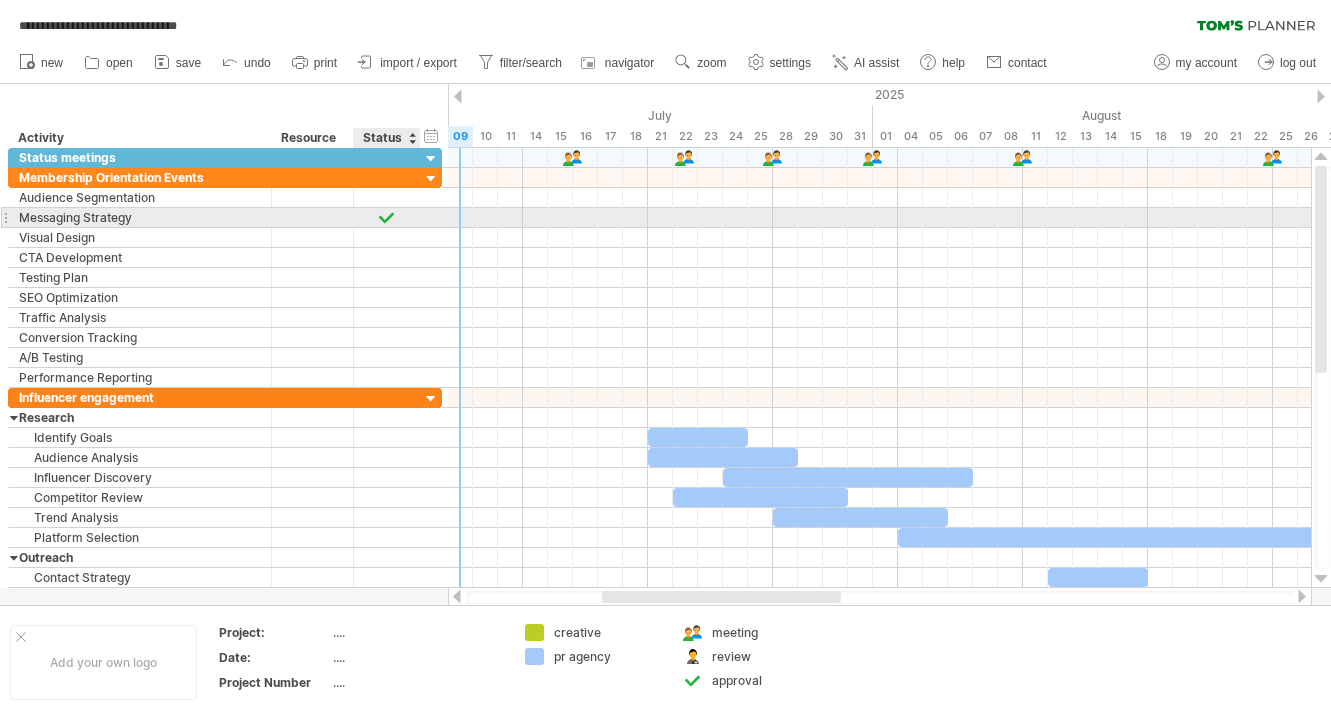 click at bounding box center (387, 217) 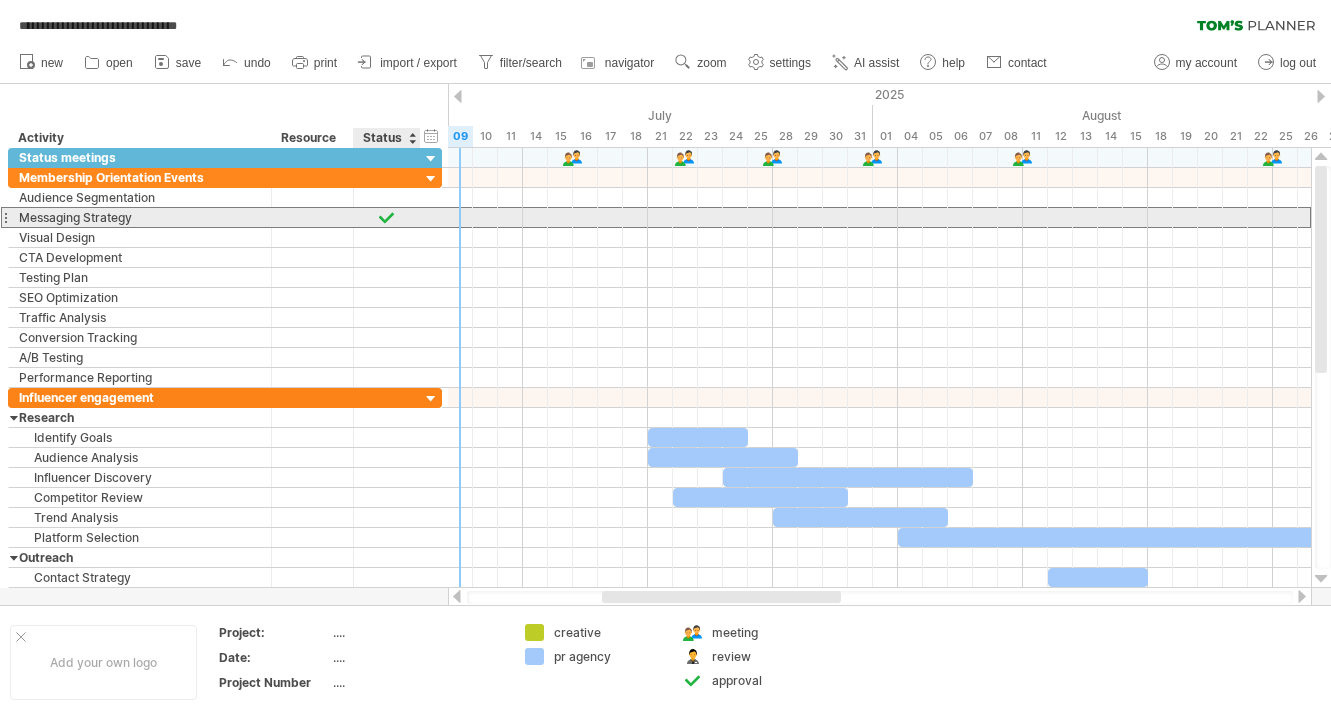 click at bounding box center (387, 217) 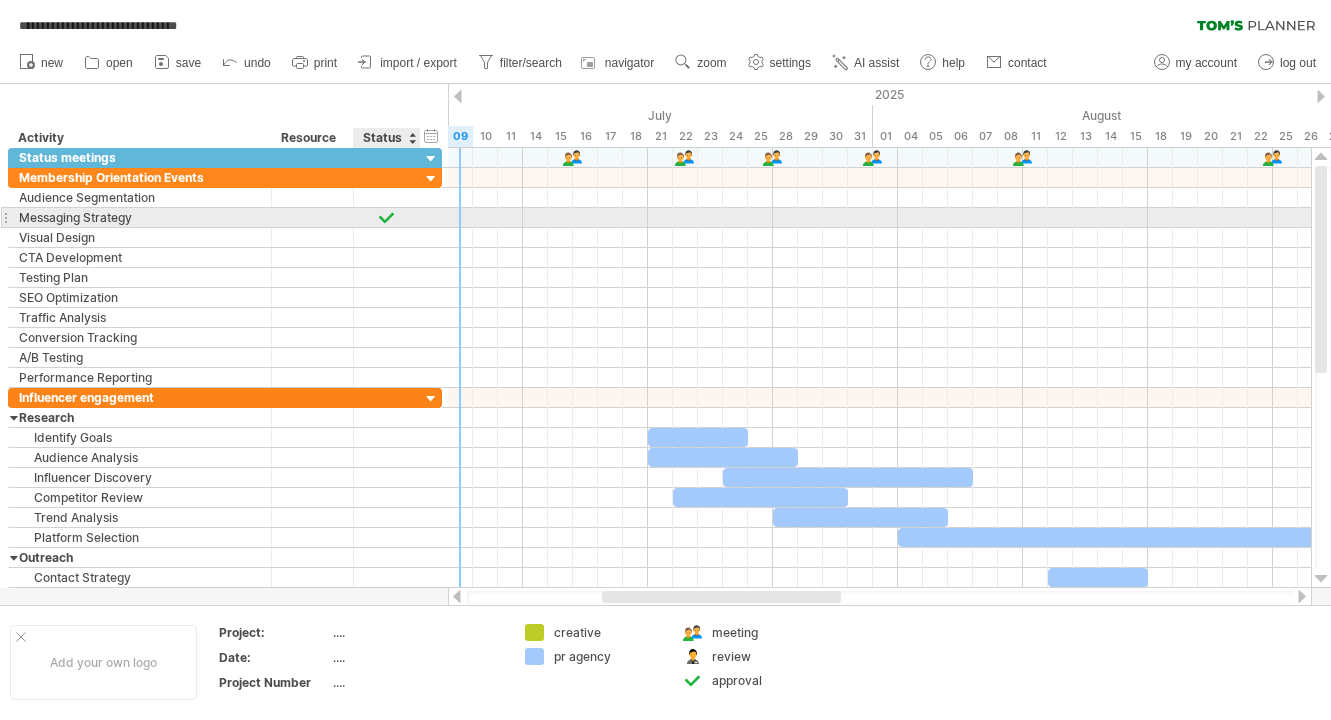 click at bounding box center (387, 217) 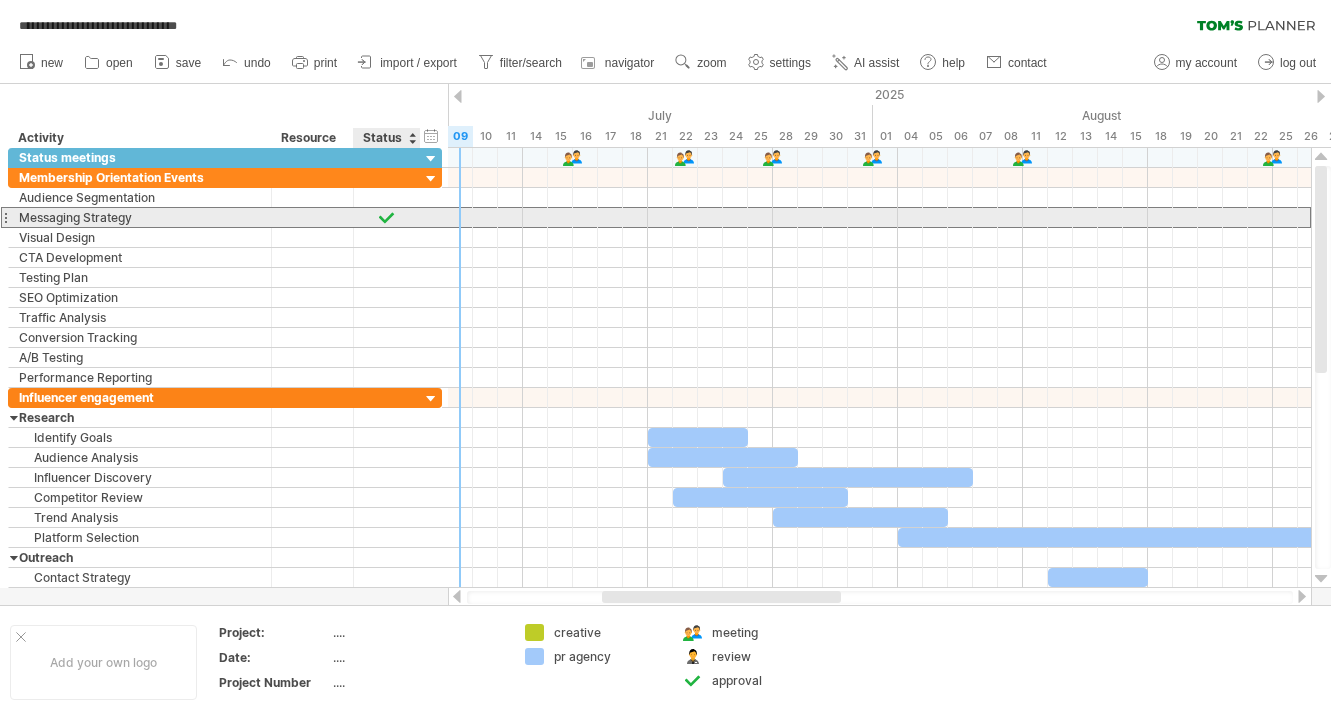 click at bounding box center [387, 217] 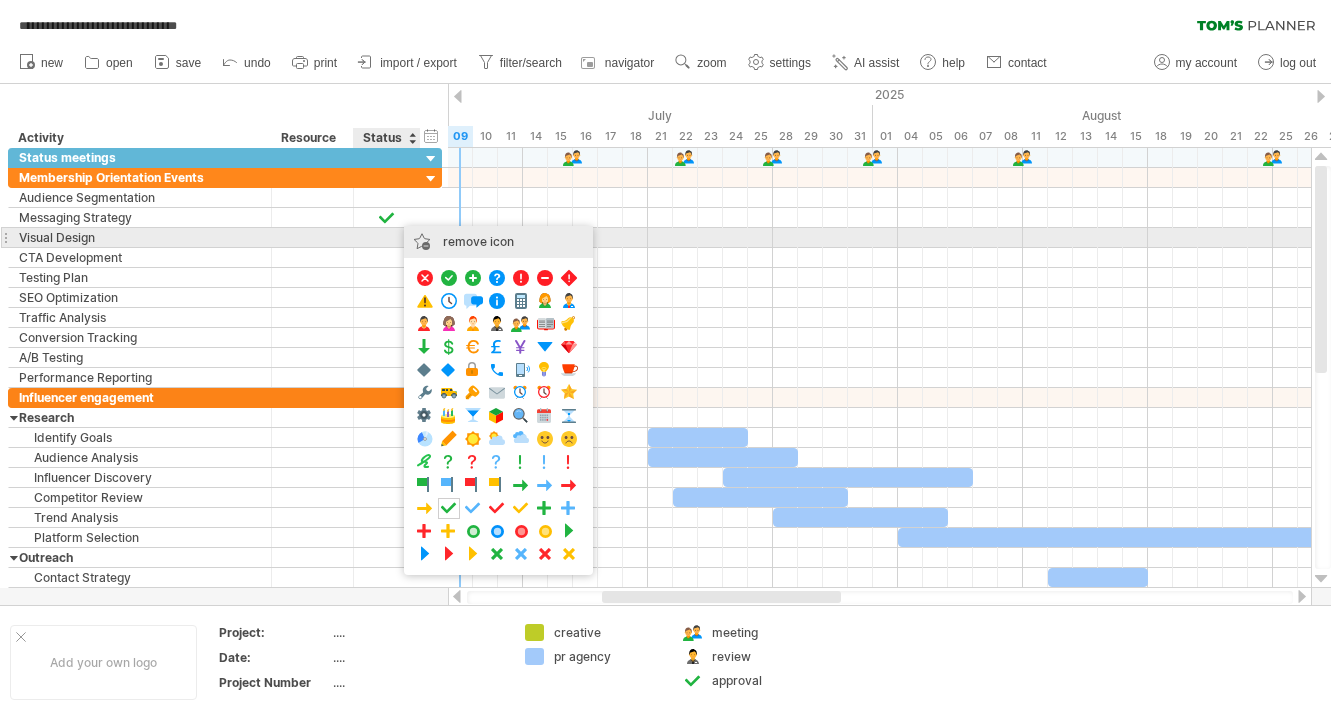 click on "remove icon" at bounding box center [498, 242] 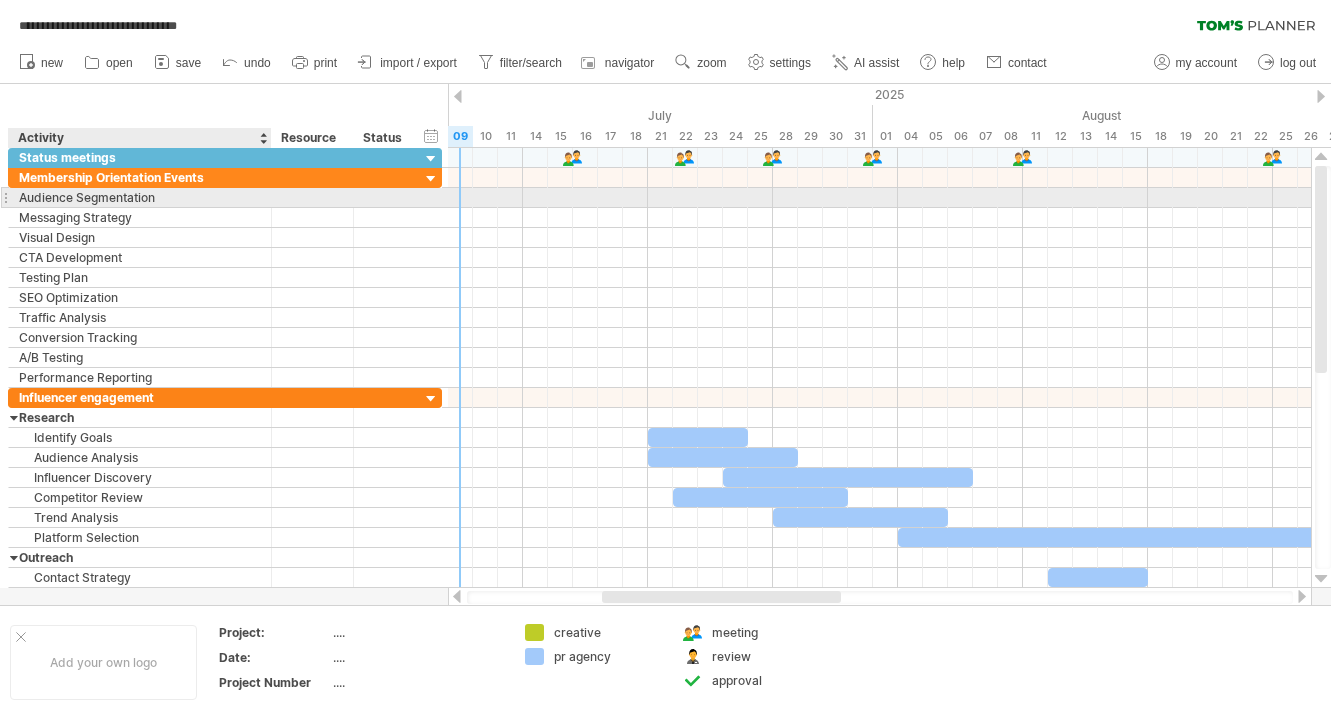 click on "Audience Segmentation" at bounding box center (140, 197) 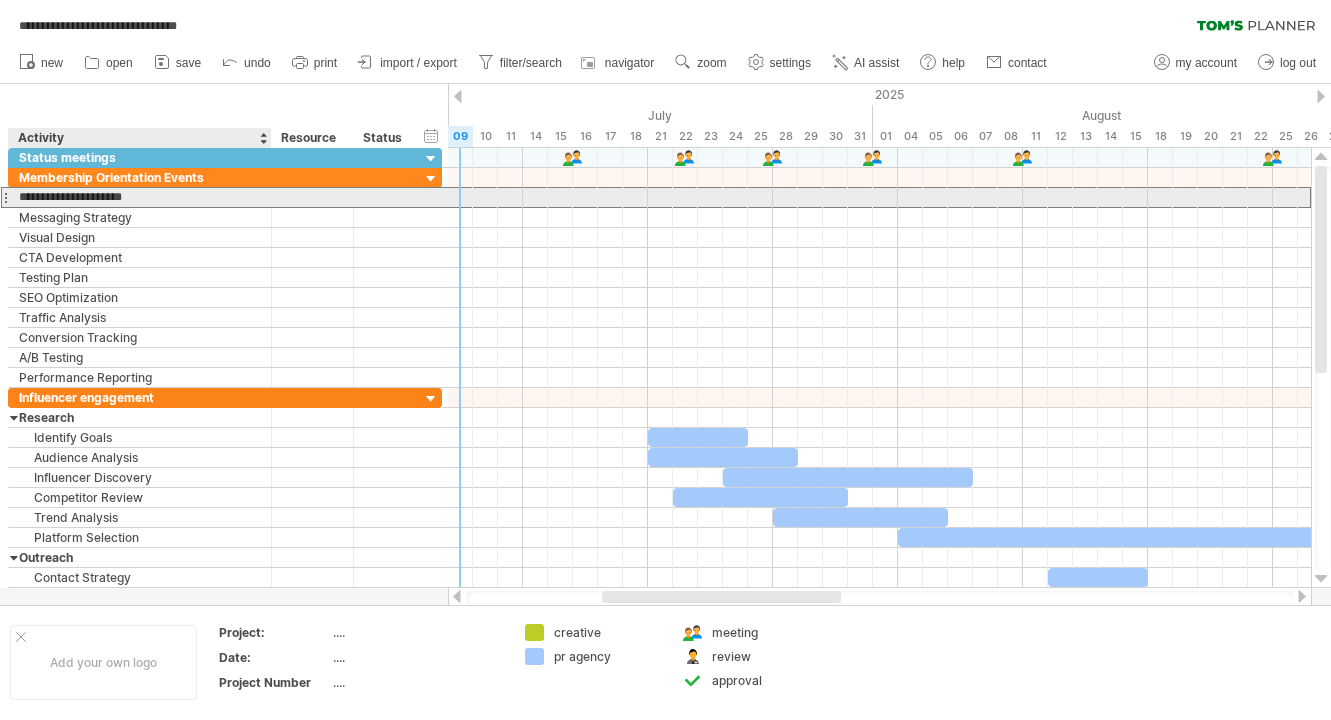 click on "**********" at bounding box center (140, 197) 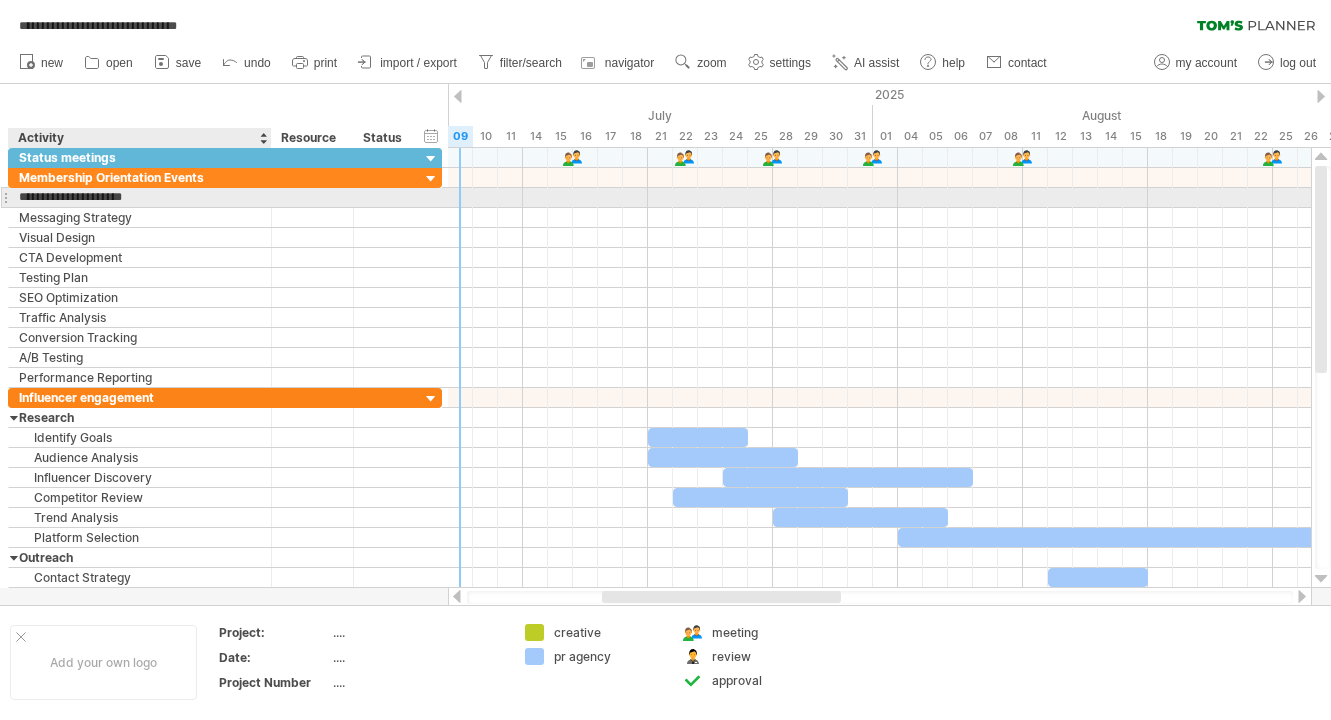 click on "**********" at bounding box center (140, 197) 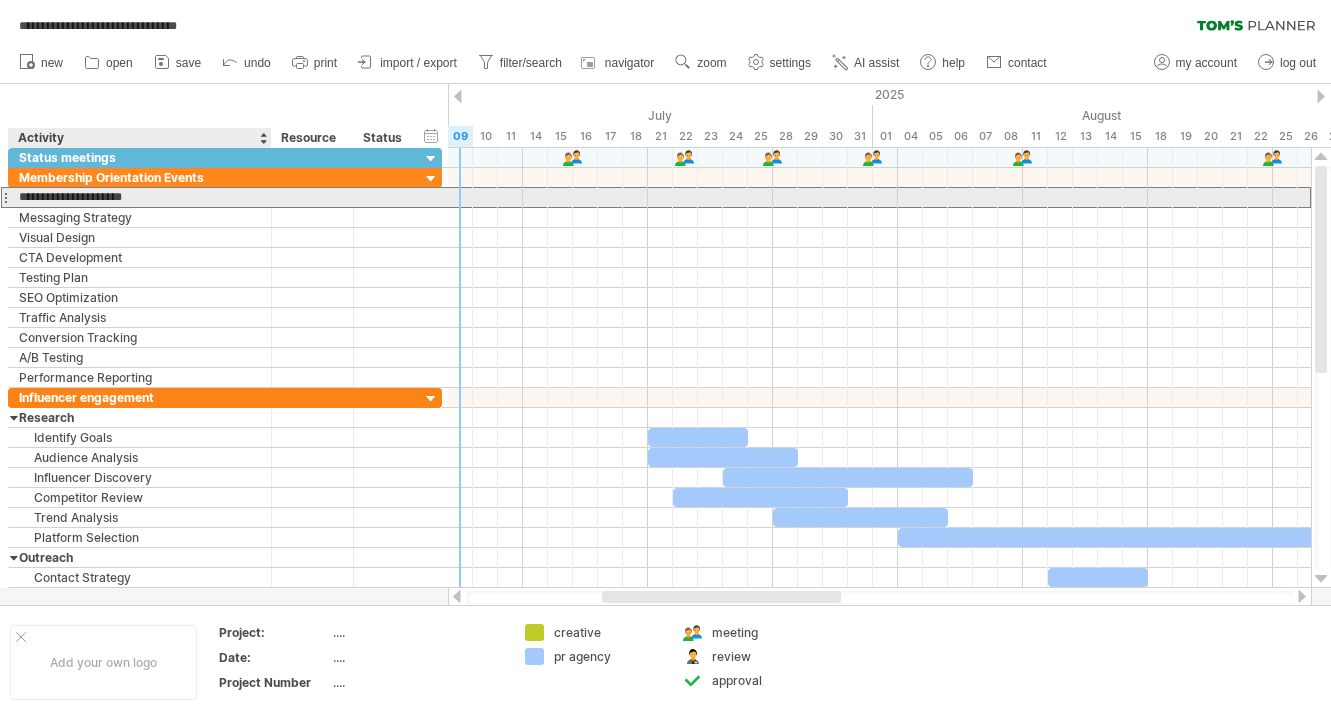click on "**********" at bounding box center (140, 197) 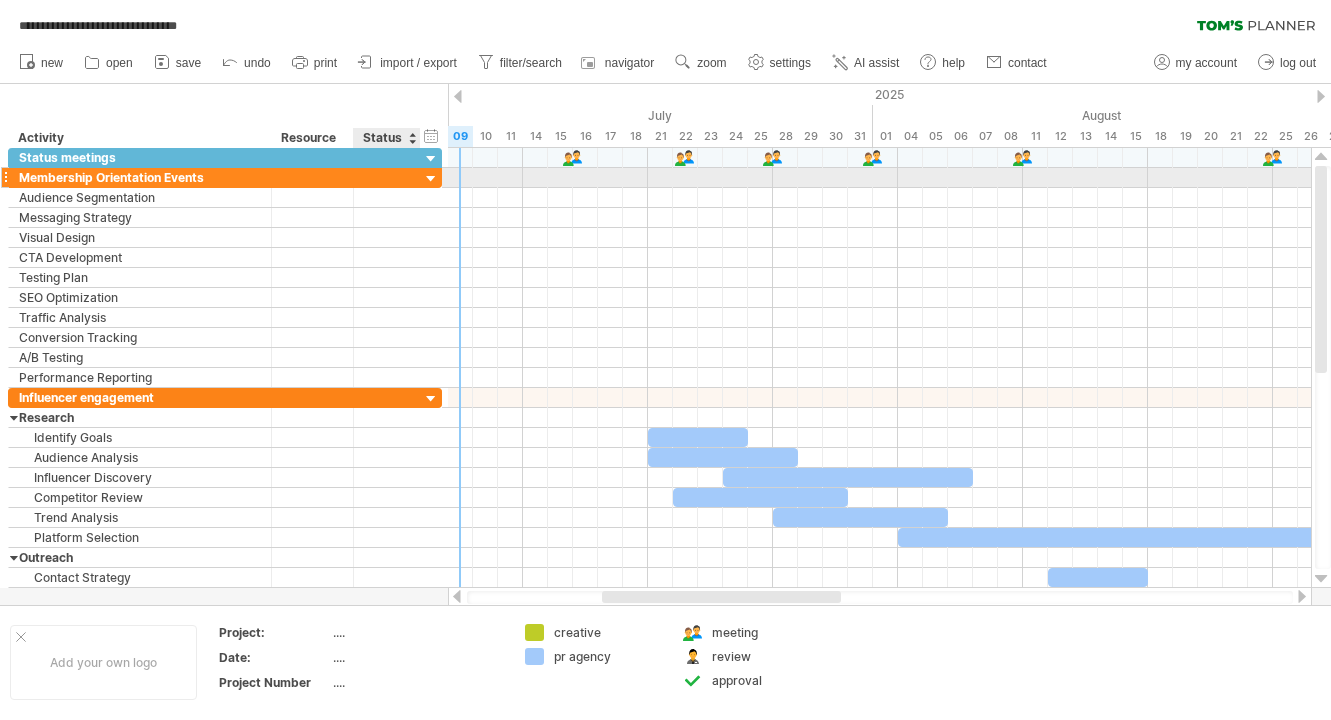 click at bounding box center [431, 179] 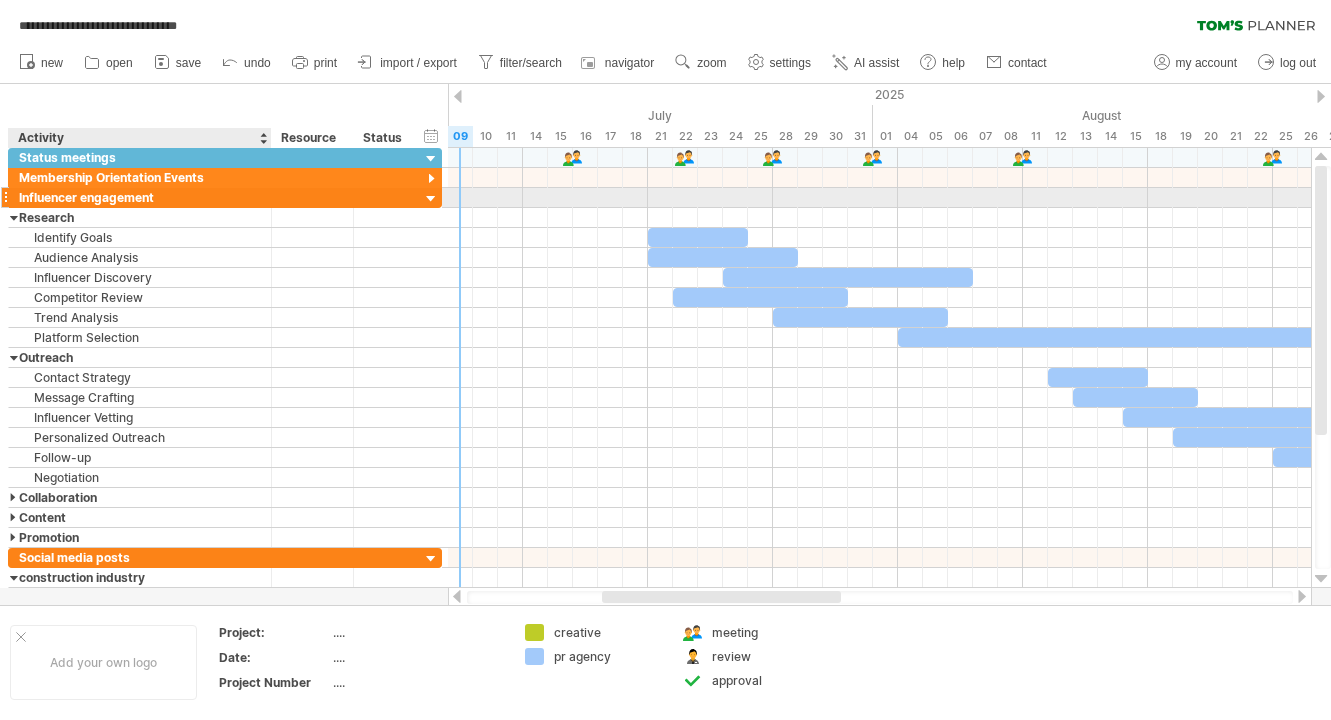 click on "Influencer engagement" at bounding box center [140, 197] 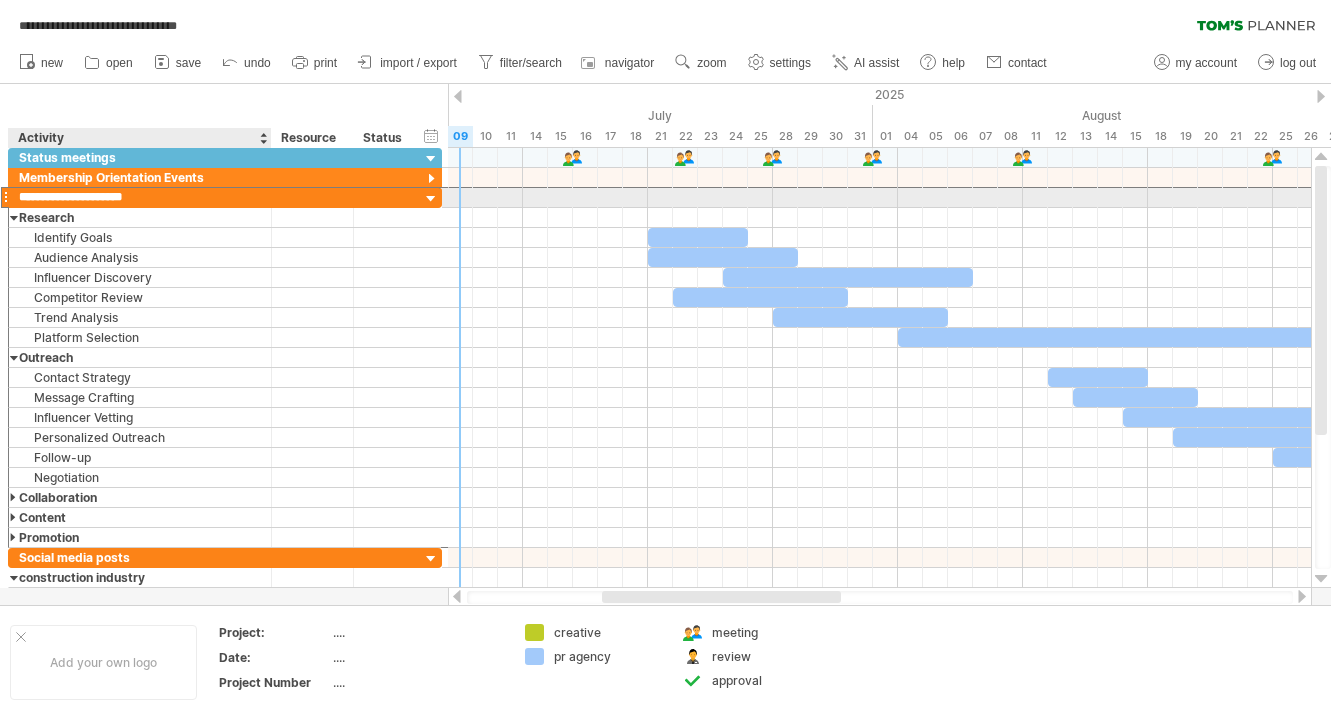 click on "**********" at bounding box center [140, 197] 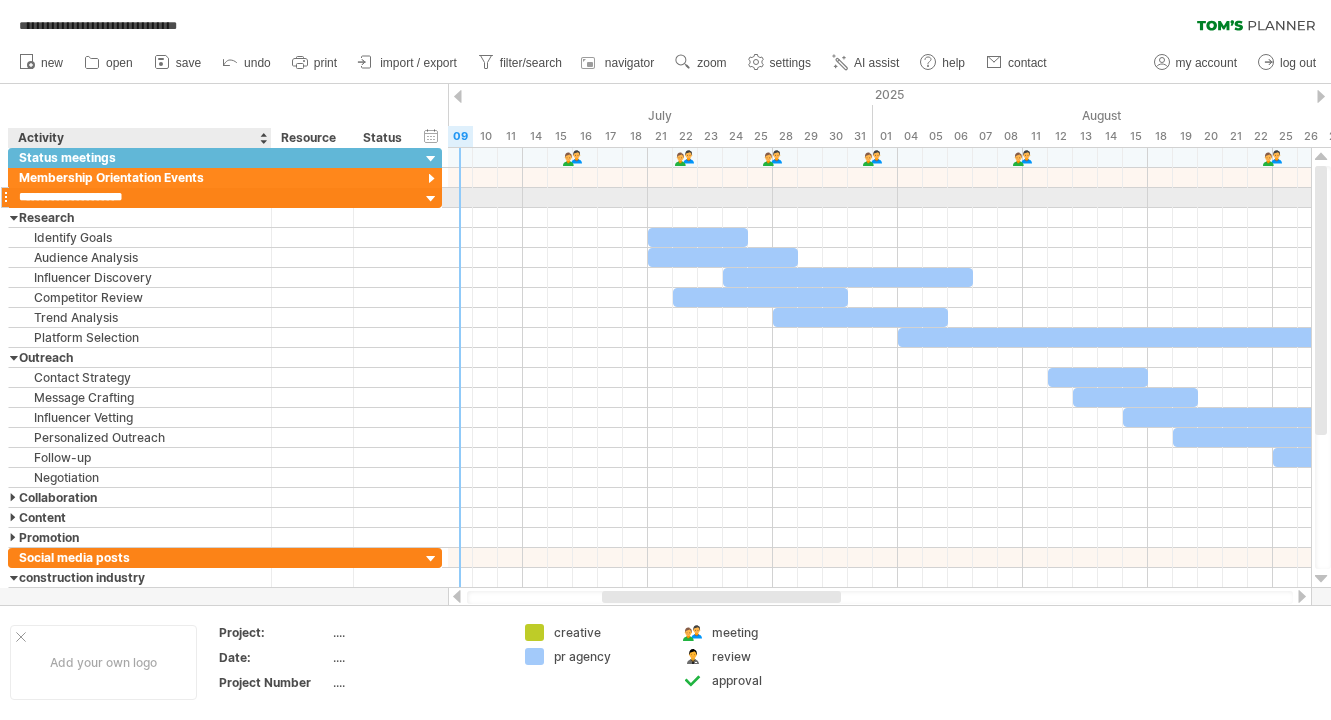 click on "**********" at bounding box center [140, 197] 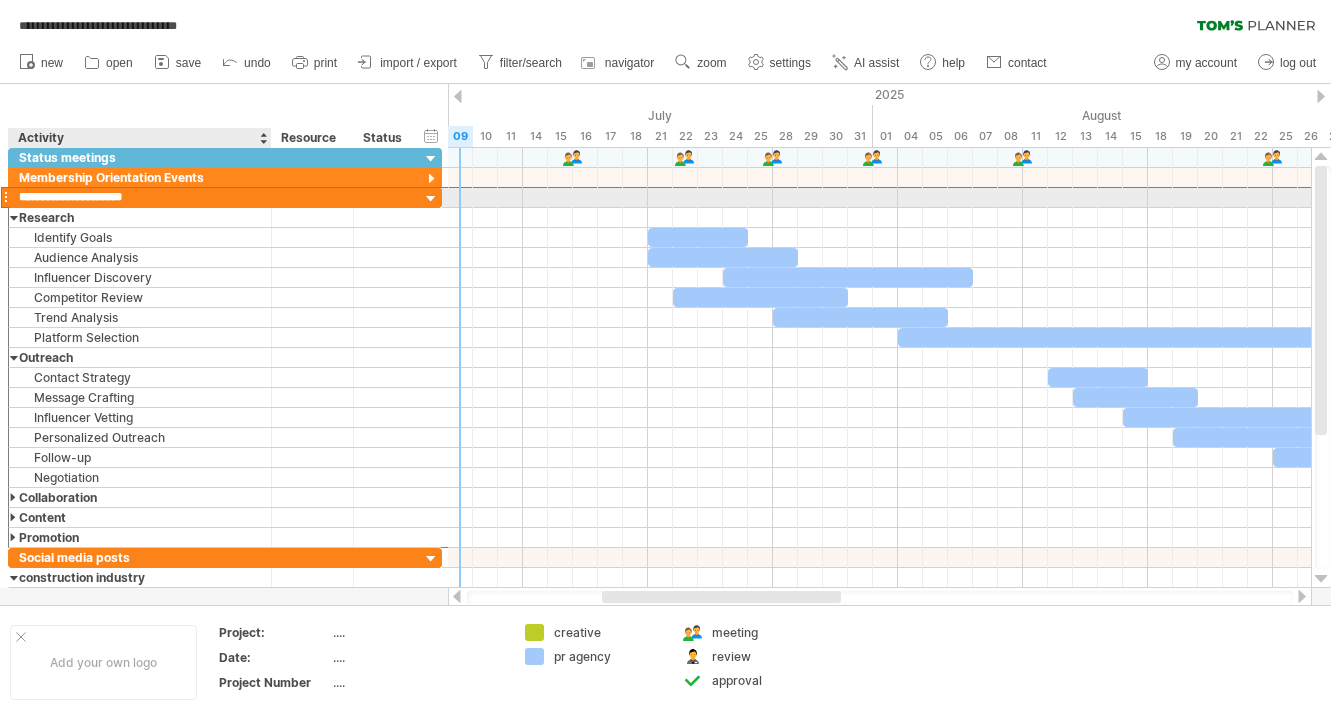 click on "**********" at bounding box center [140, 197] 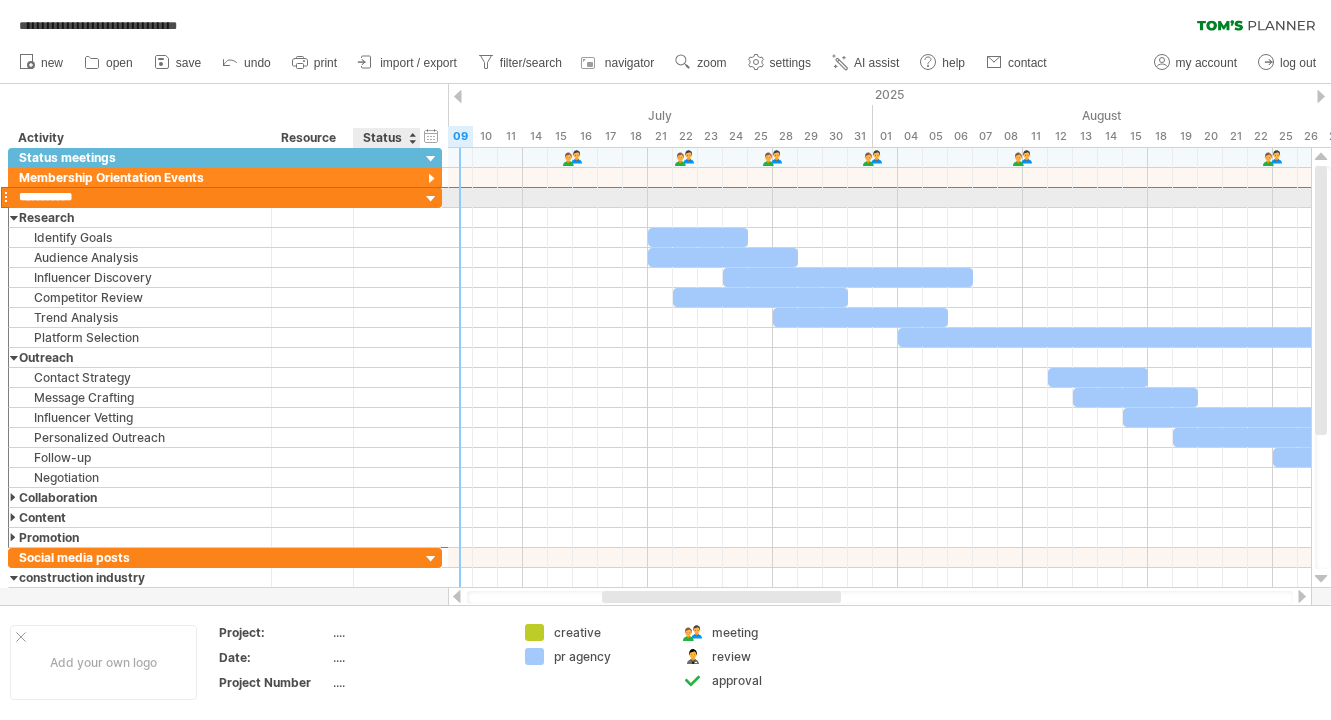 click at bounding box center (431, 199) 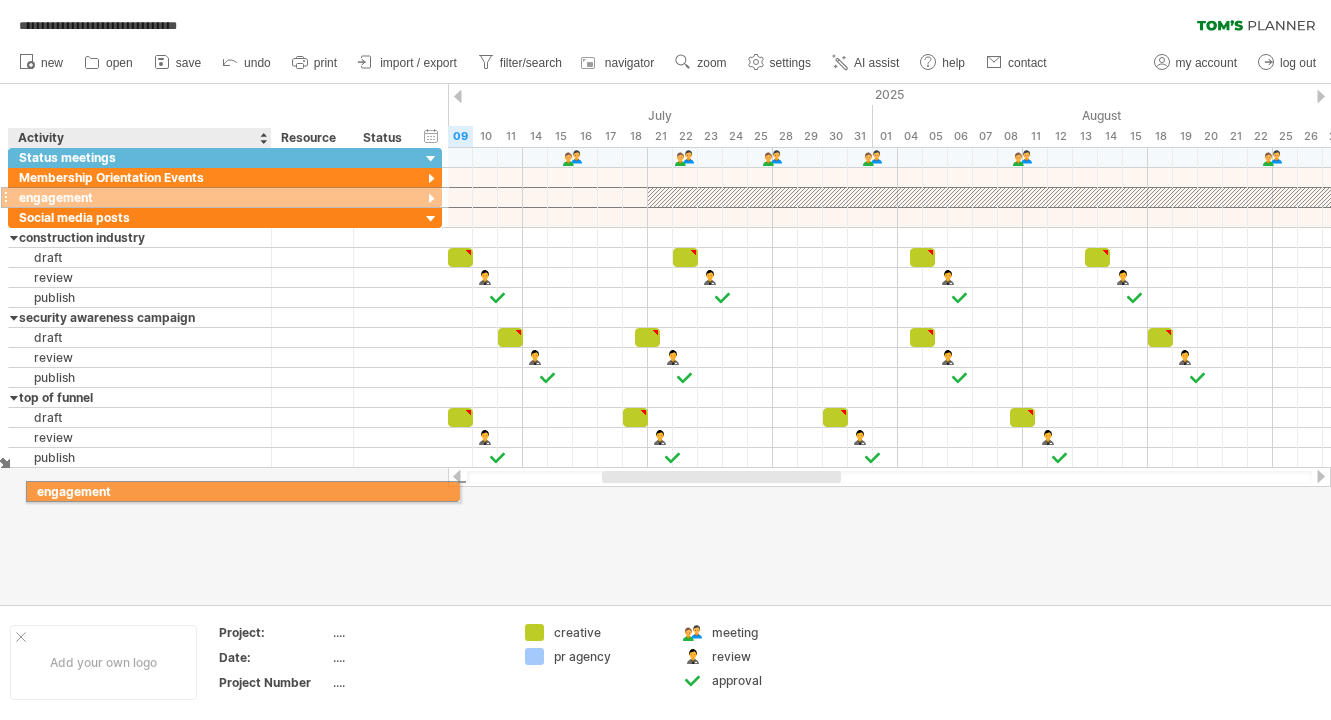 drag, startPoint x: 6, startPoint y: 195, endPoint x: 18, endPoint y: 488, distance: 293.24564 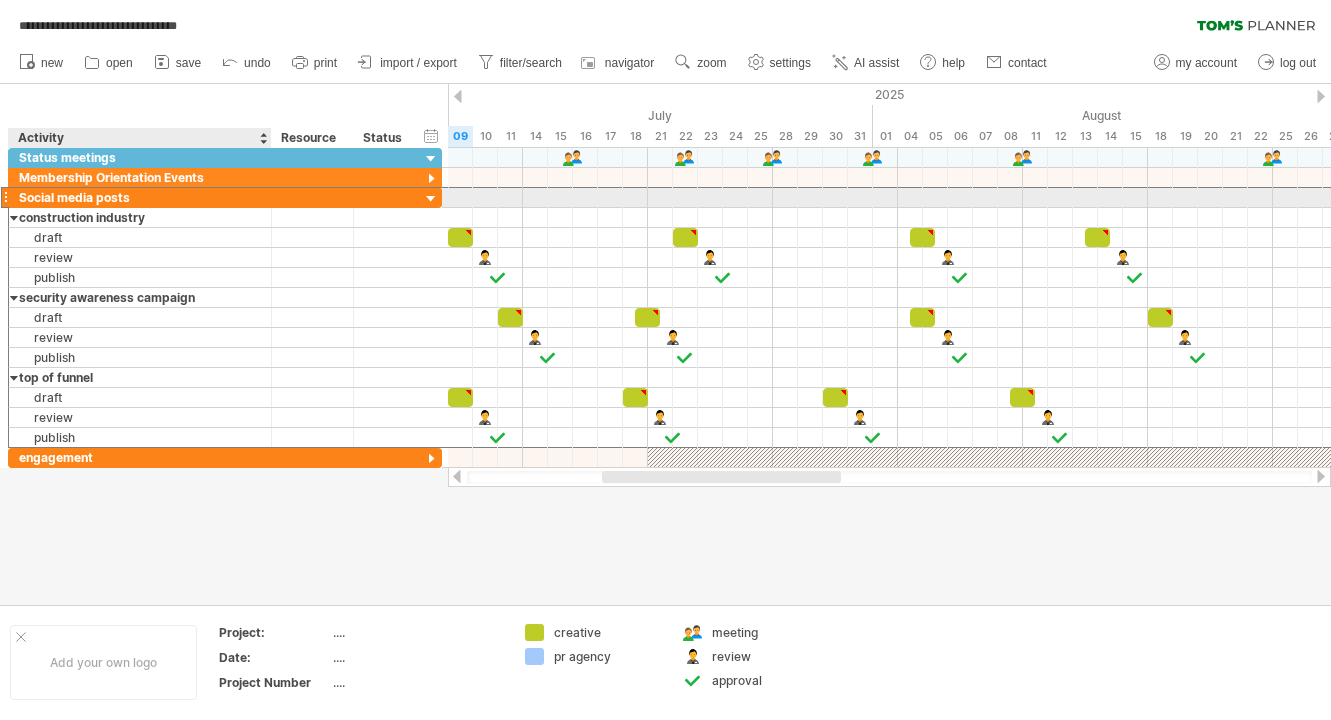click on "Social media posts" at bounding box center (140, 197) 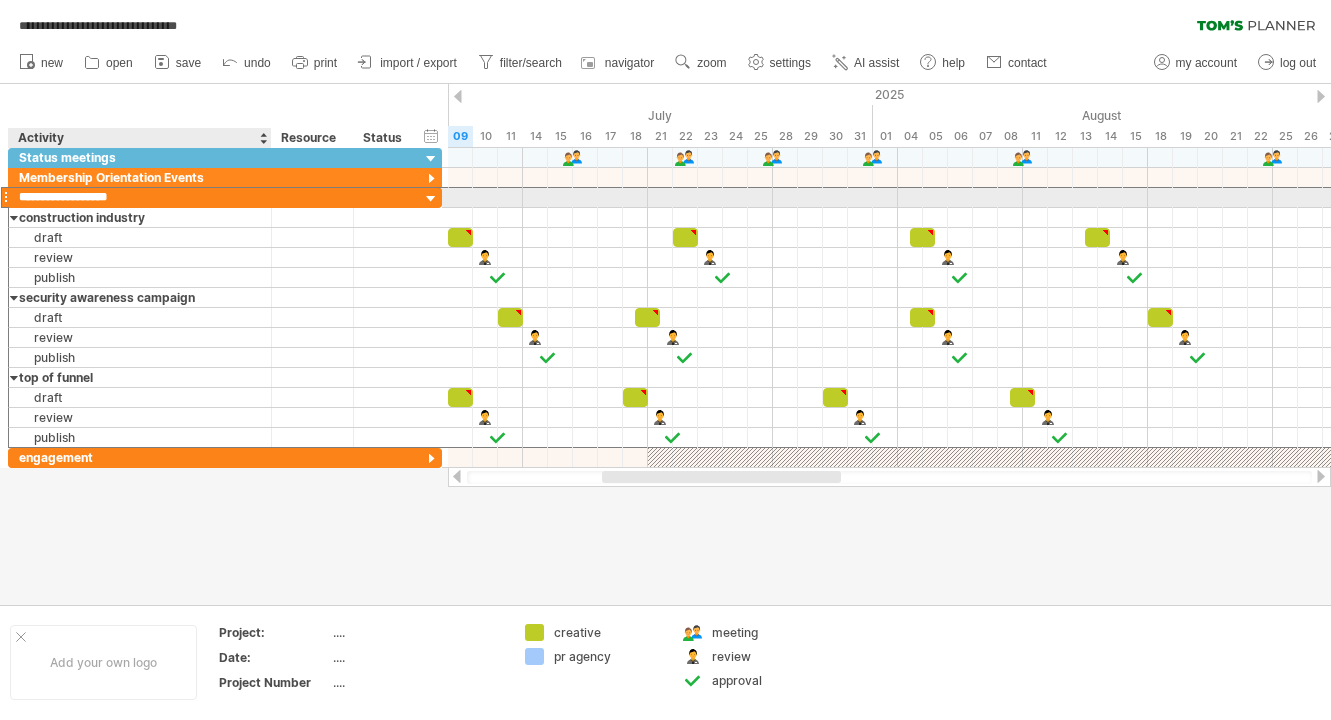 click on "**********" at bounding box center (140, 197) 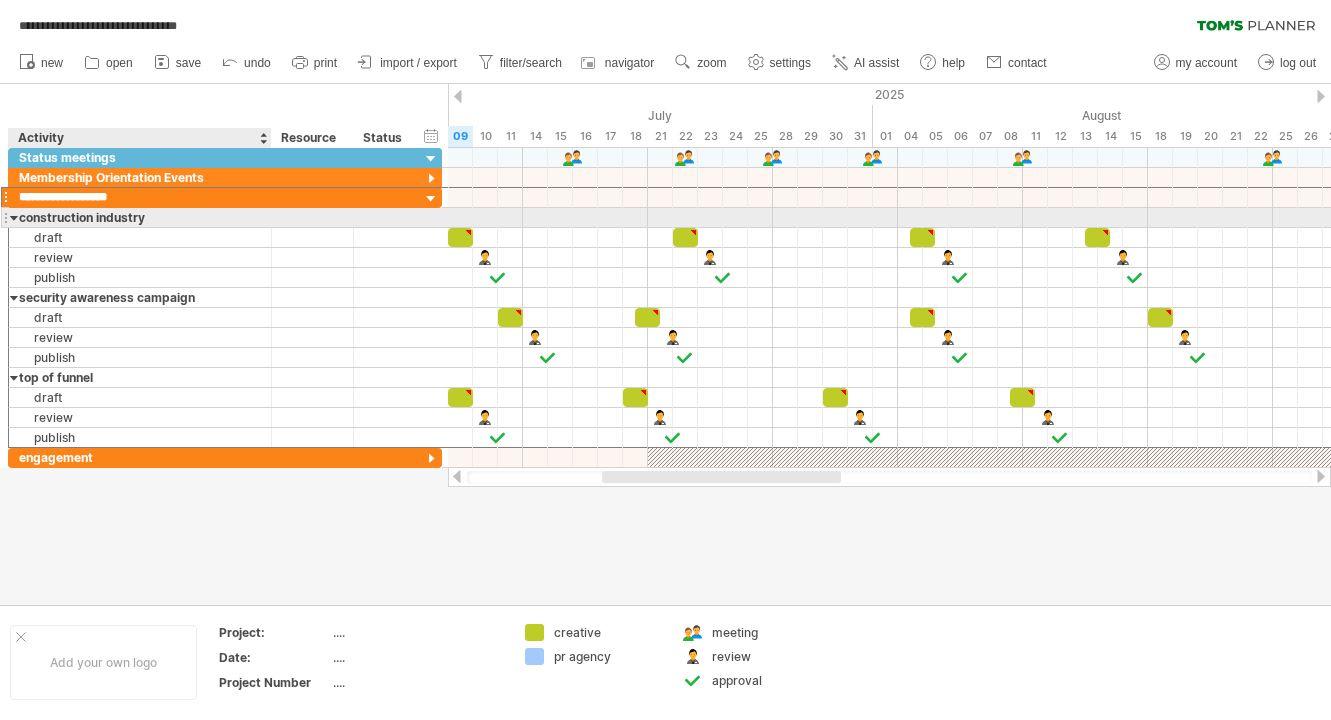 click on "construction industry" at bounding box center [140, 217] 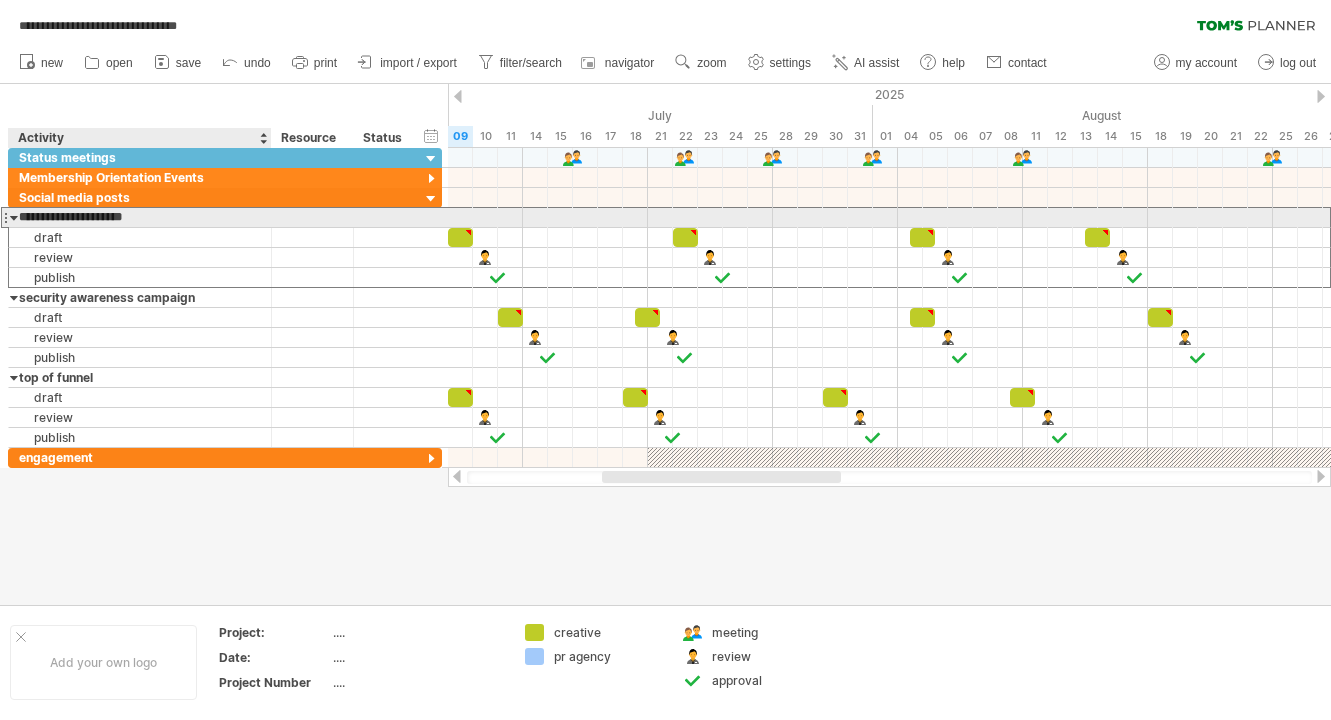 click on "**********" at bounding box center (140, 217) 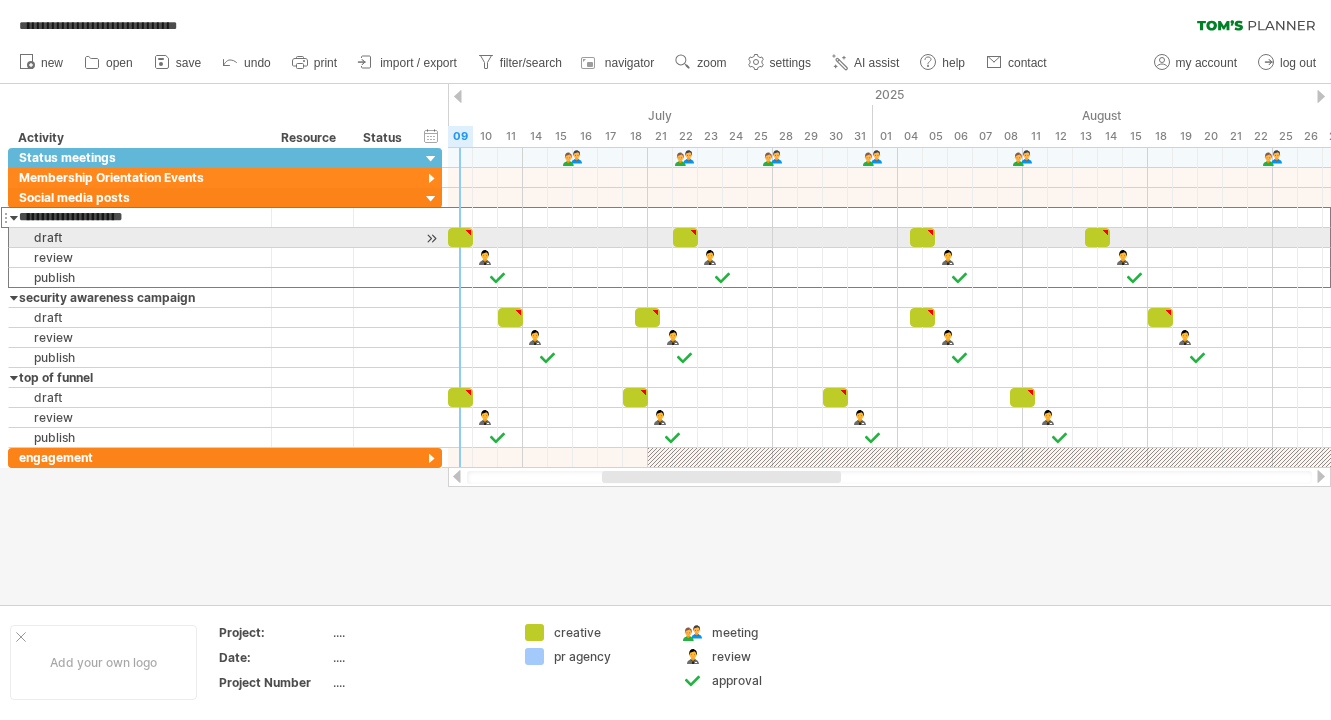click at bounding box center [460, 237] 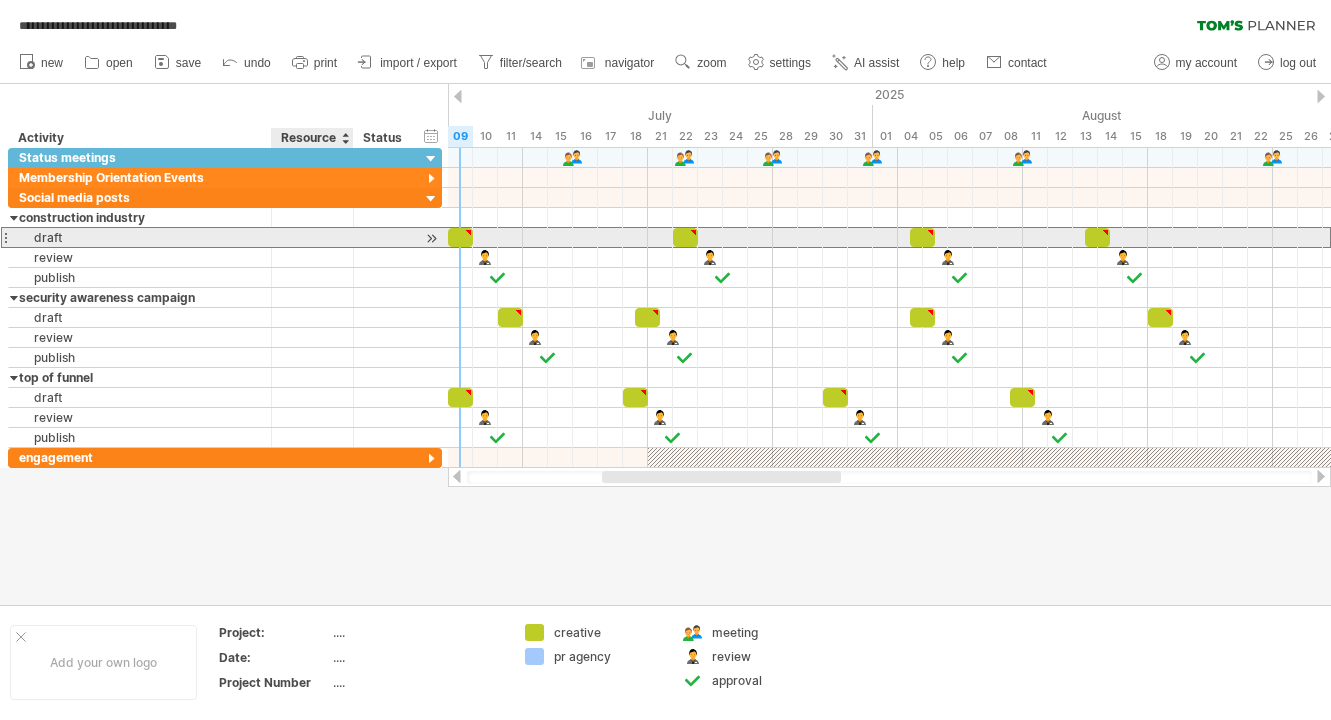 click at bounding box center (140, 237) 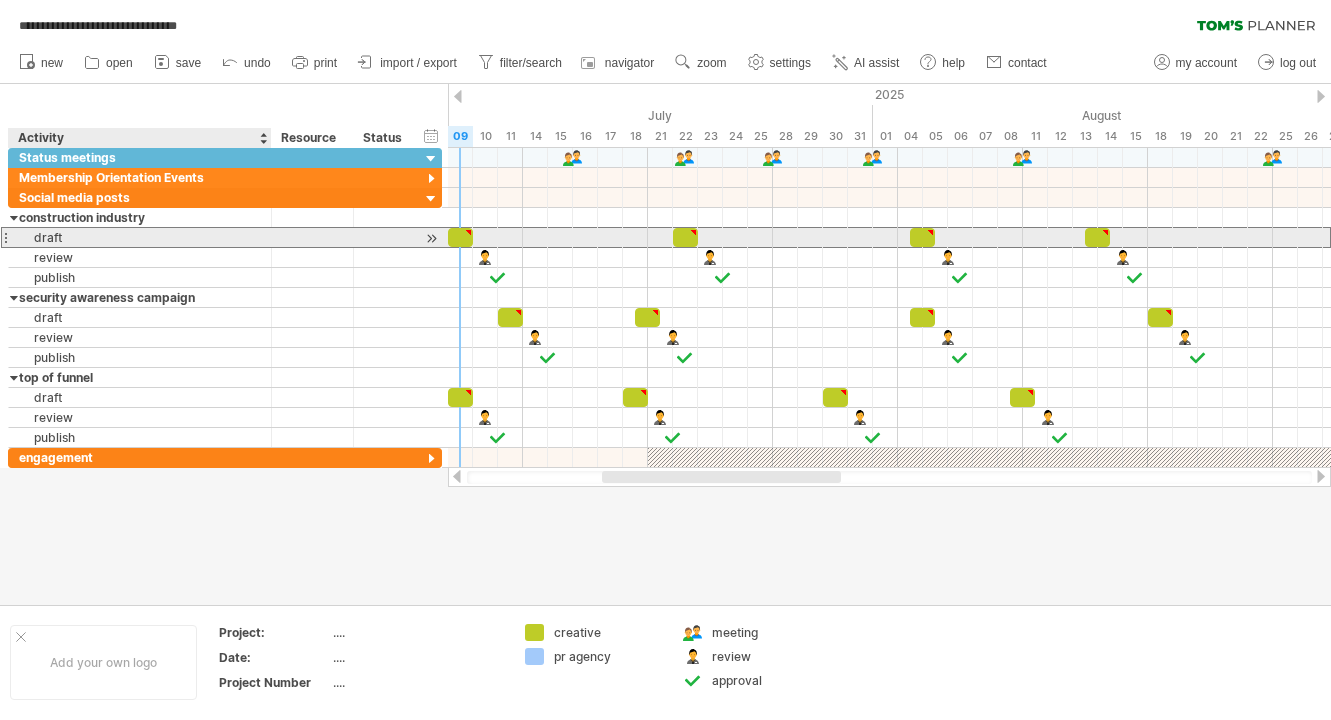 click on "draft" at bounding box center (140, 237) 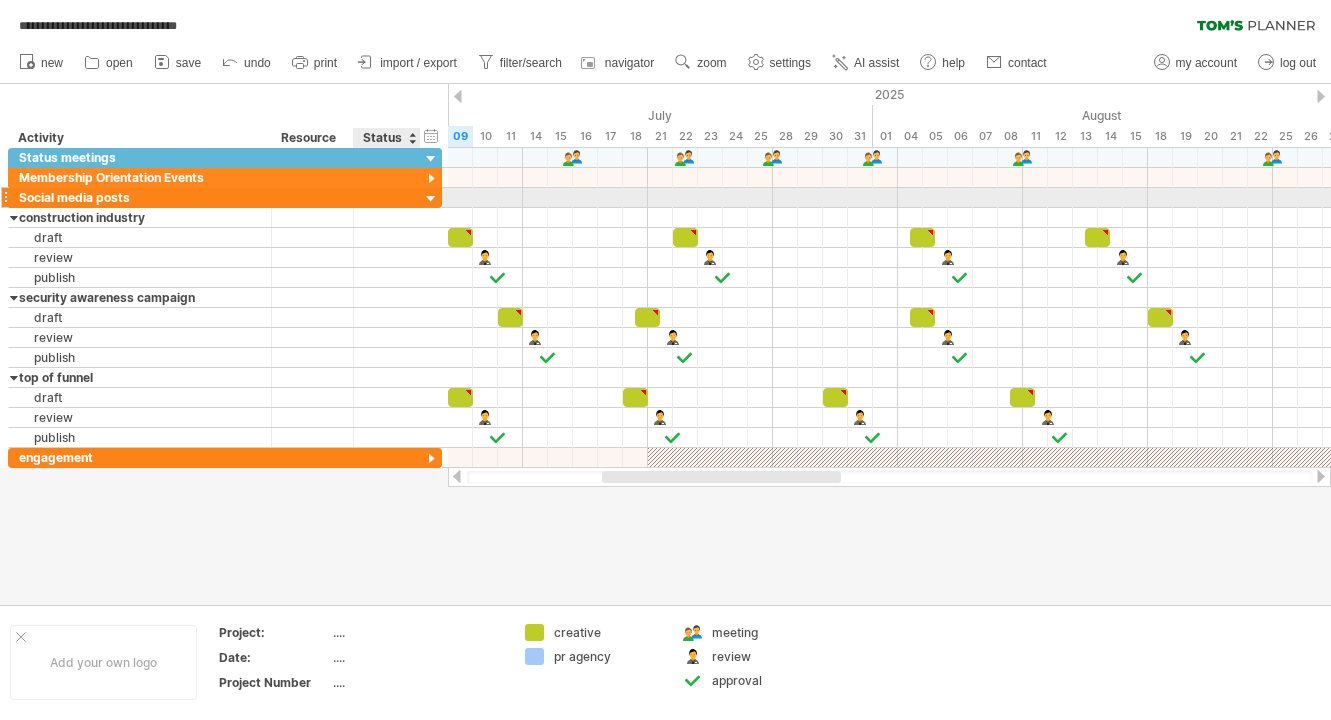 click at bounding box center (431, 199) 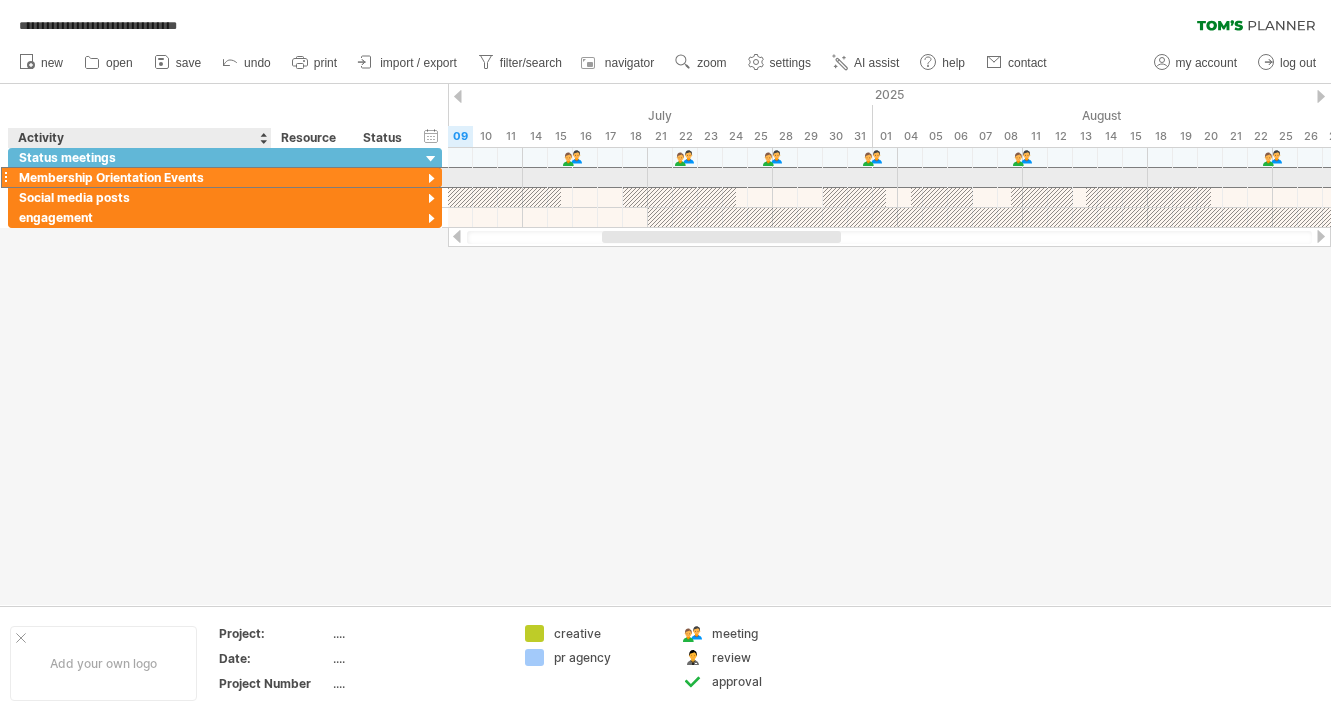 click on "Membership Orientation Events" at bounding box center (140, 177) 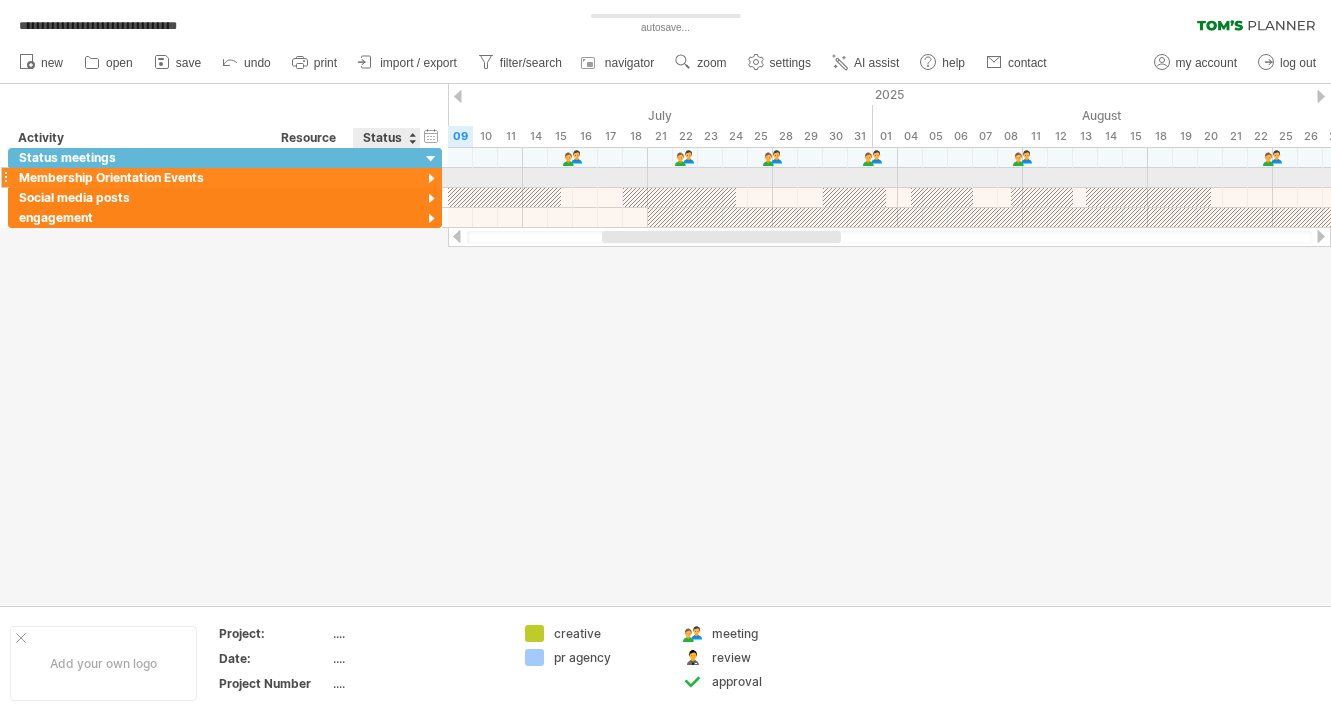 click at bounding box center (431, 179) 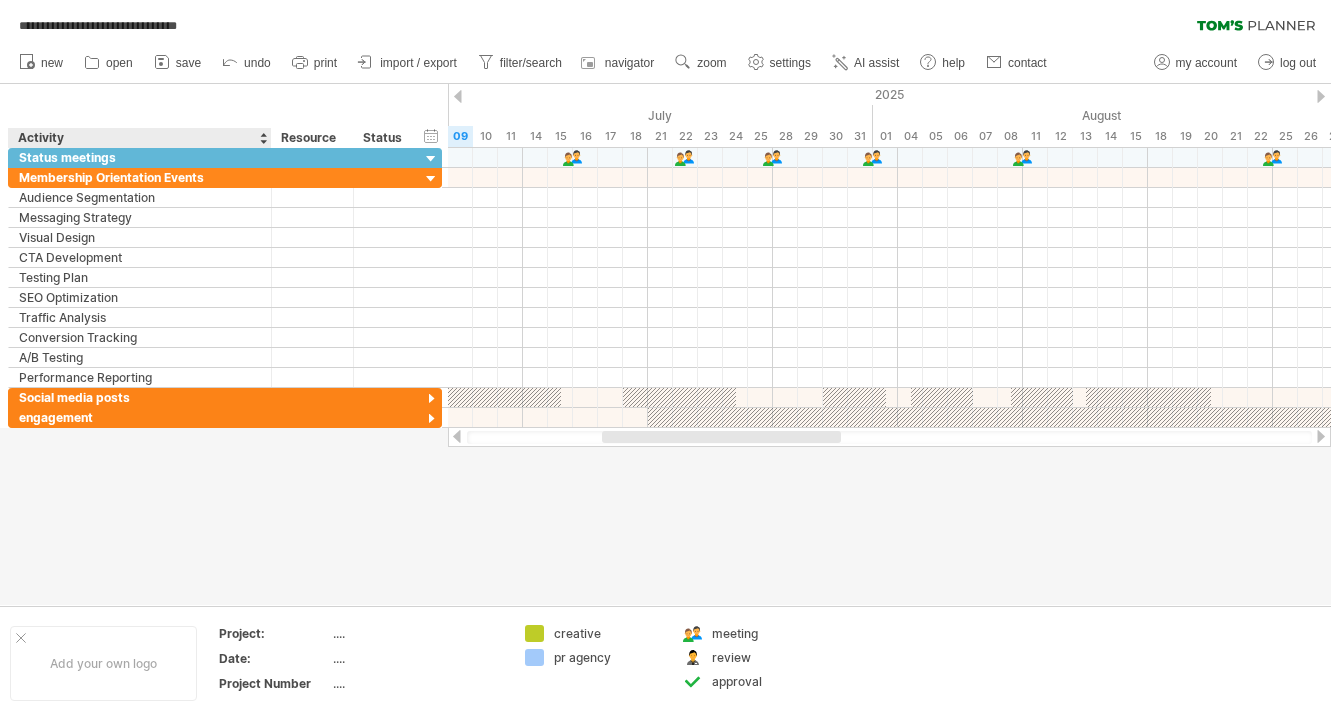 click at bounding box center (665, 344) 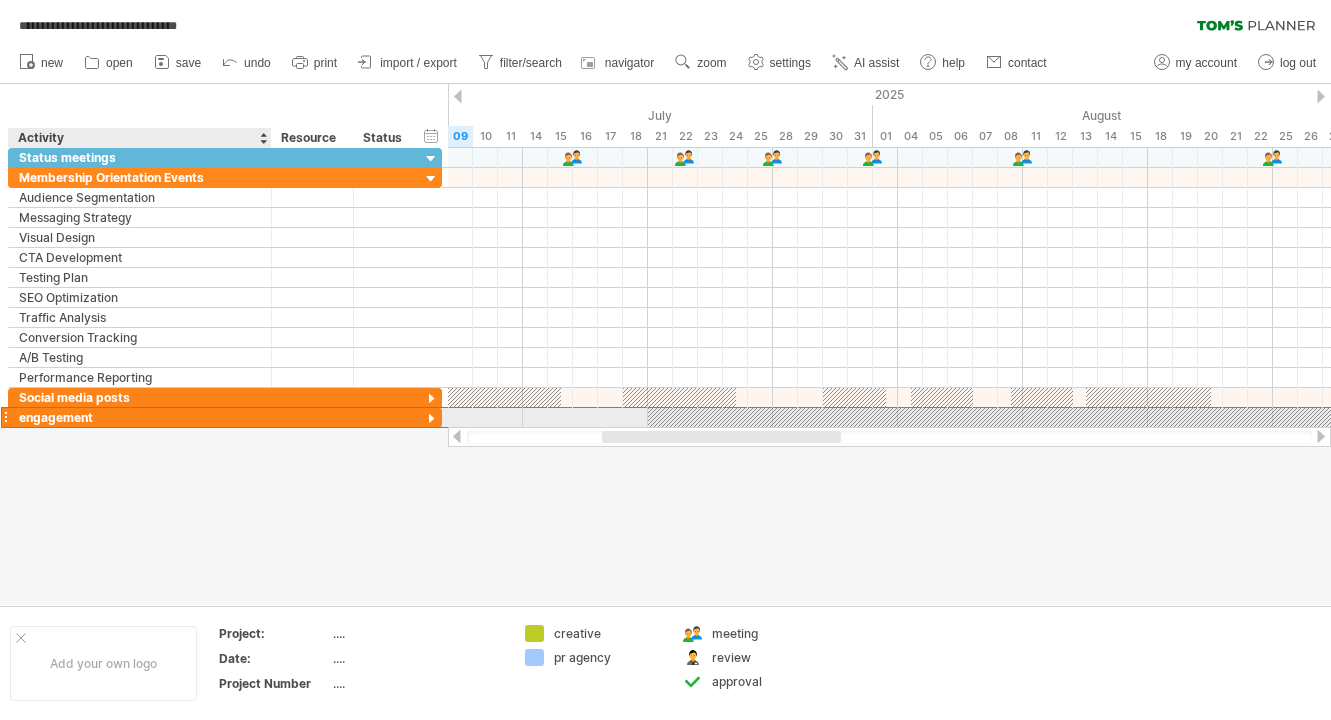 click on "engagement" at bounding box center [140, 417] 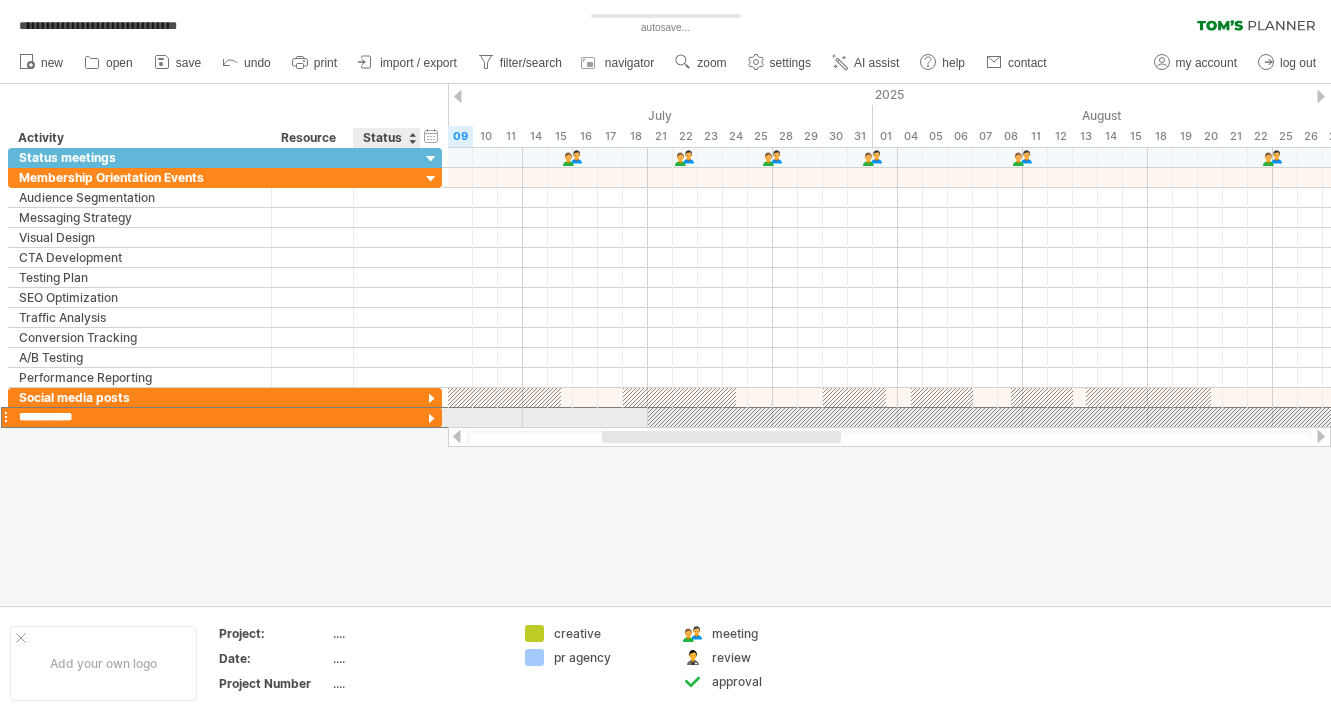click at bounding box center (431, 419) 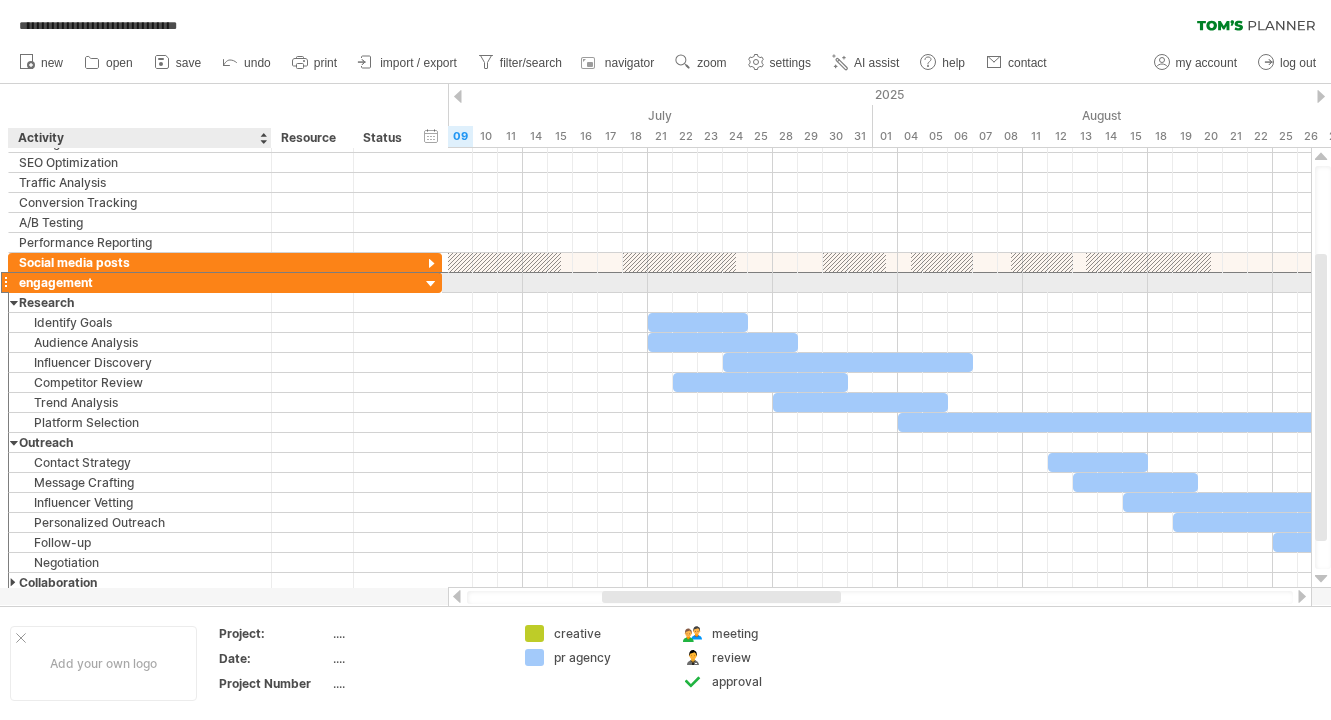 click on "engagement" at bounding box center (140, 282) 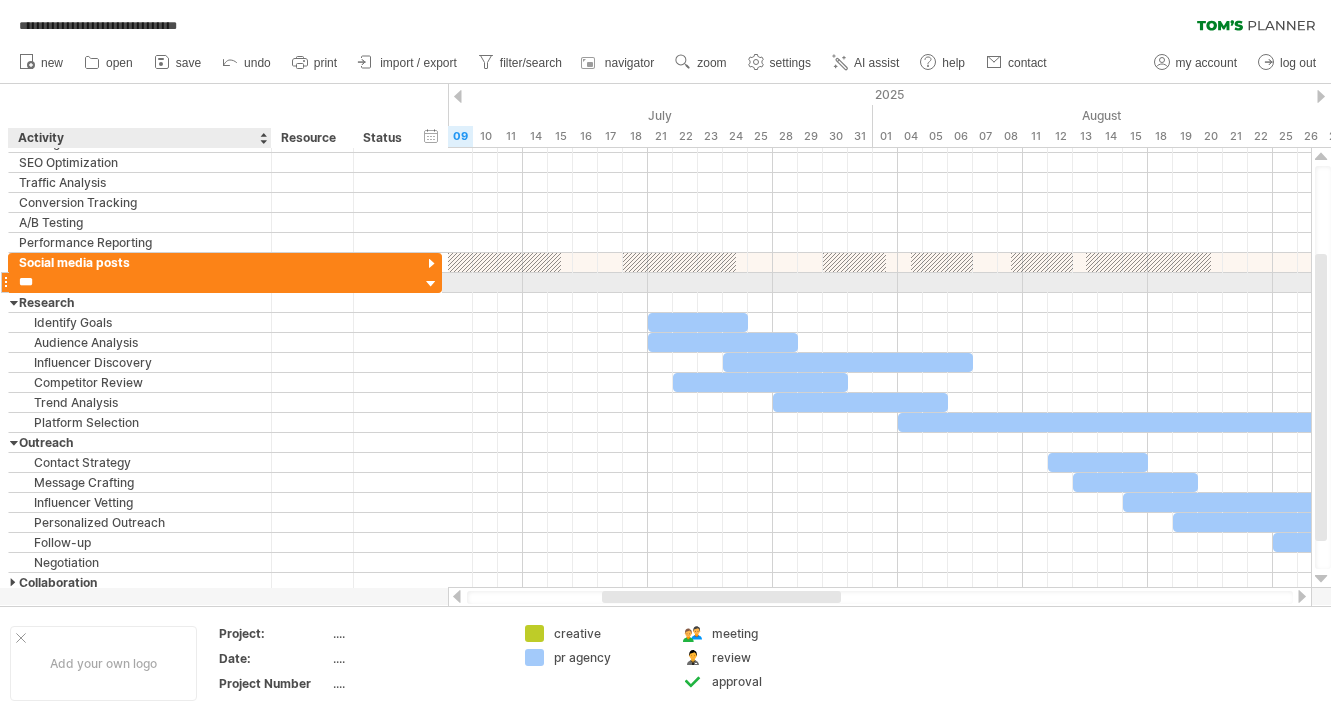 type on "***" 